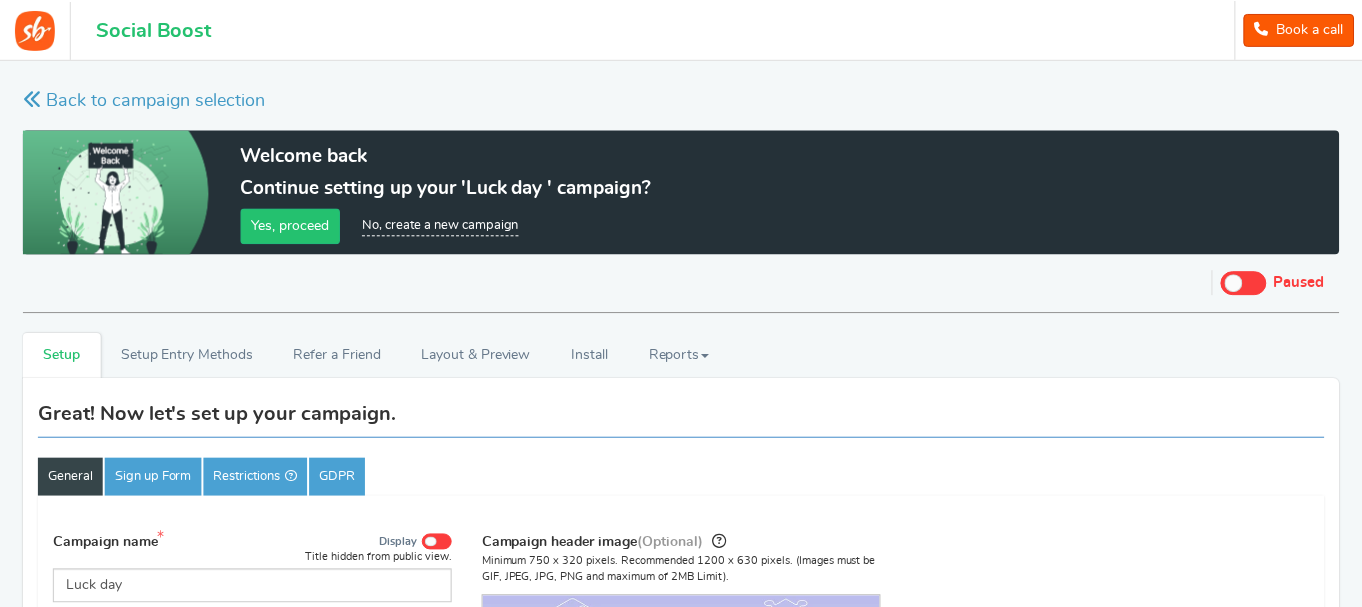 scroll, scrollTop: 0, scrollLeft: 0, axis: both 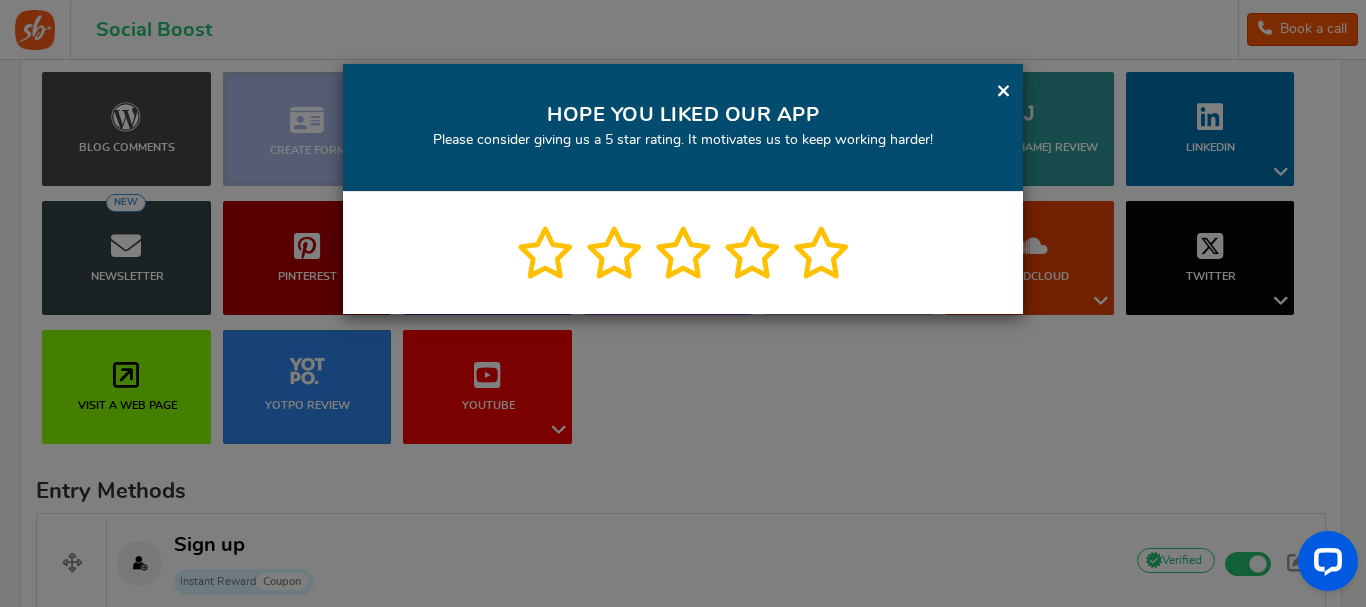 click on "×" at bounding box center [1003, 90] 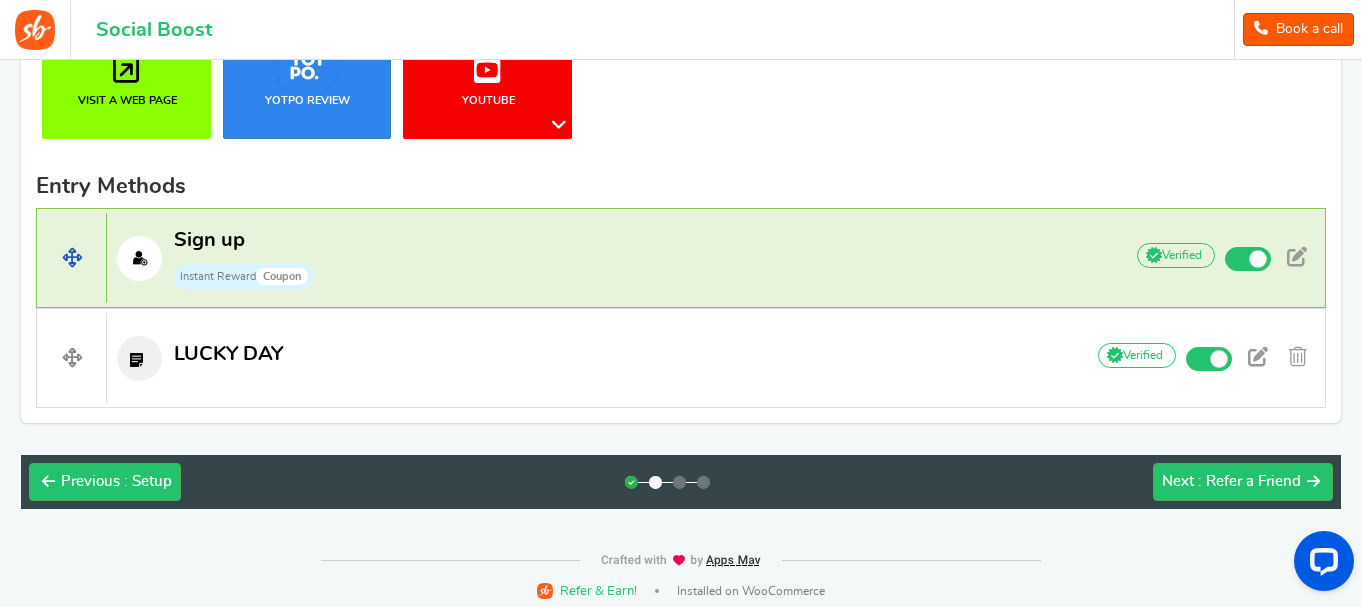 scroll, scrollTop: 714, scrollLeft: 0, axis: vertical 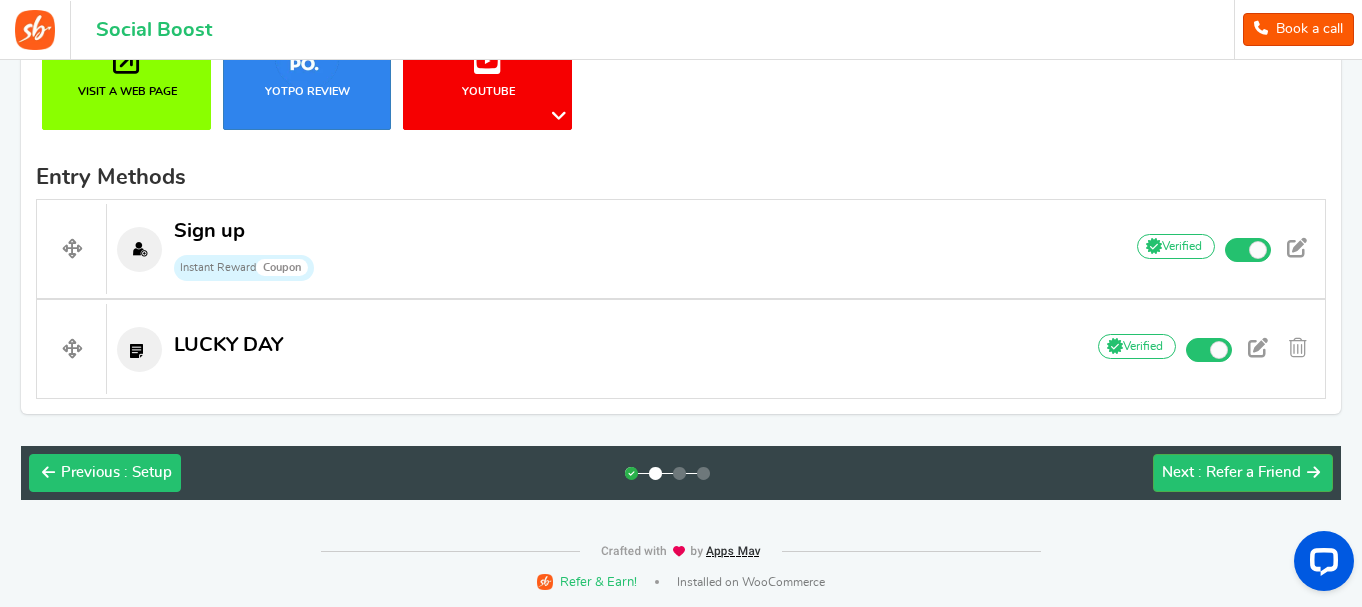 click on "Previous
: Setup" at bounding box center (116, 473) 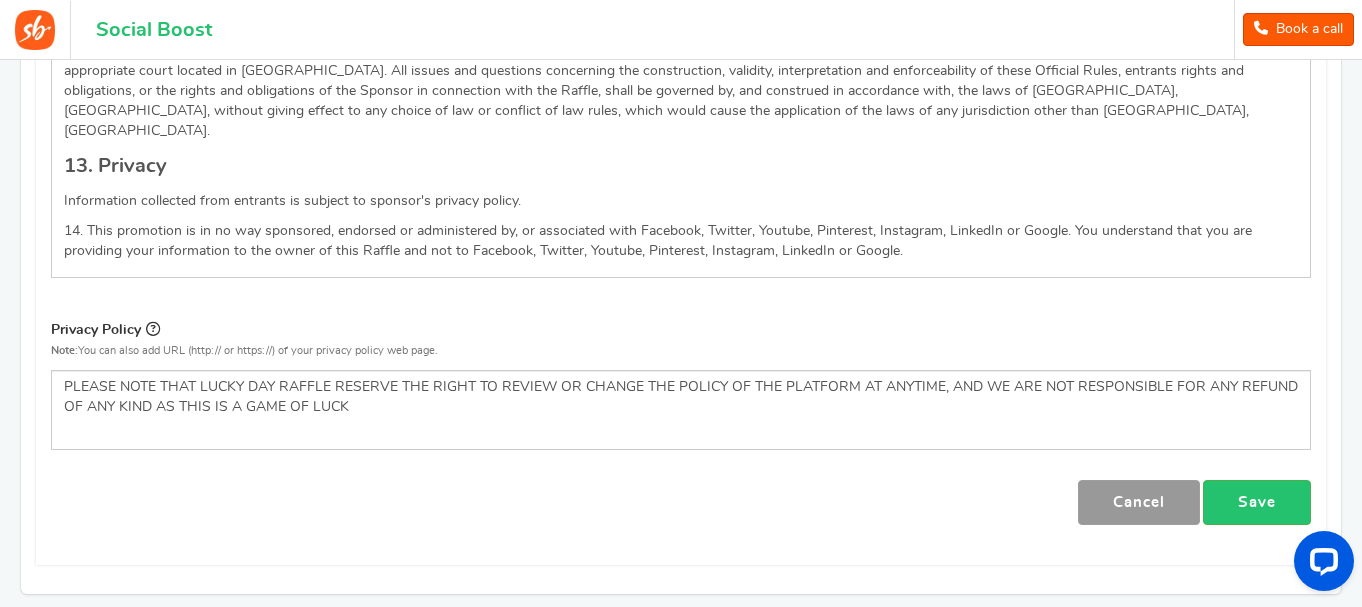 scroll, scrollTop: 2905, scrollLeft: 0, axis: vertical 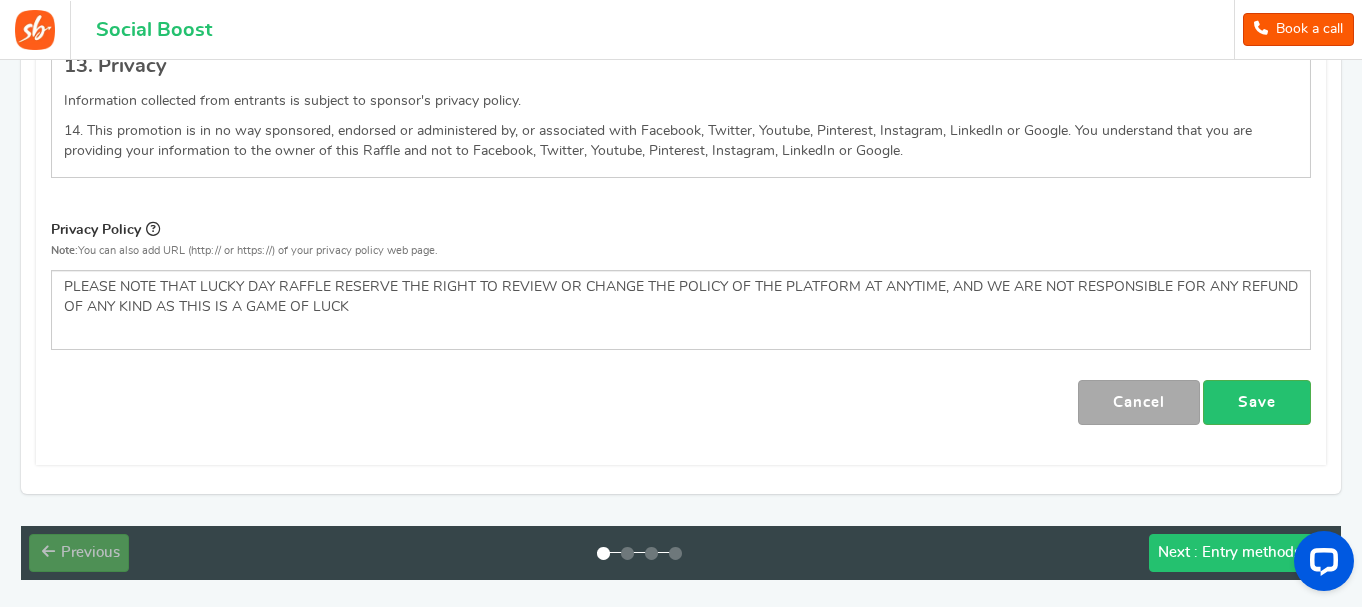 click on ": Entry methods" at bounding box center [1247, 552] 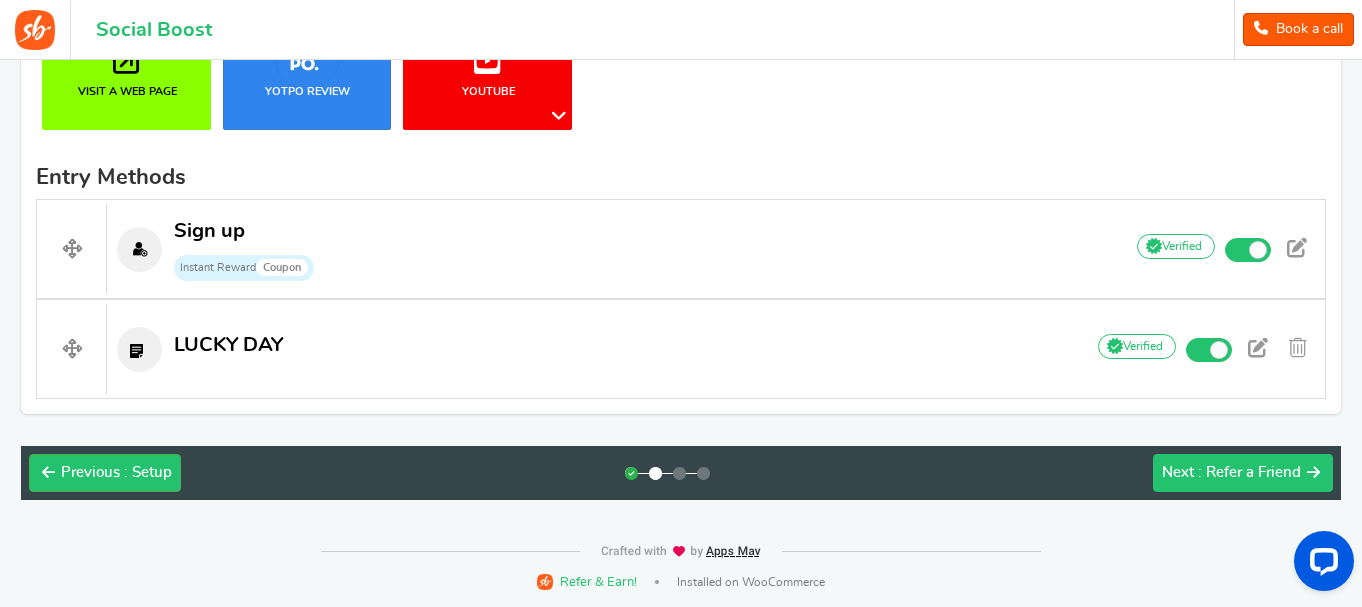 scroll, scrollTop: 714, scrollLeft: 0, axis: vertical 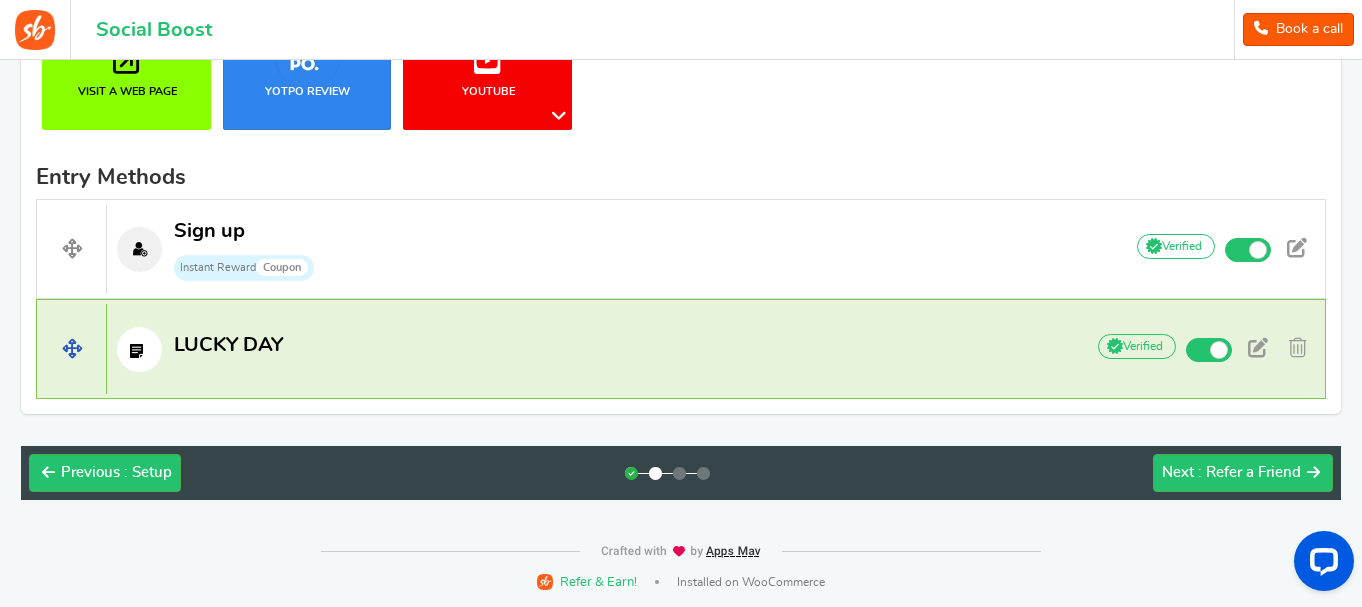 click on "LUCKY DAY" at bounding box center (585, 349) 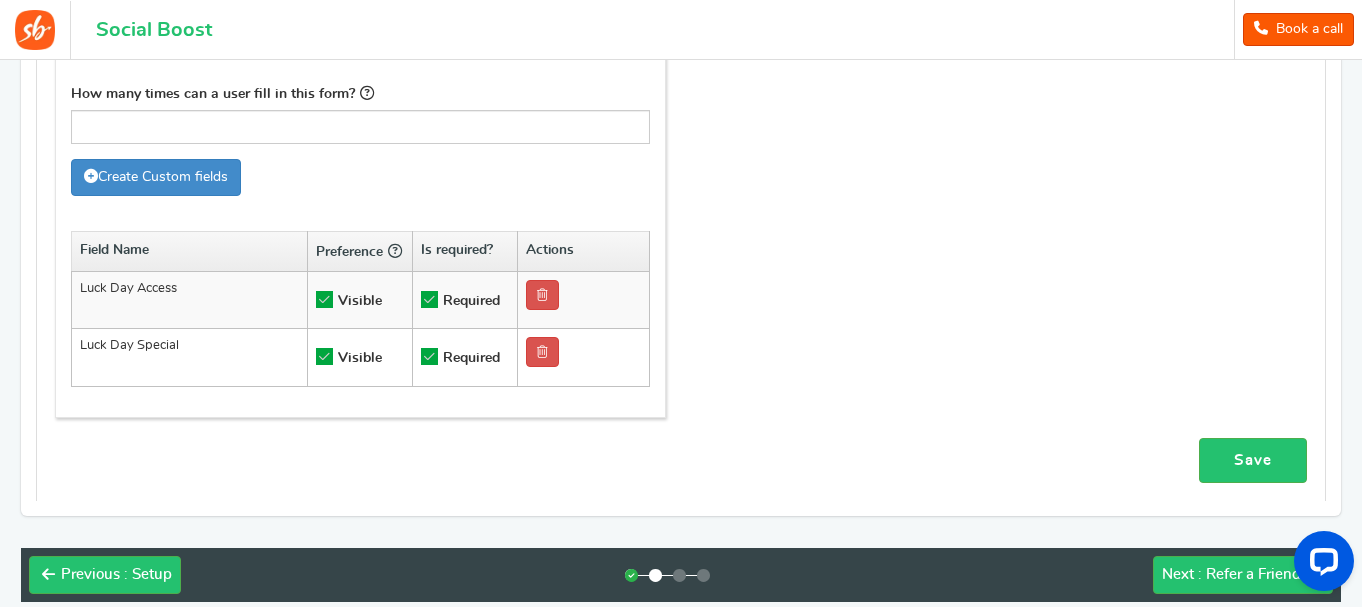 scroll, scrollTop: 1419, scrollLeft: 0, axis: vertical 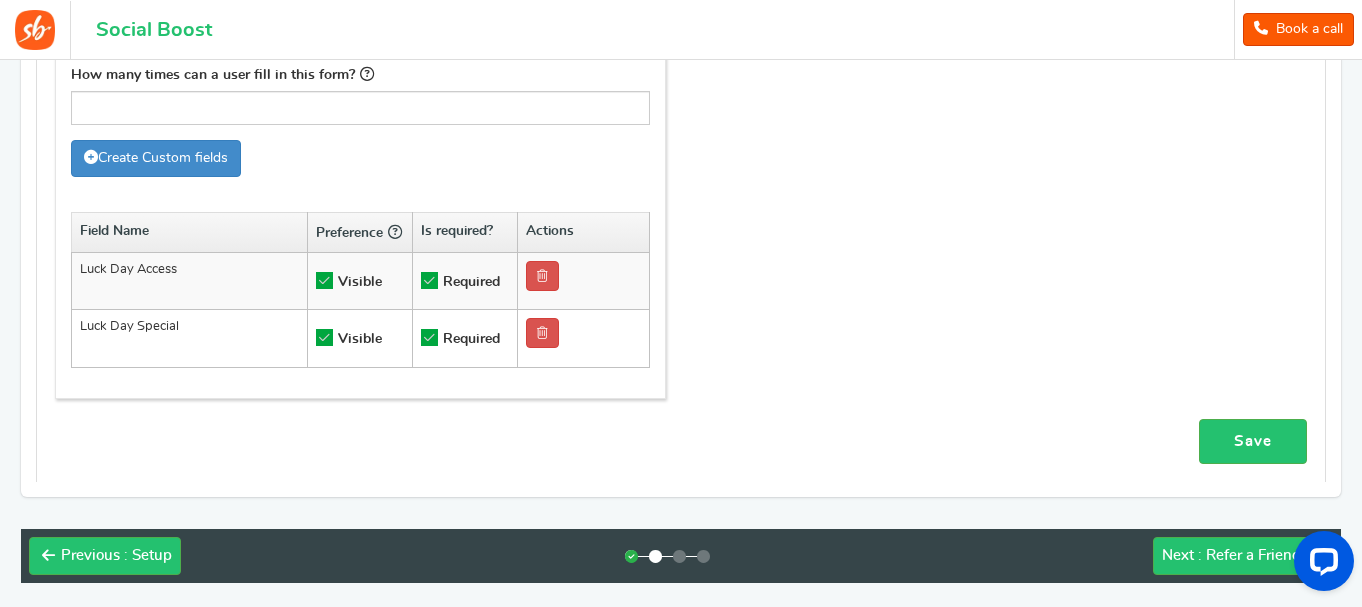 click on "Luck Day Access" at bounding box center (190, 281) 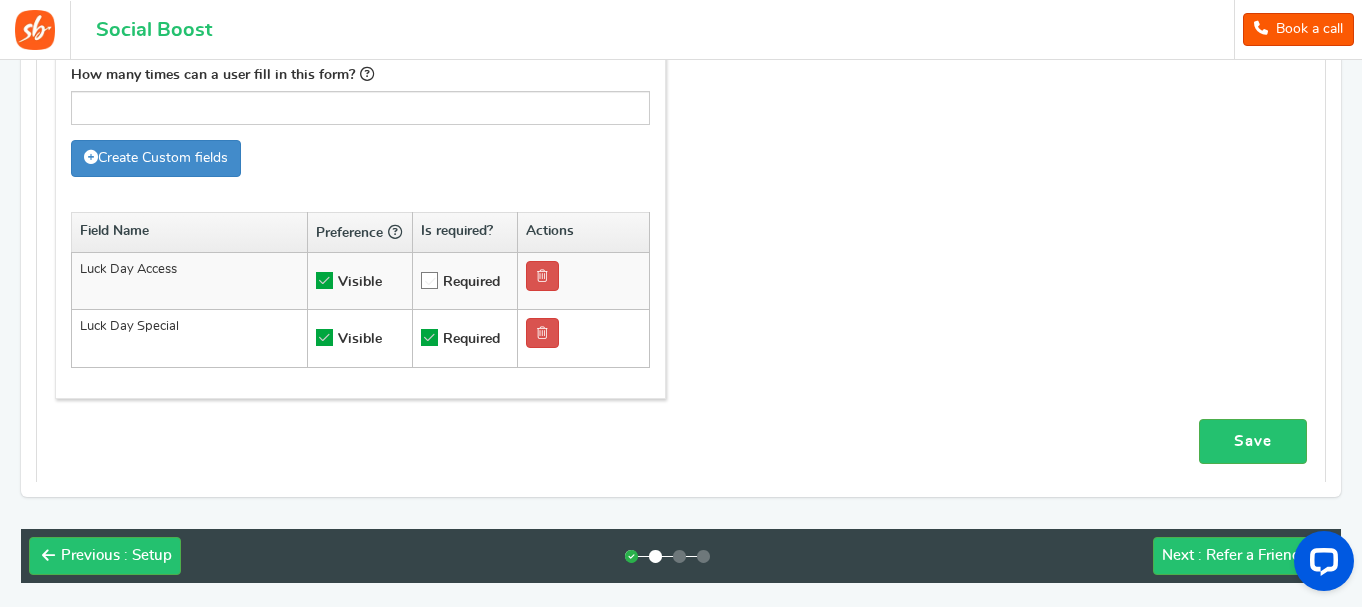 click on "Required" at bounding box center (471, 282) 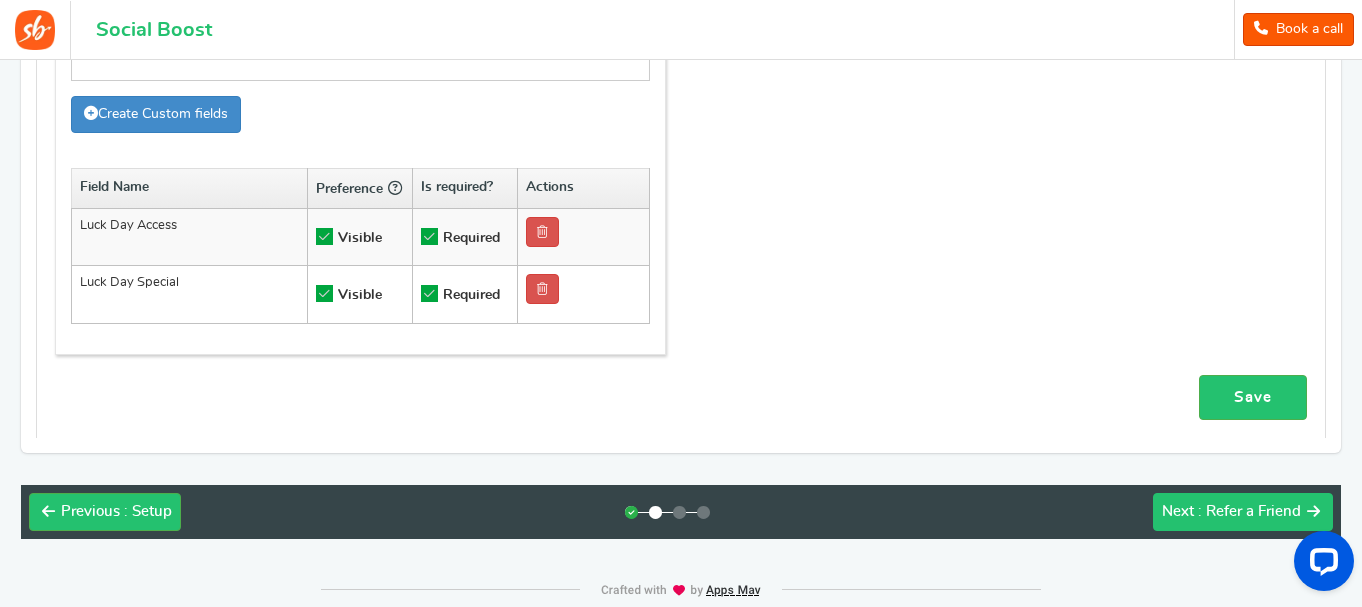 scroll, scrollTop: 1502, scrollLeft: 0, axis: vertical 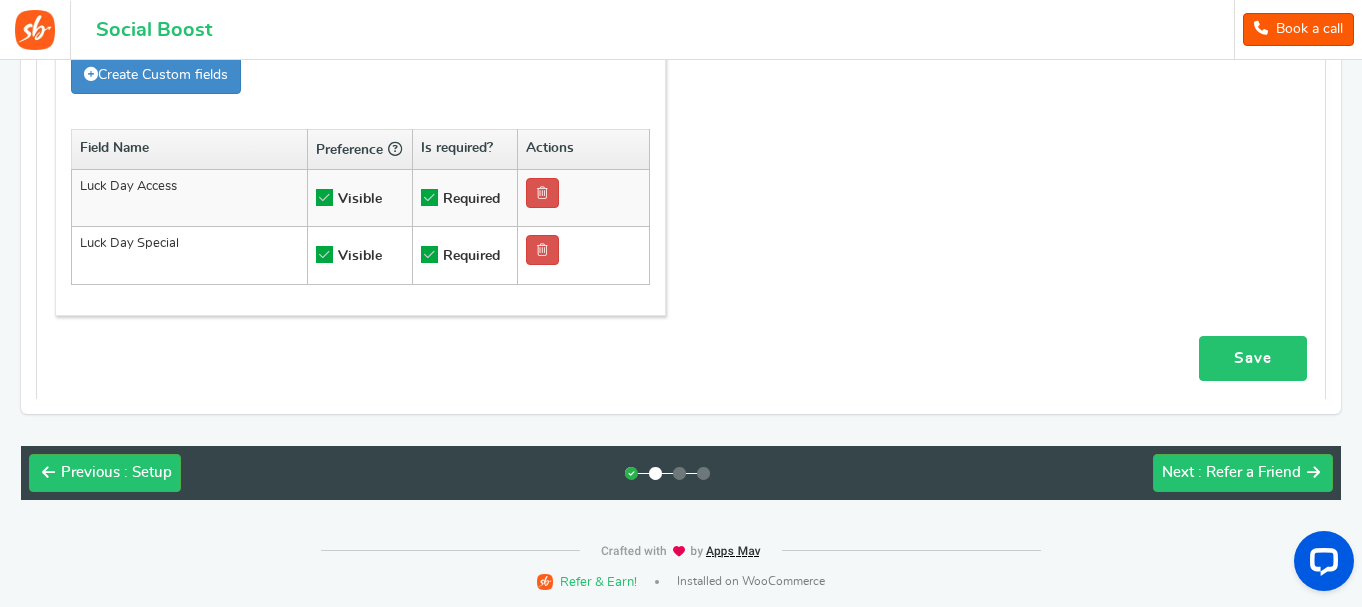click on "Save" at bounding box center (1253, 358) 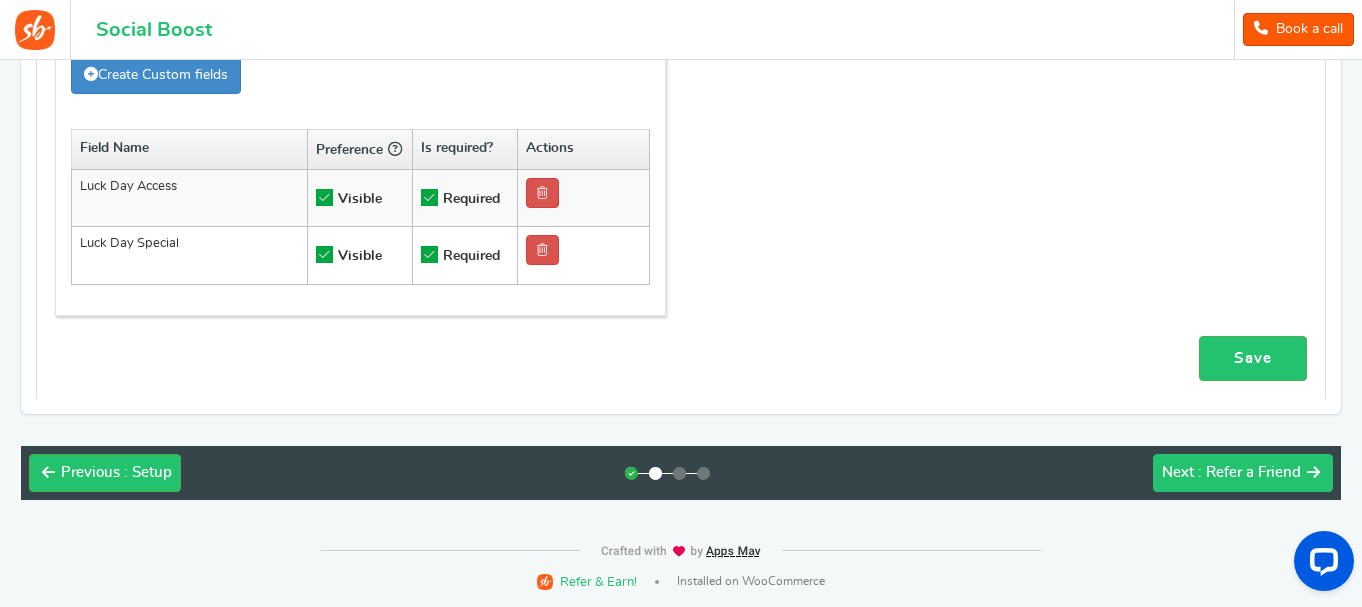 click at bounding box center [1313, 472] 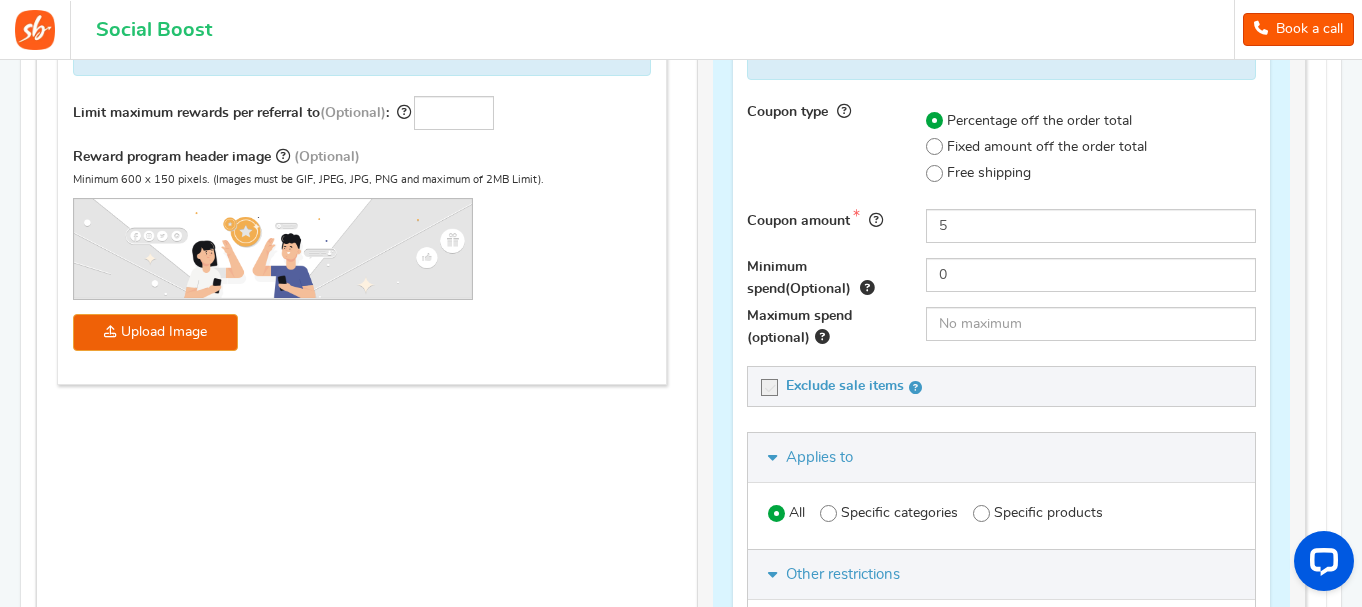 scroll, scrollTop: 888, scrollLeft: 0, axis: vertical 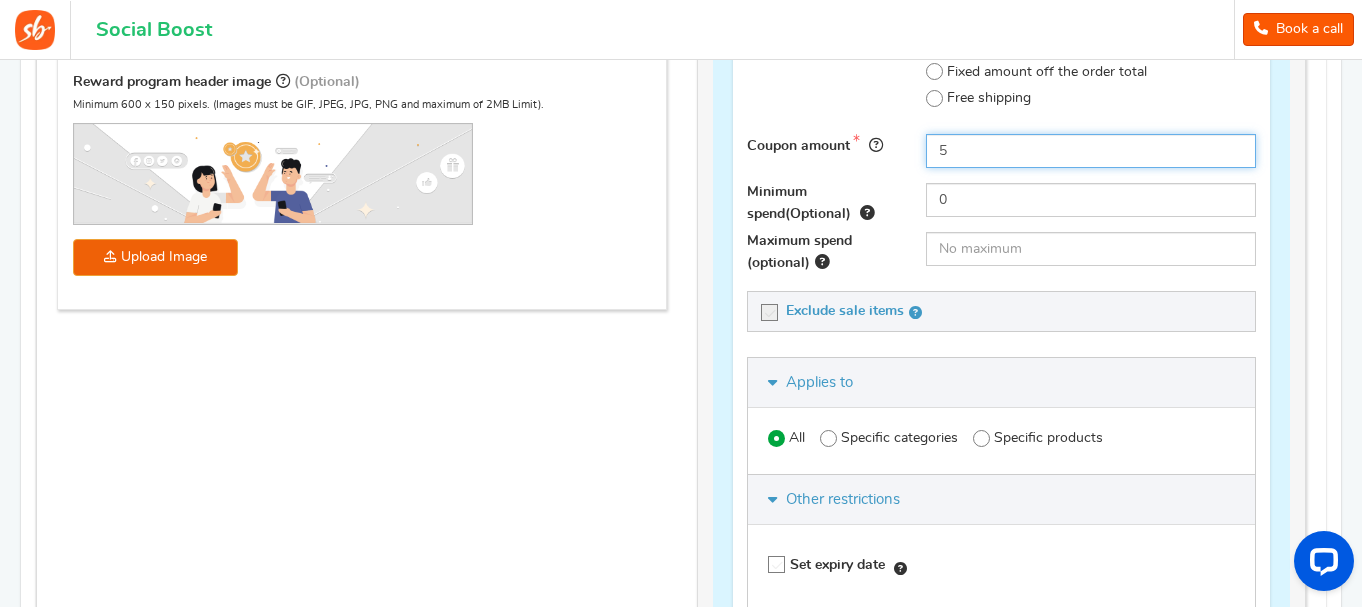 drag, startPoint x: 956, startPoint y: 156, endPoint x: 939, endPoint y: 156, distance: 17 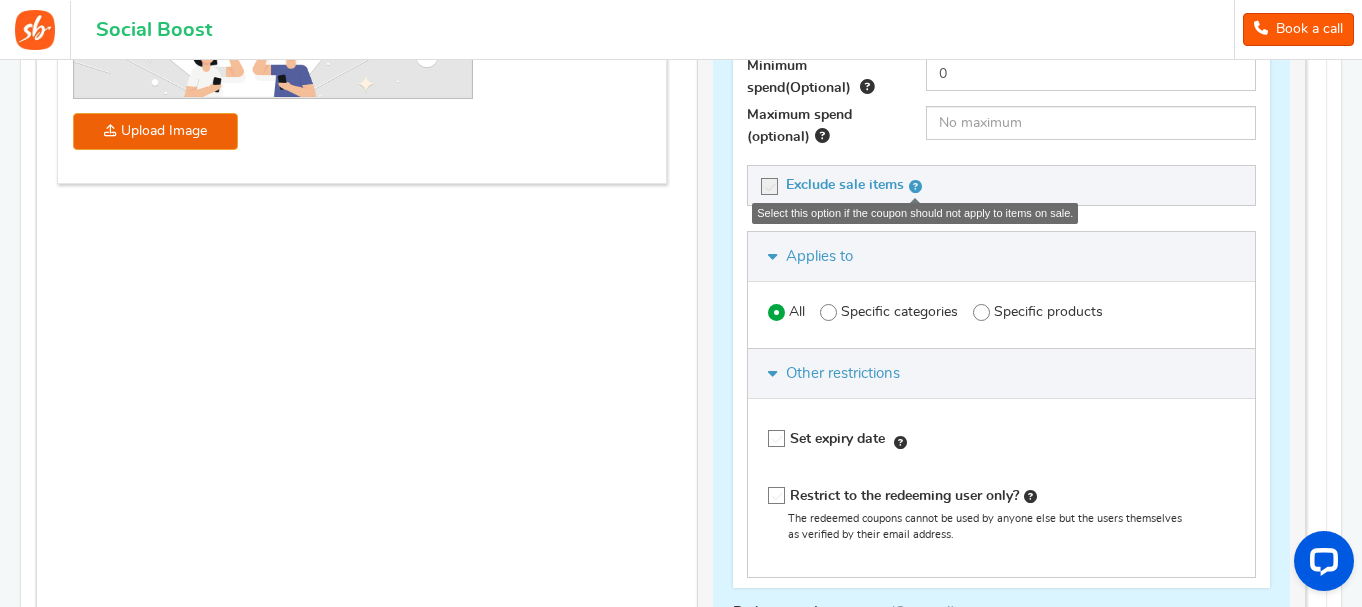scroll, scrollTop: 1088, scrollLeft: 0, axis: vertical 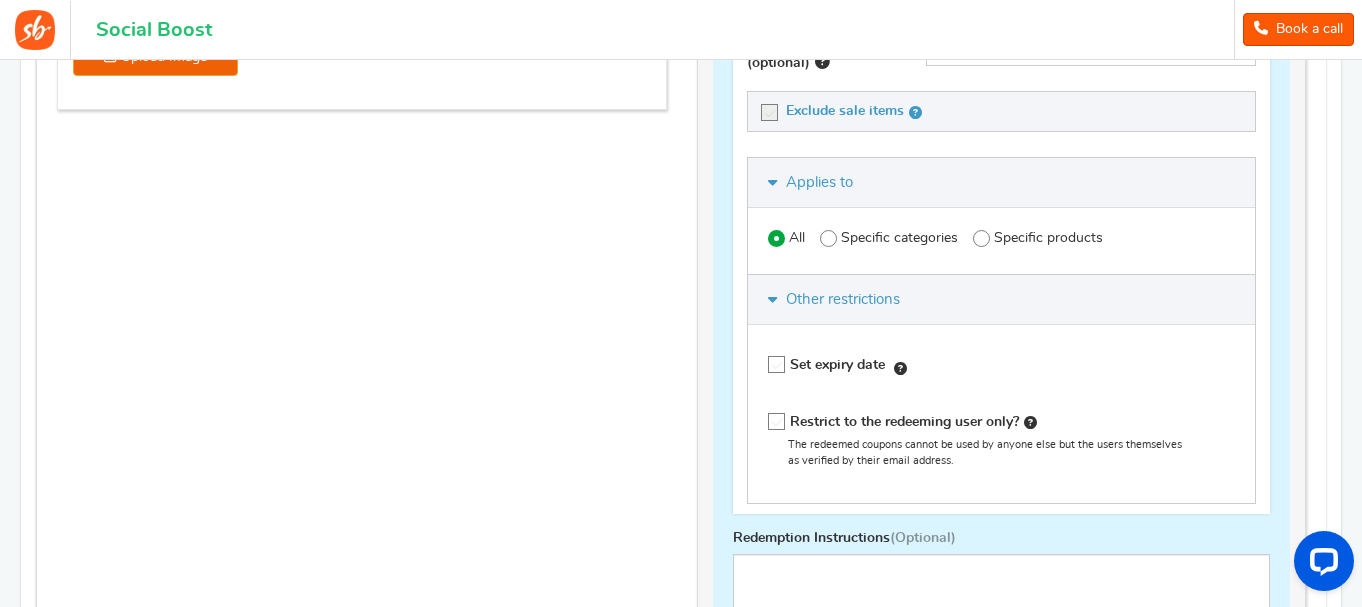 type on "100" 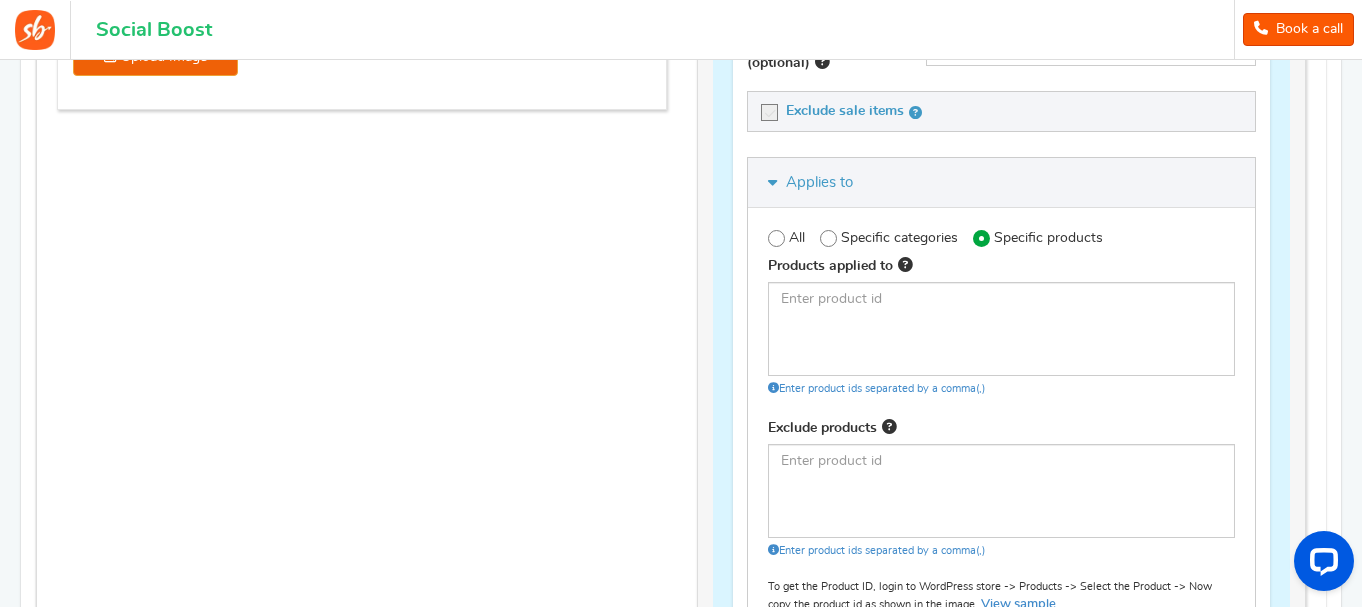 click at bounding box center (776, 238) 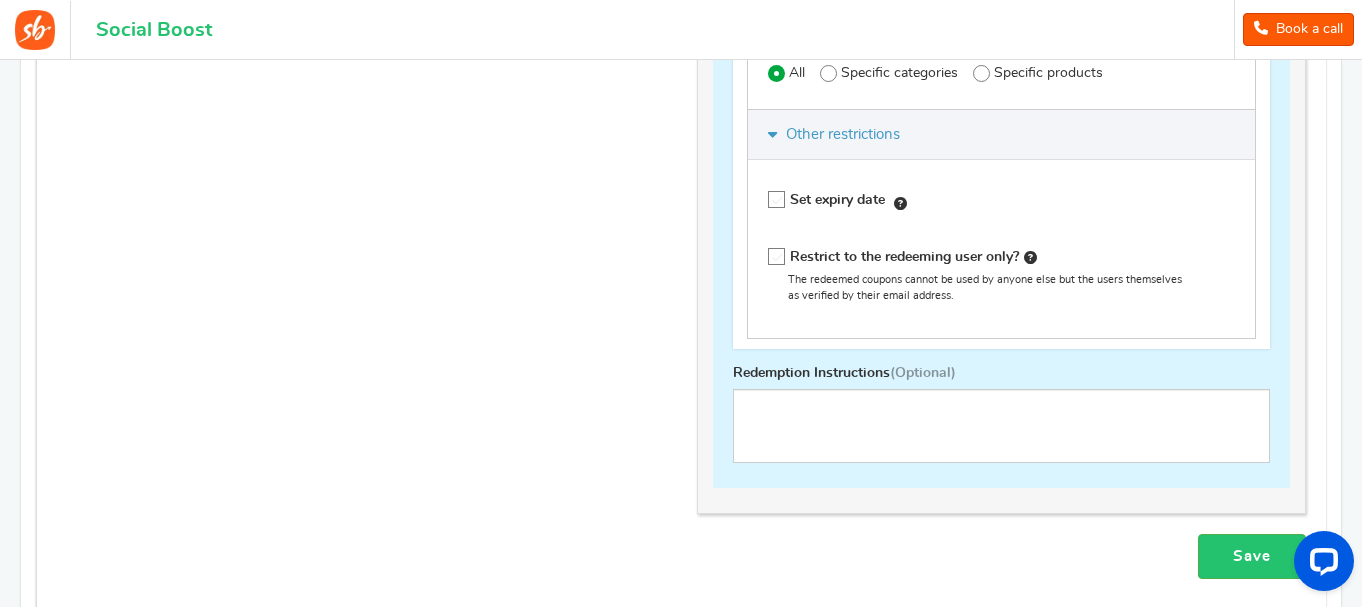 scroll, scrollTop: 1288, scrollLeft: 0, axis: vertical 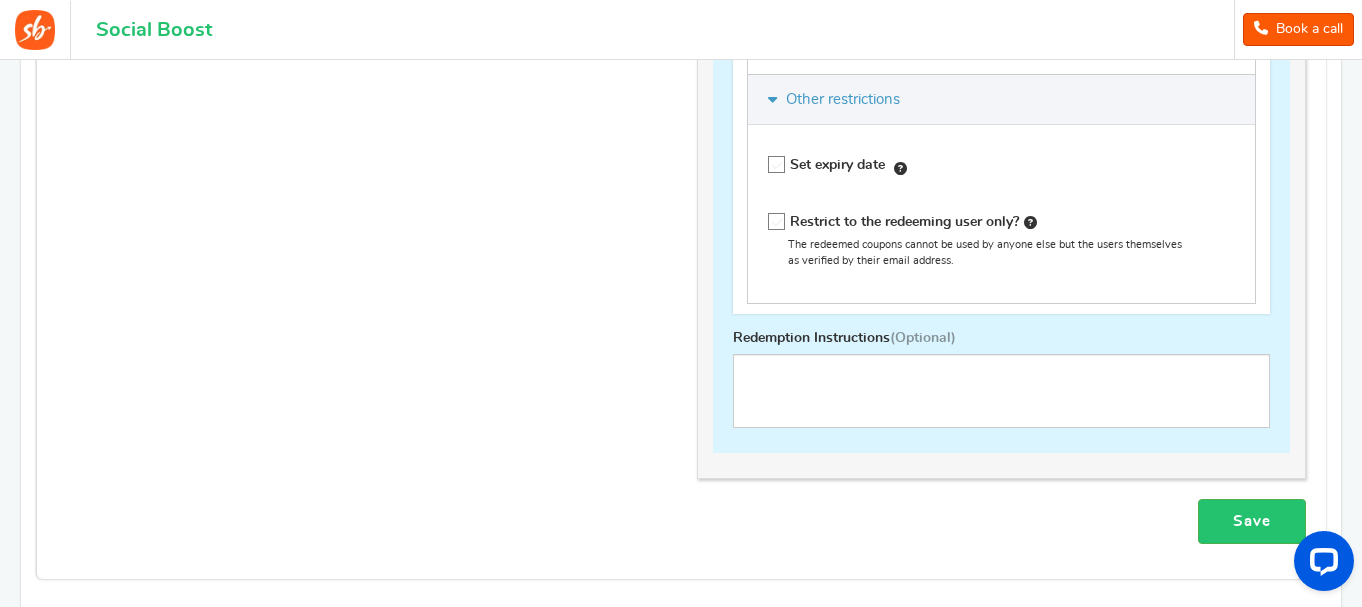 click at bounding box center [777, 222] 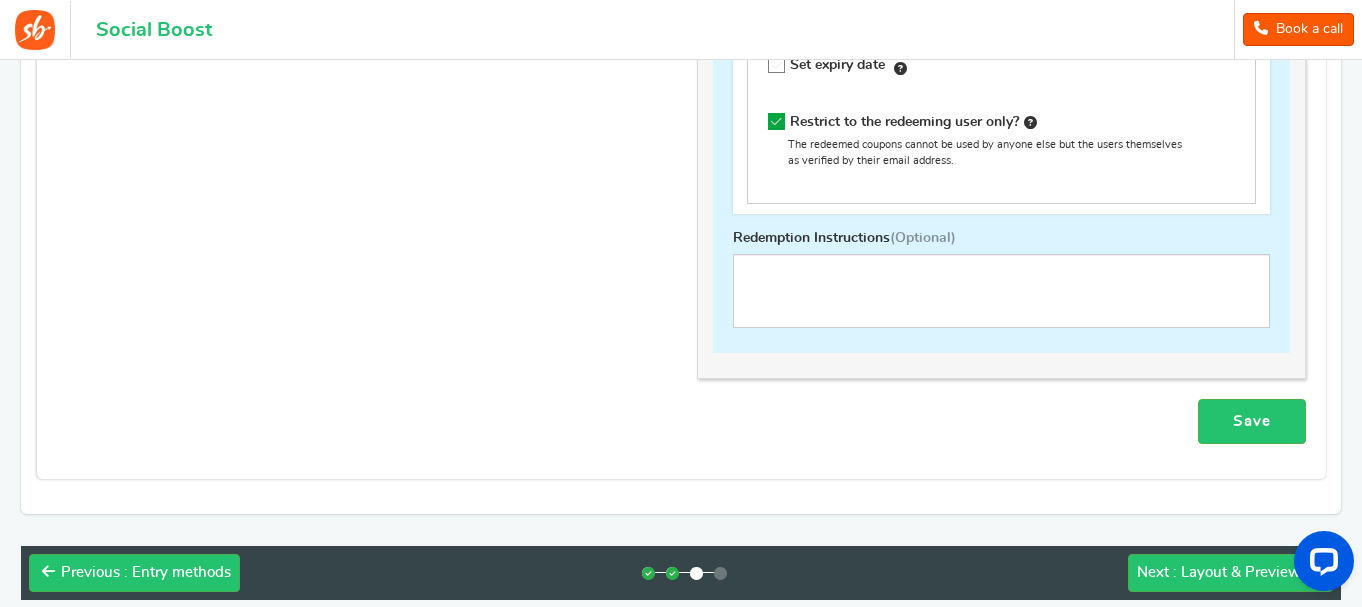 scroll, scrollTop: 1488, scrollLeft: 0, axis: vertical 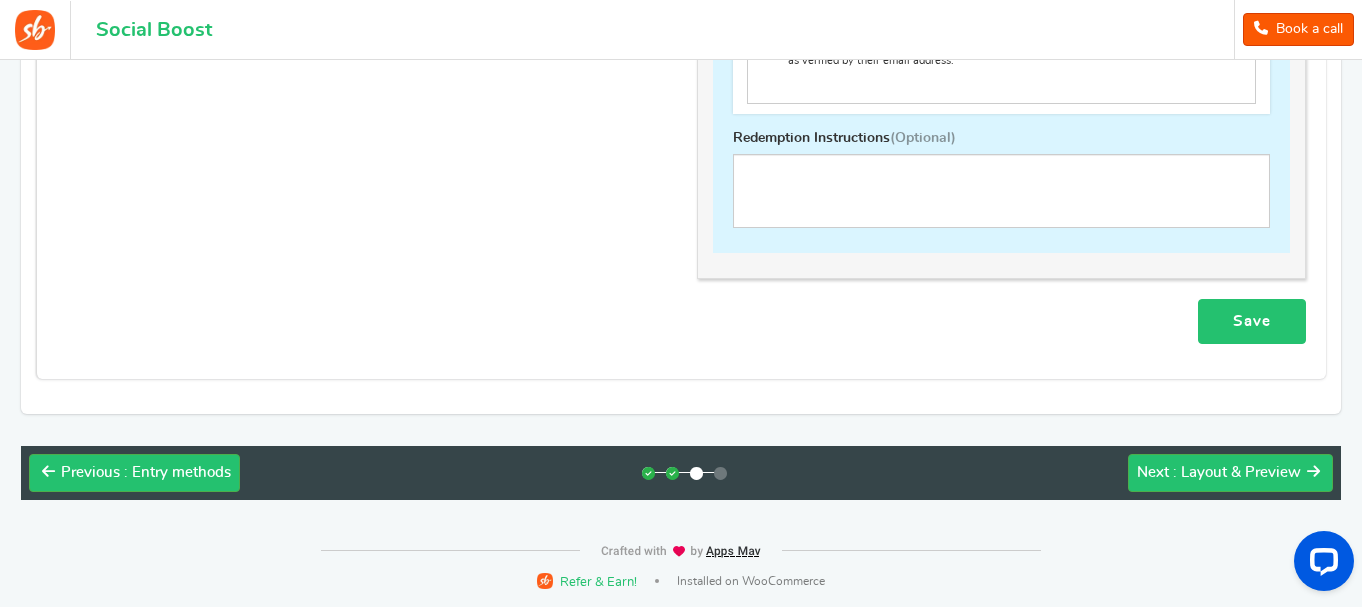 click on "Save" at bounding box center (1252, 321) 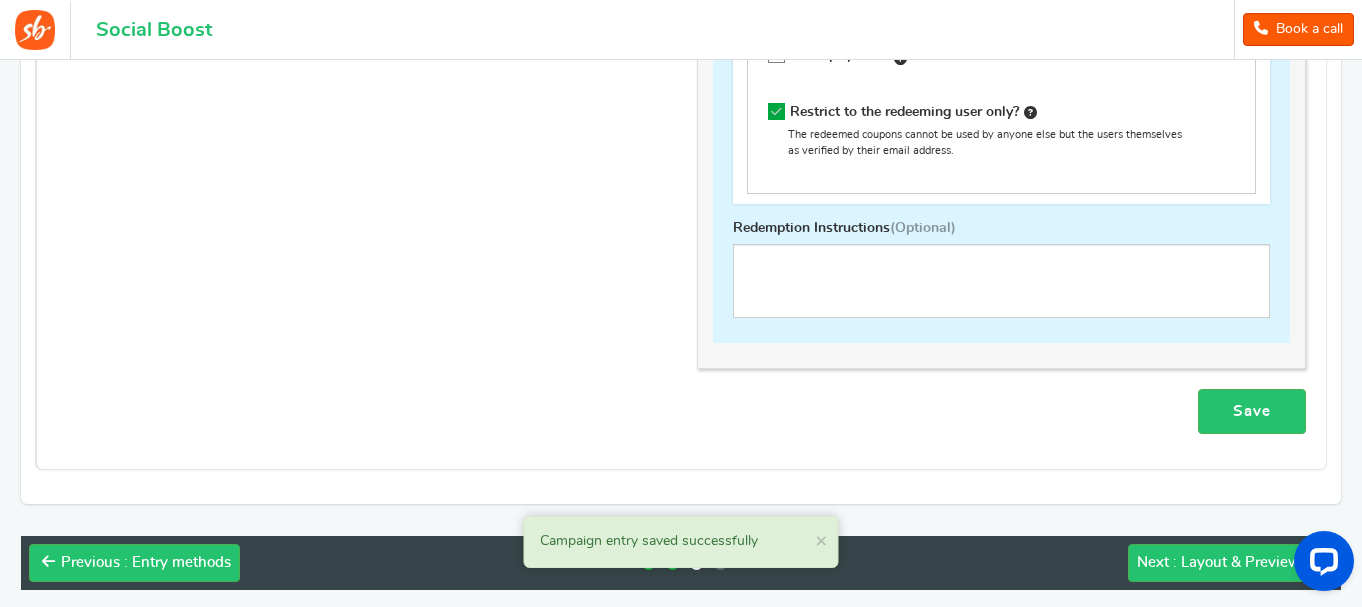 scroll, scrollTop: 1388, scrollLeft: 0, axis: vertical 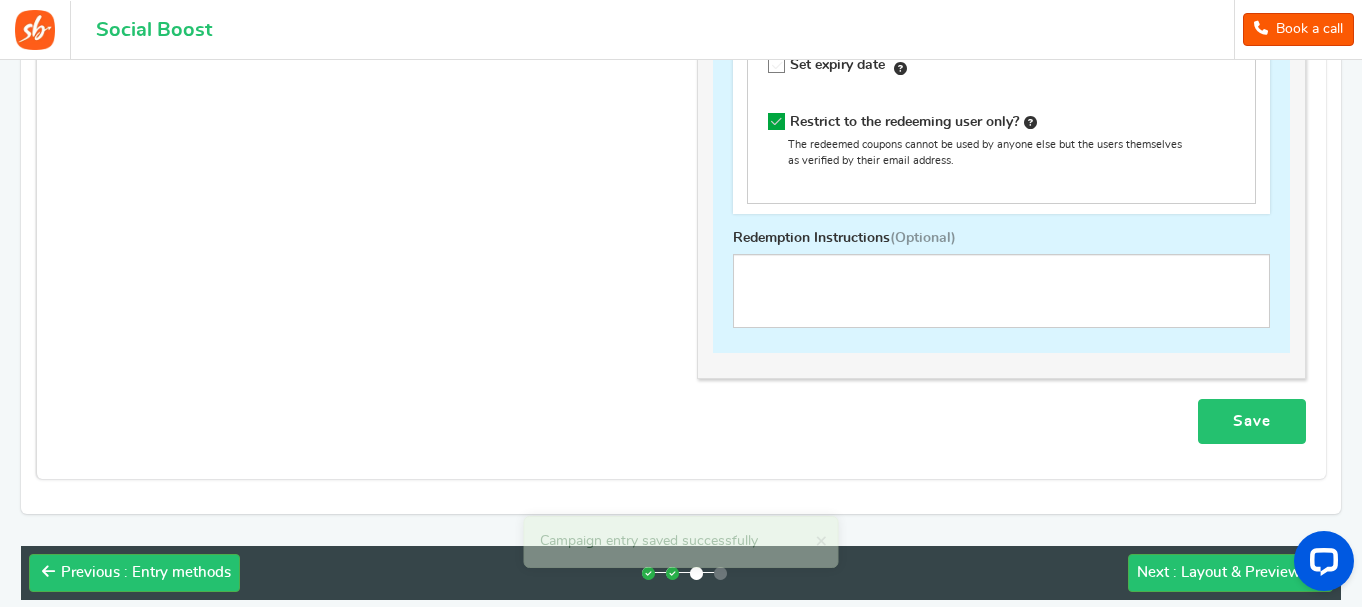 click on "Save" at bounding box center (1252, 421) 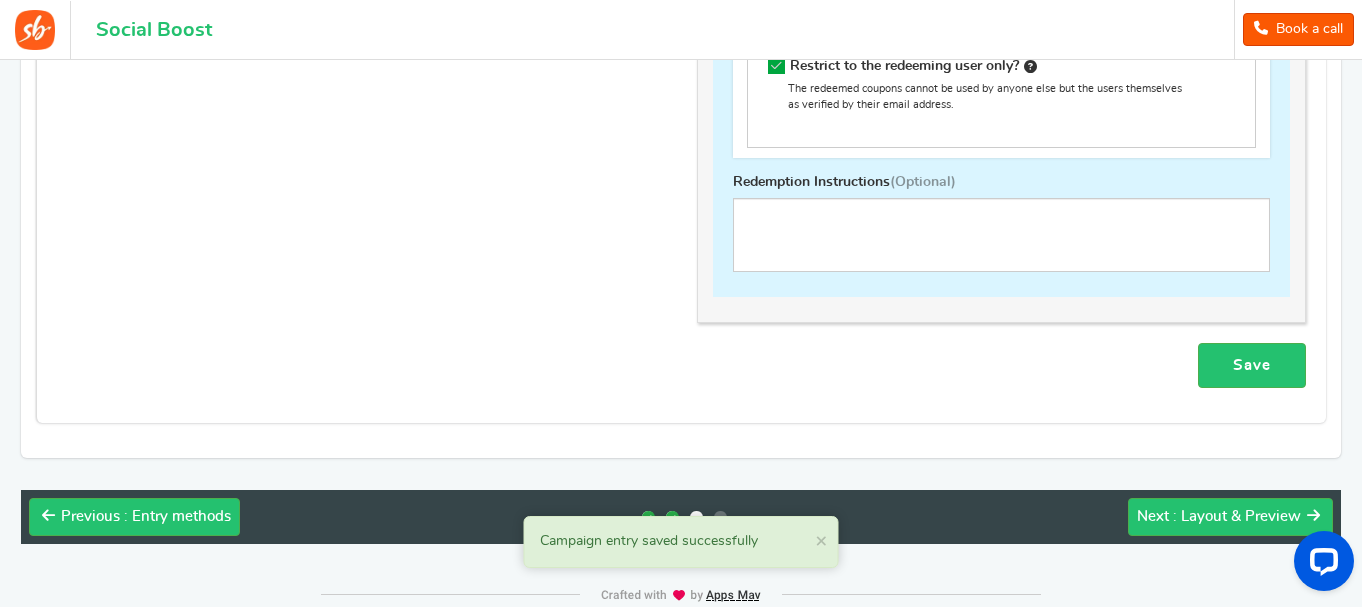 scroll, scrollTop: 1488, scrollLeft: 0, axis: vertical 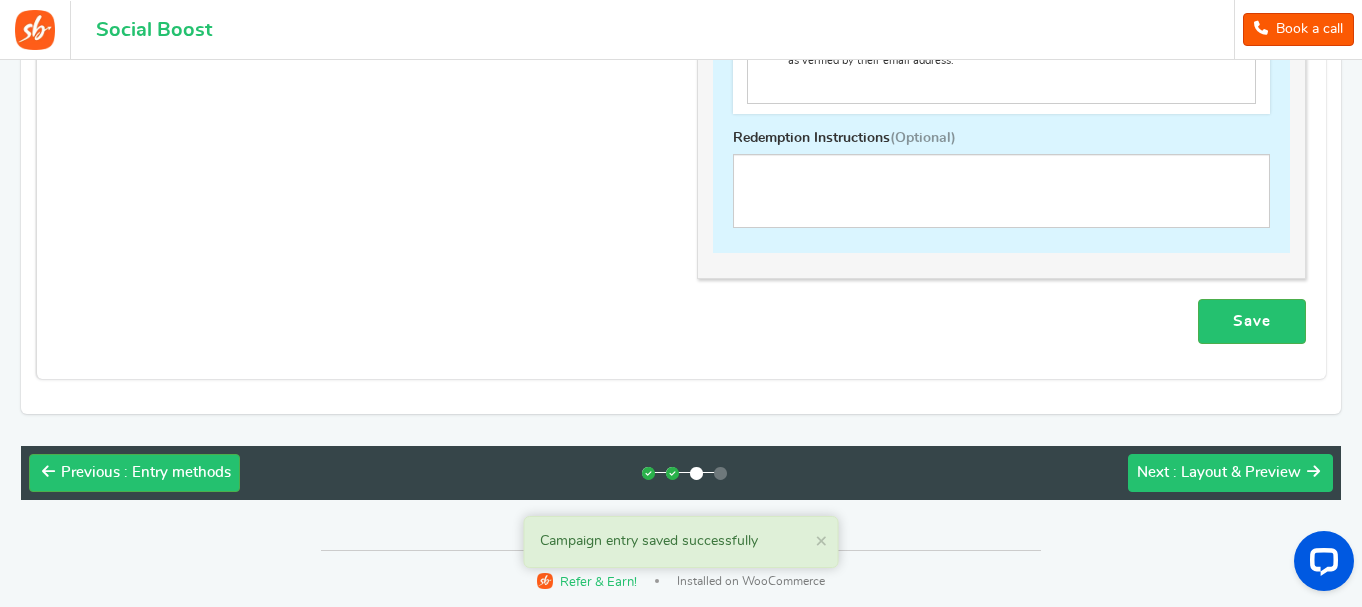 click on ": Layout & Preview" at bounding box center (1237, 472) 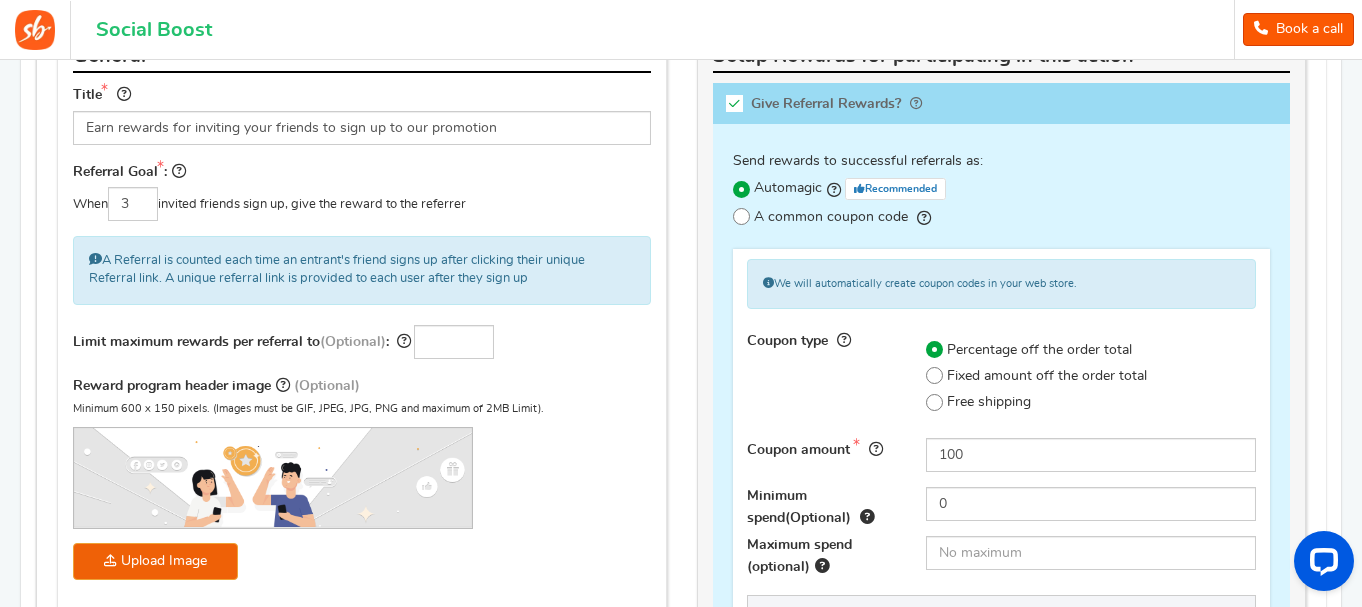 scroll, scrollTop: 549, scrollLeft: 0, axis: vertical 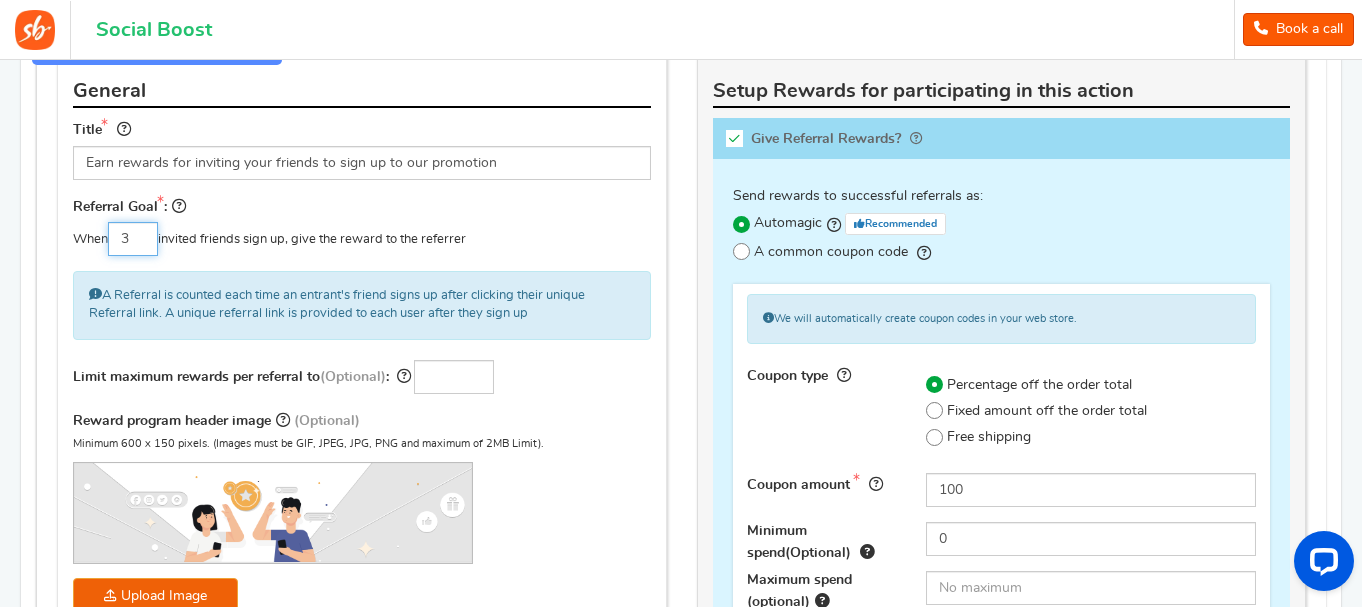 drag, startPoint x: 139, startPoint y: 239, endPoint x: 128, endPoint y: 242, distance: 11.401754 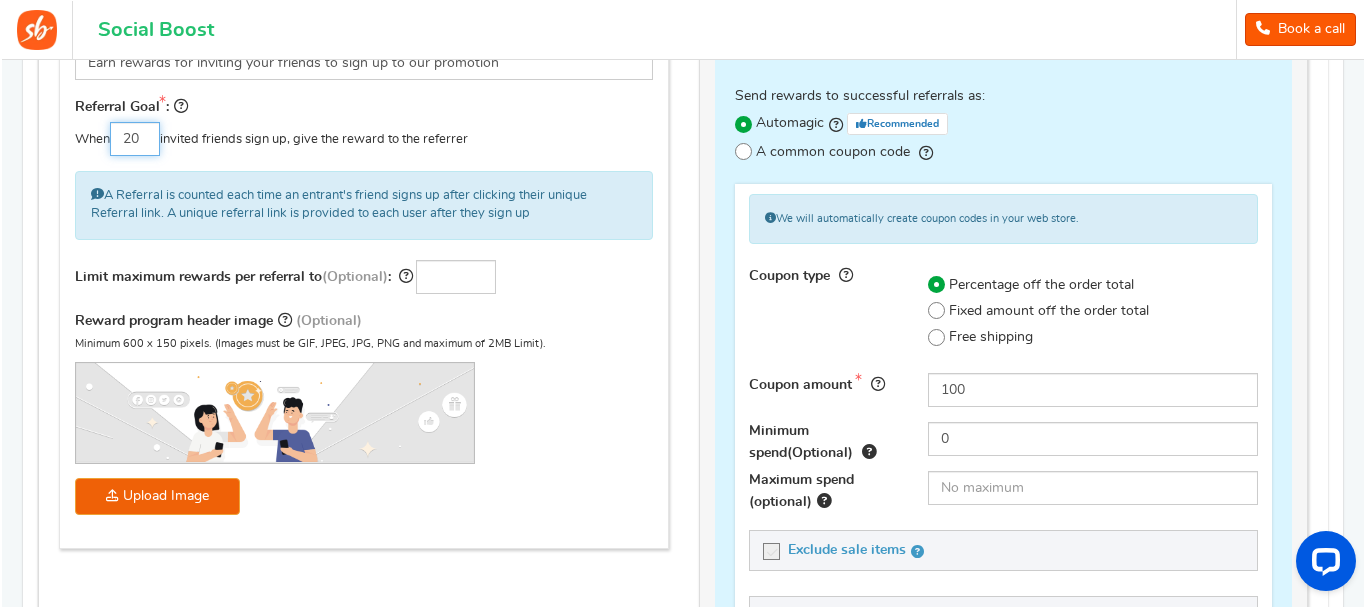 scroll, scrollTop: 749, scrollLeft: 0, axis: vertical 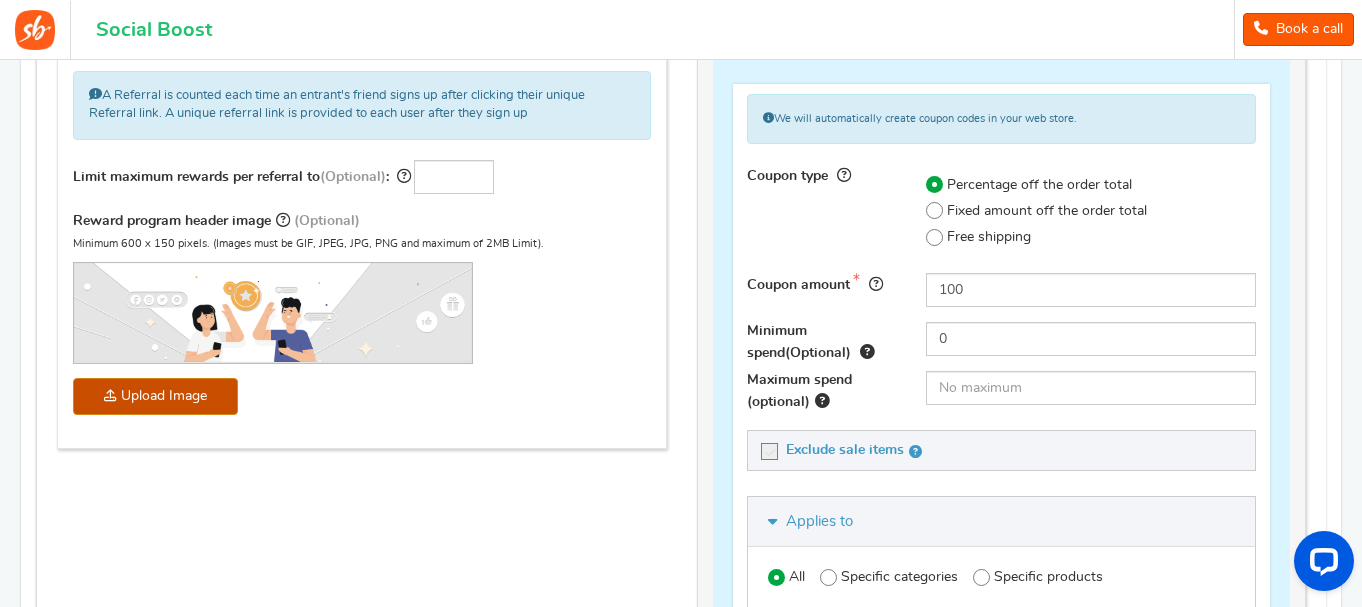 click on "Reward program header image    (Optional)" at bounding box center [-1803, 522] 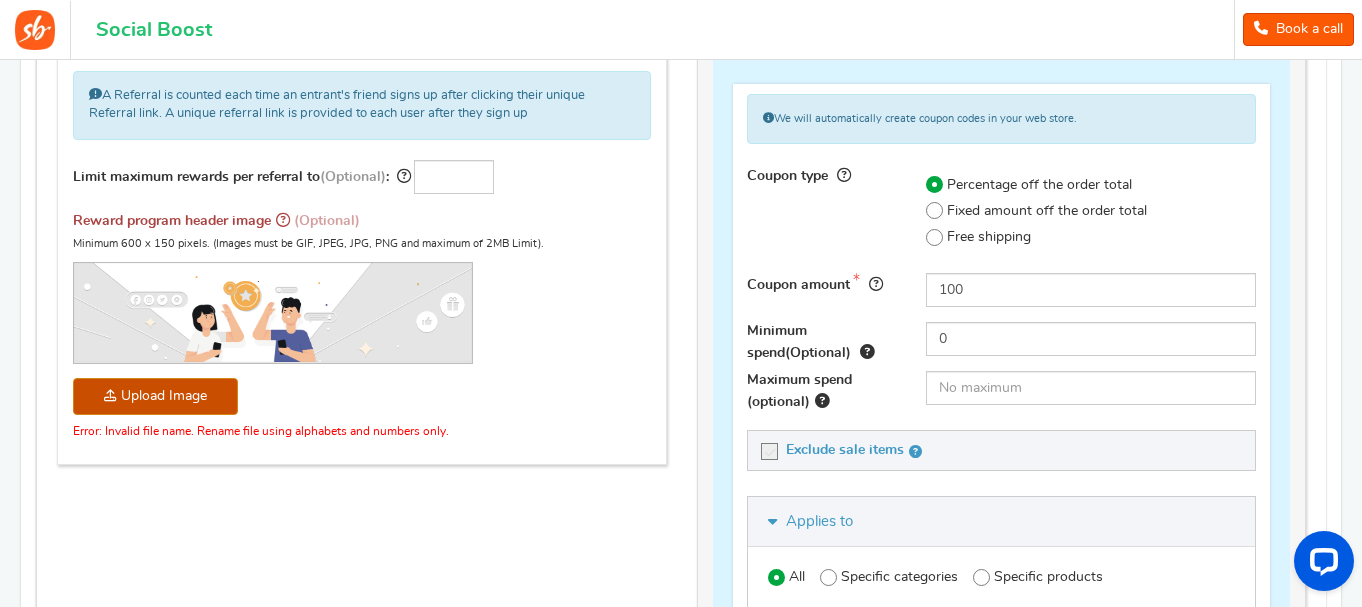 click at bounding box center [273, 313] 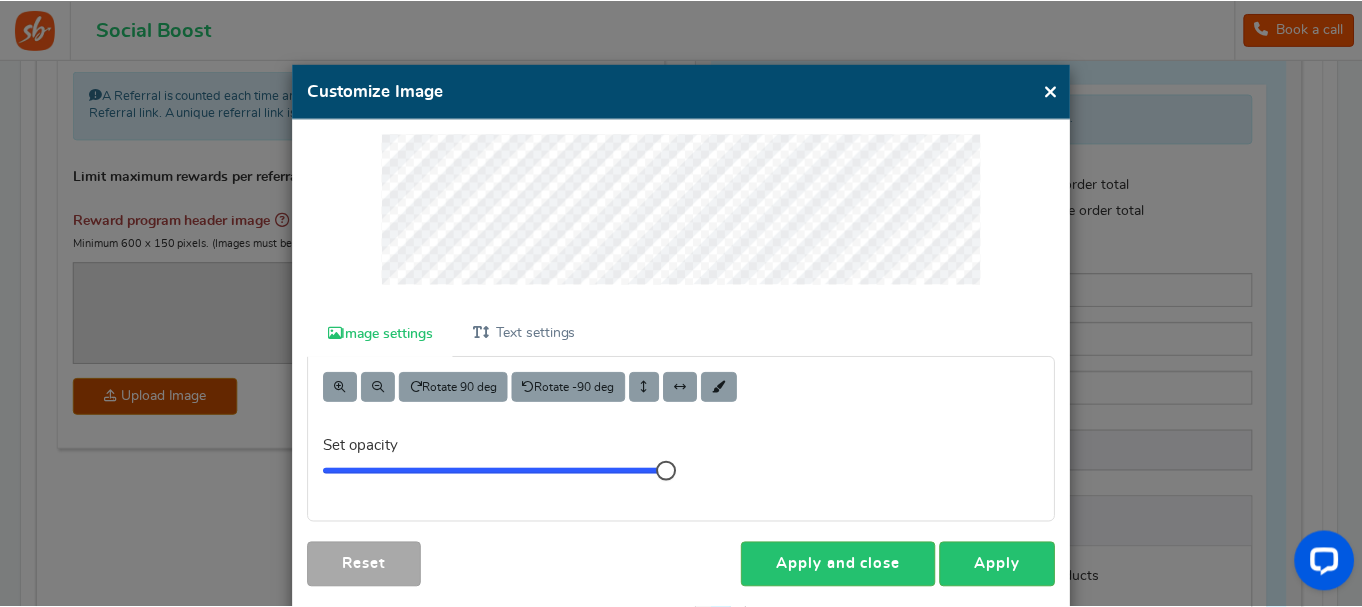 scroll, scrollTop: 40, scrollLeft: 0, axis: vertical 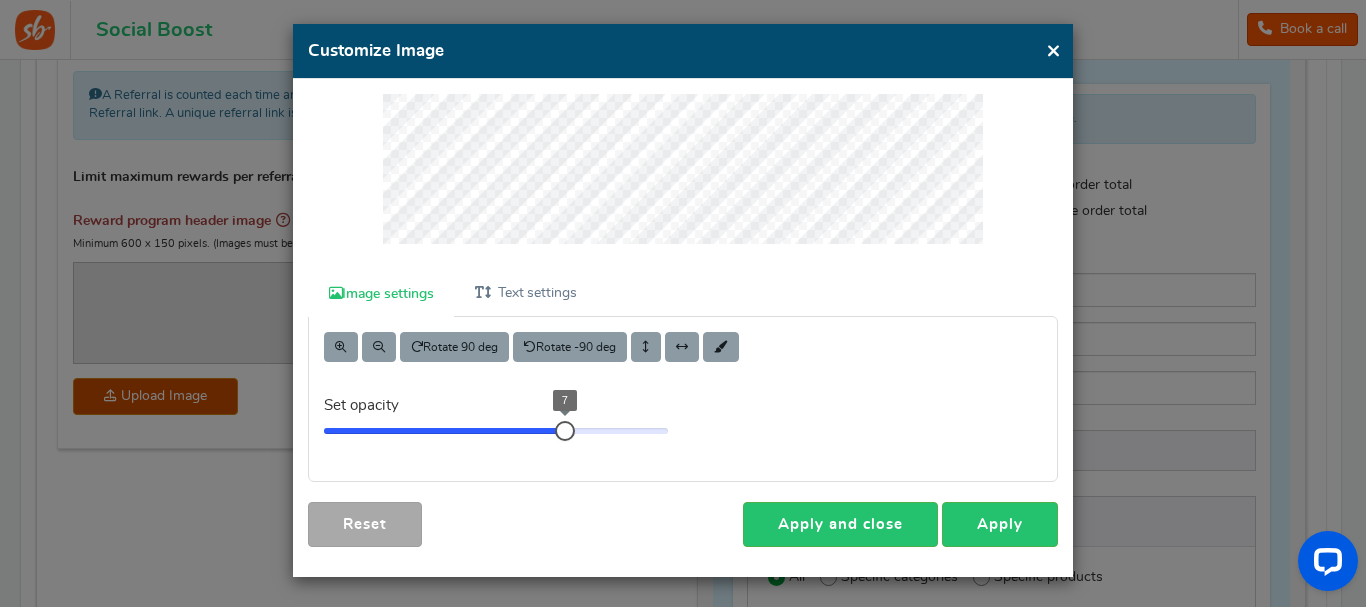 drag, startPoint x: 660, startPoint y: 427, endPoint x: 567, endPoint y: 426, distance: 93.00538 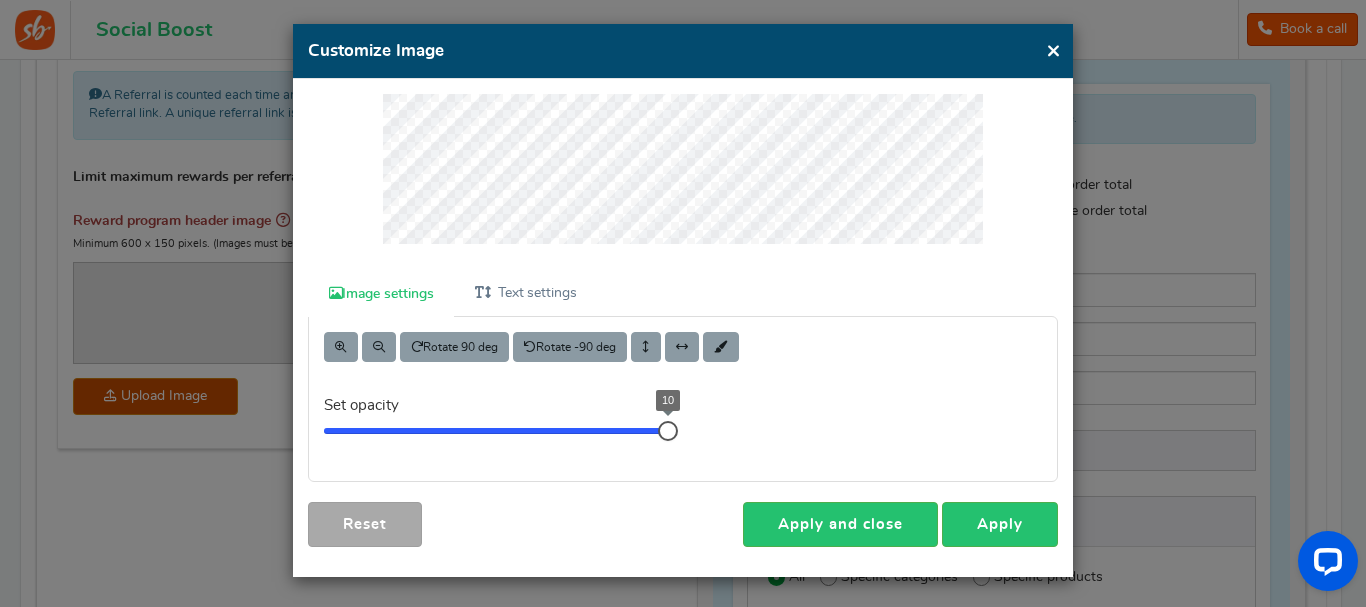 drag, startPoint x: 564, startPoint y: 431, endPoint x: 673, endPoint y: 409, distance: 111.19802 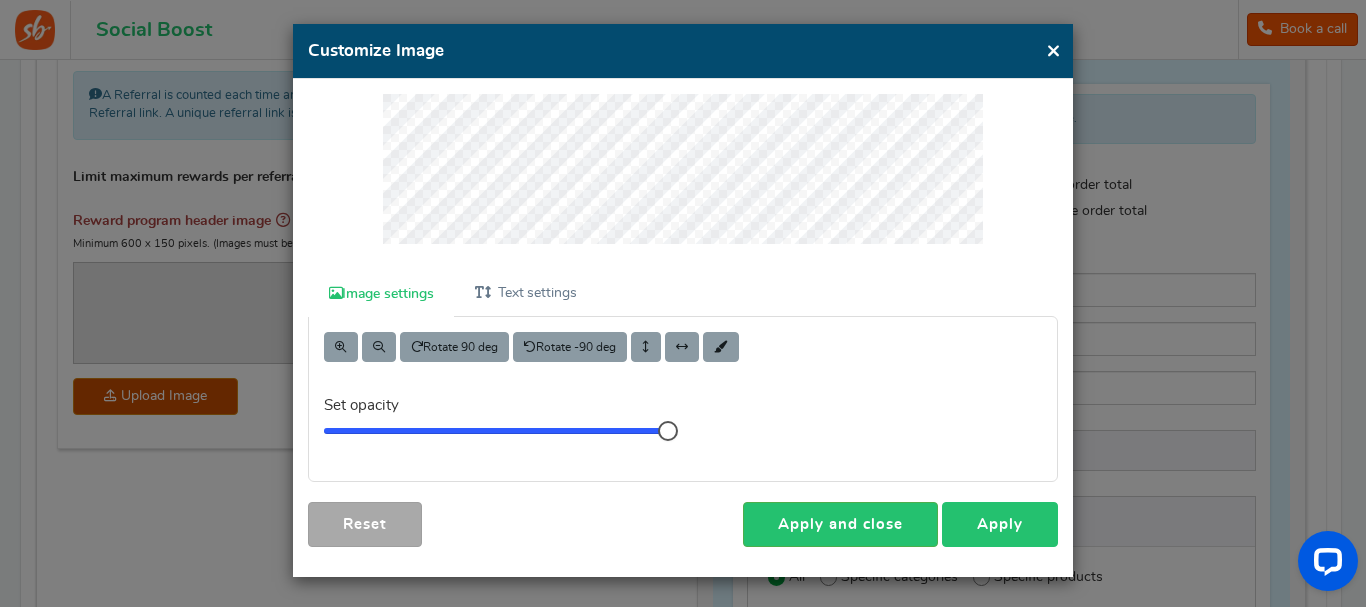 click on "Apply" at bounding box center [1000, 524] 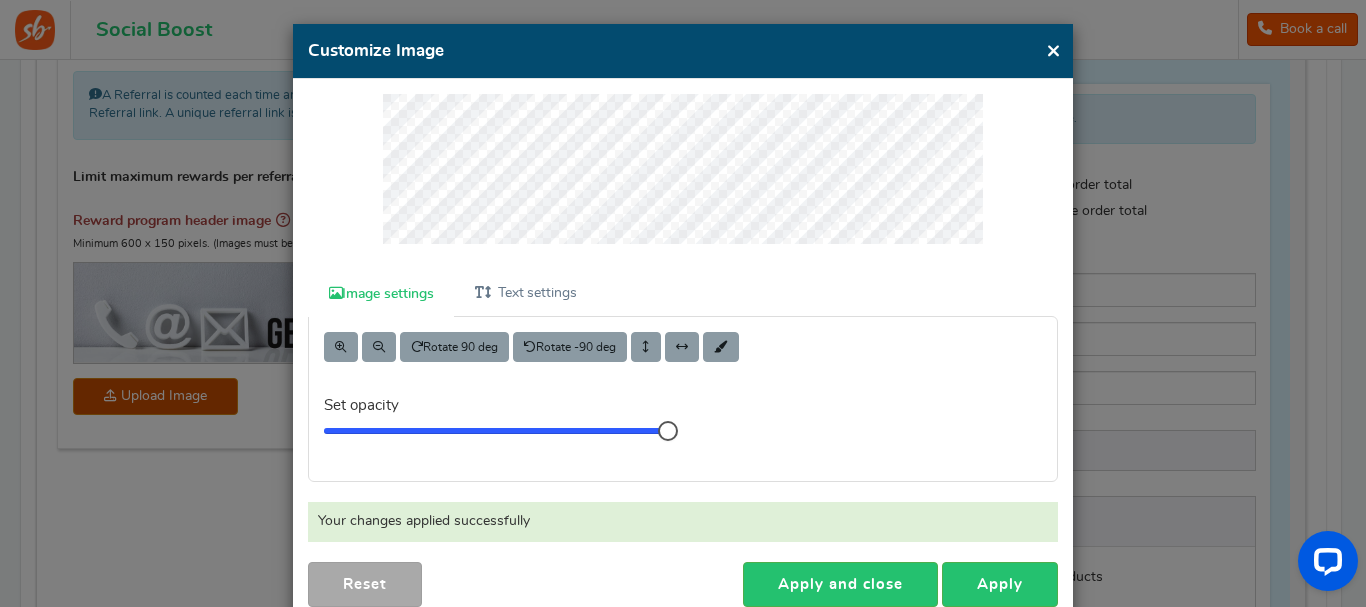 click on "×" at bounding box center (1053, 50) 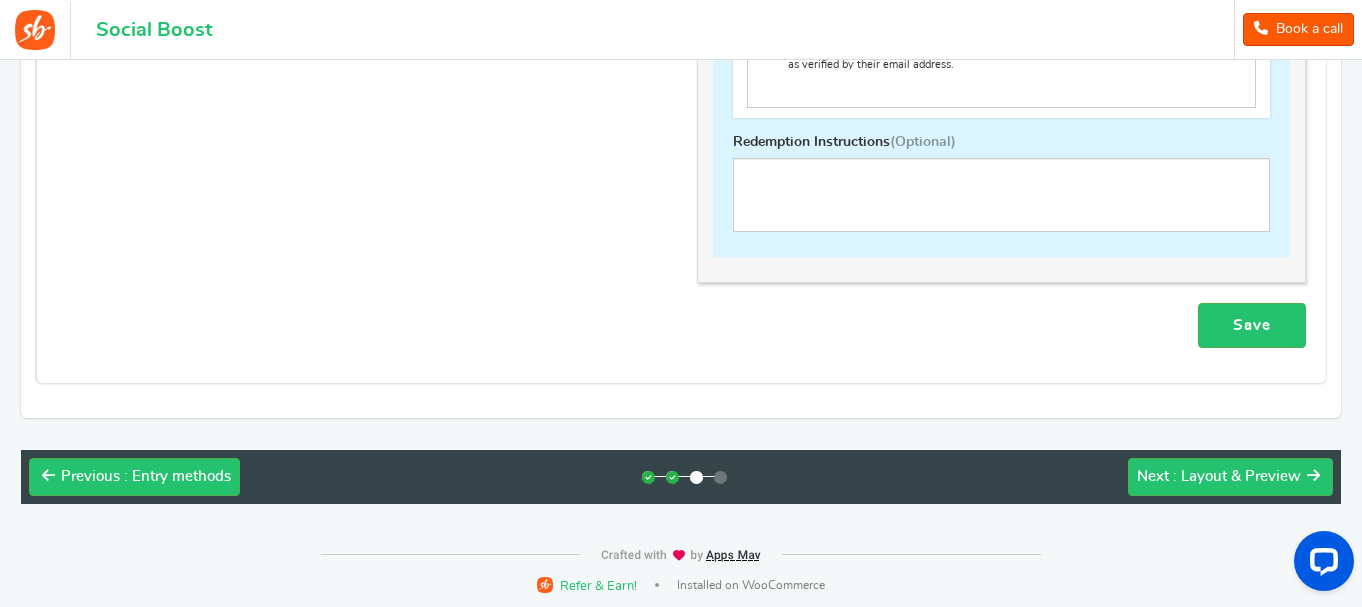 scroll, scrollTop: 1488, scrollLeft: 0, axis: vertical 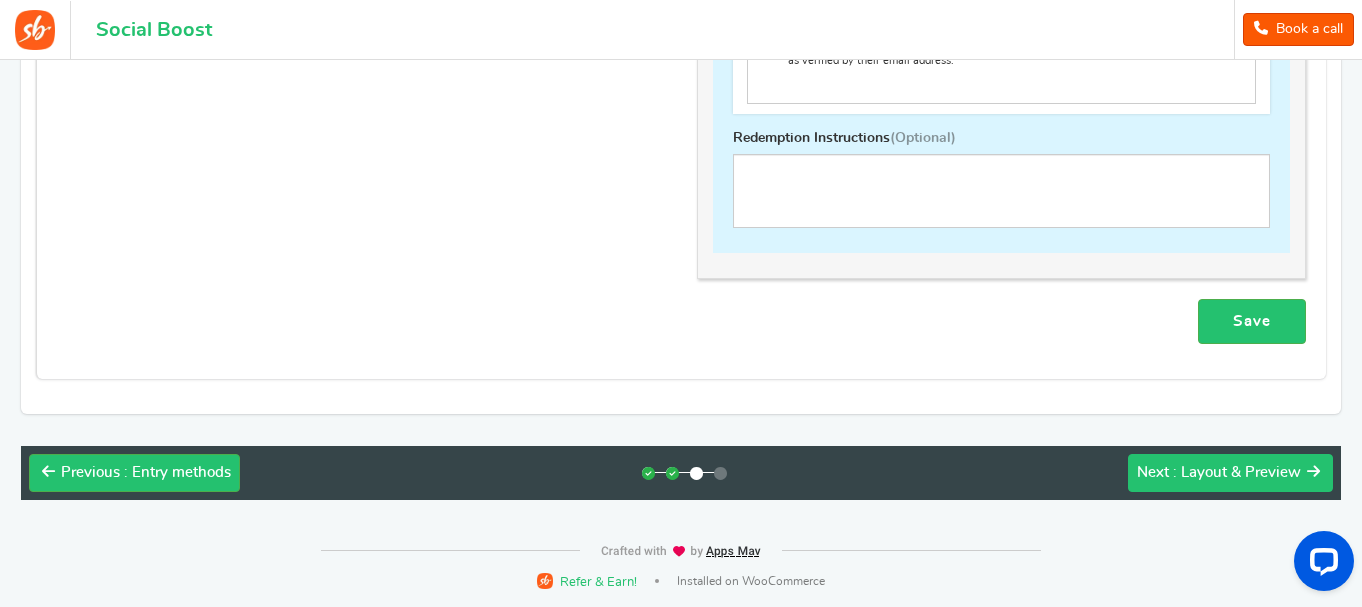 click on ": Layout & Preview" at bounding box center (1237, 472) 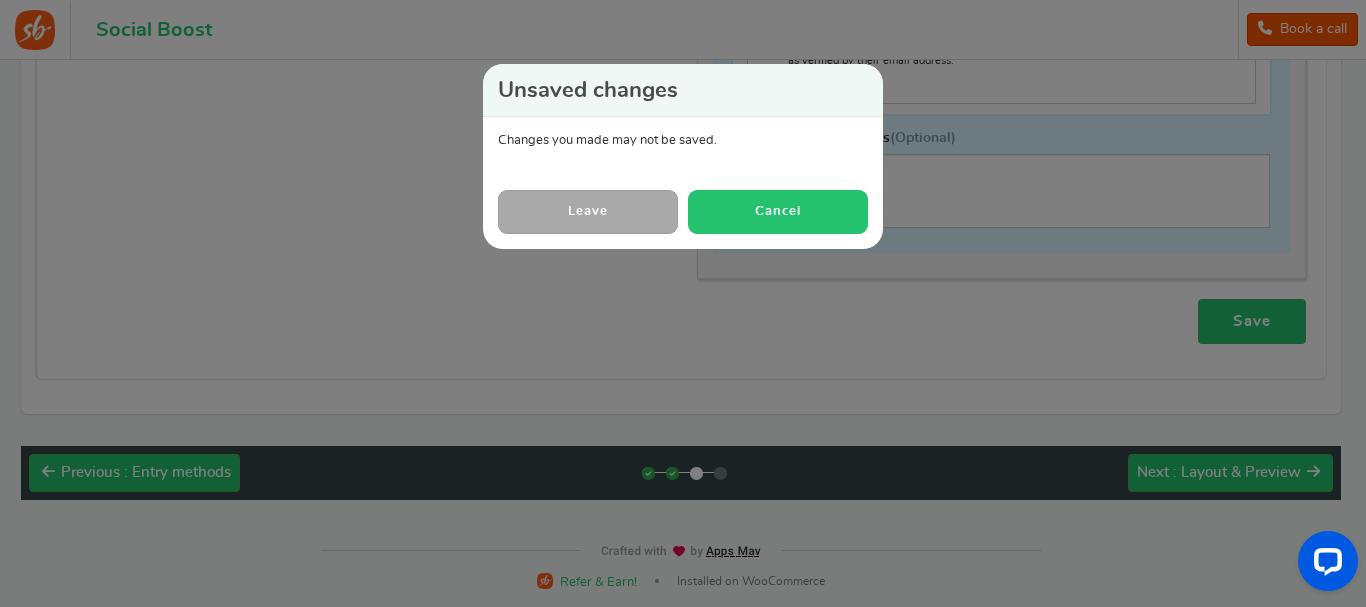 drag, startPoint x: 835, startPoint y: 216, endPoint x: 958, endPoint y: 238, distance: 124.95199 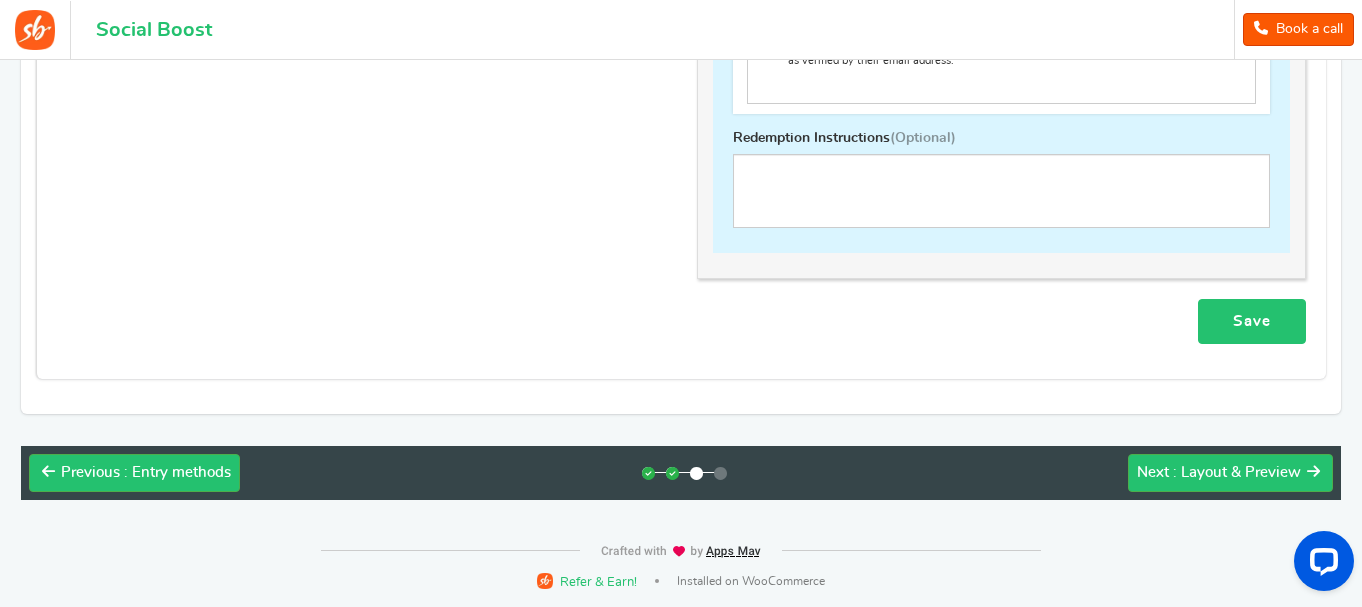 click on "Save" at bounding box center (1252, 321) 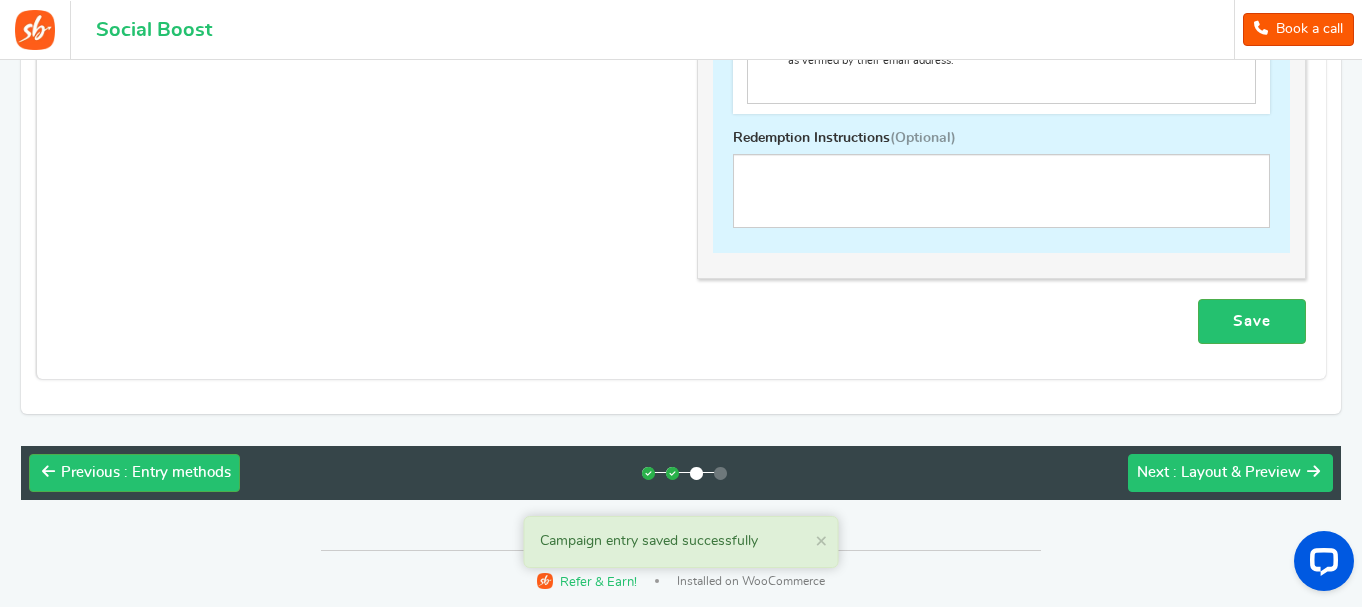 click on "Next
: Layout & Preview" at bounding box center (1230, 473) 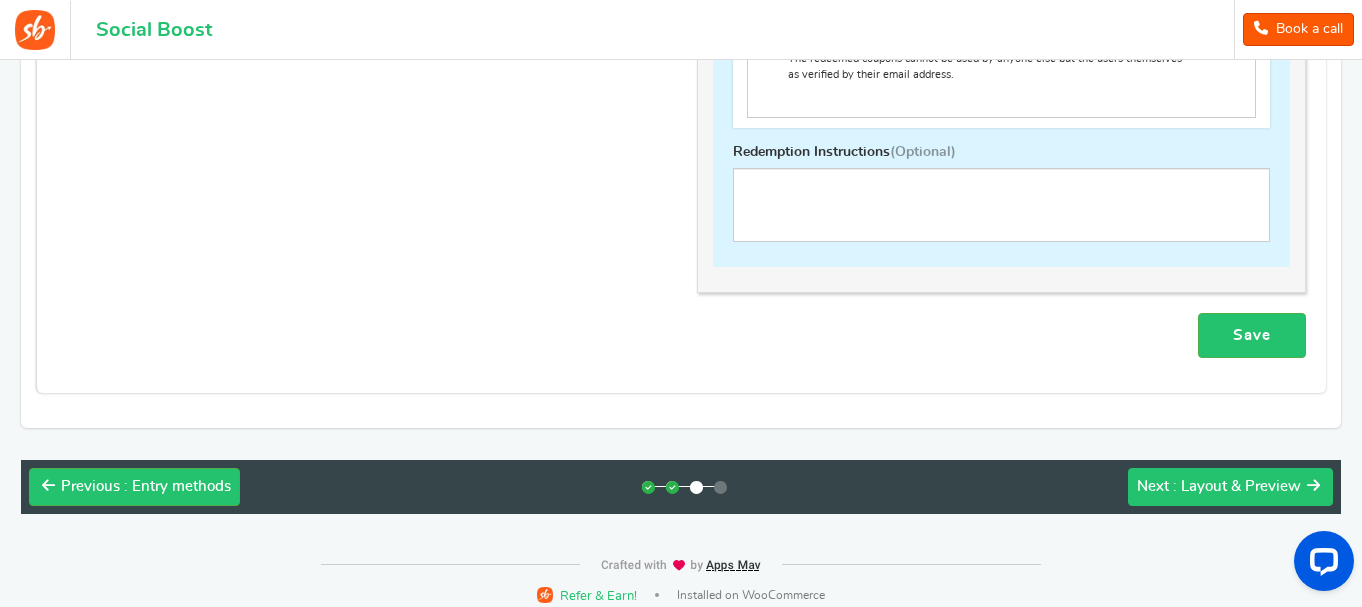 scroll, scrollTop: 1488, scrollLeft: 0, axis: vertical 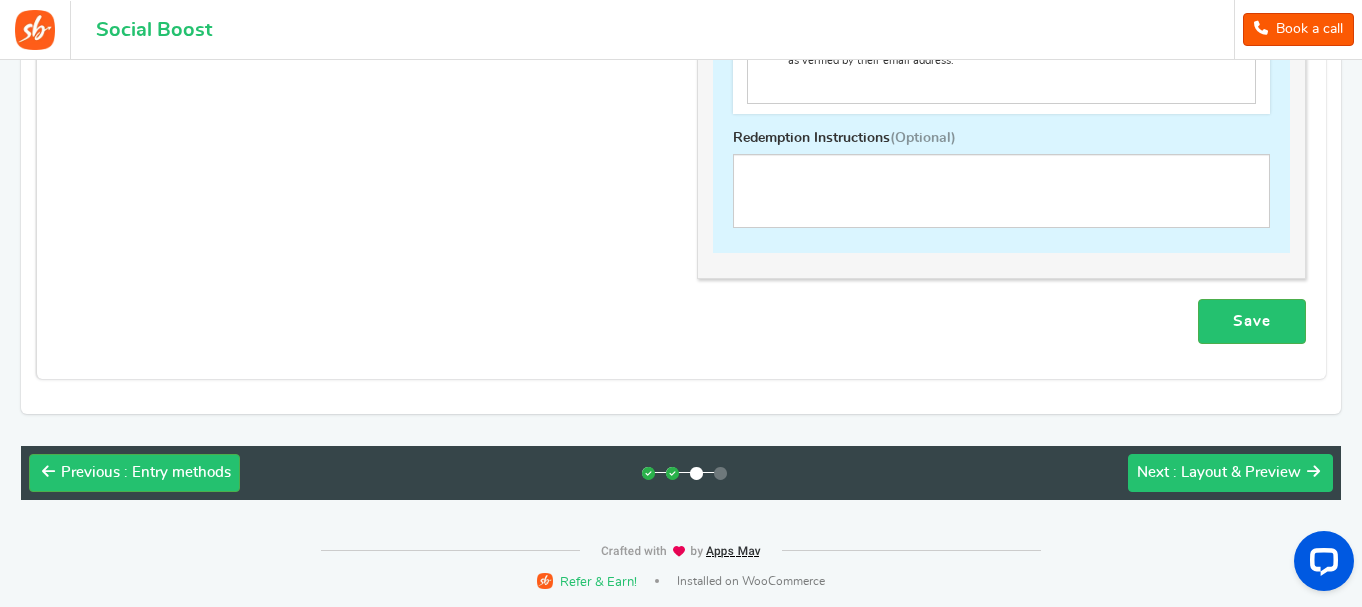 click on "Next
: Layout & Preview" at bounding box center [1230, 473] 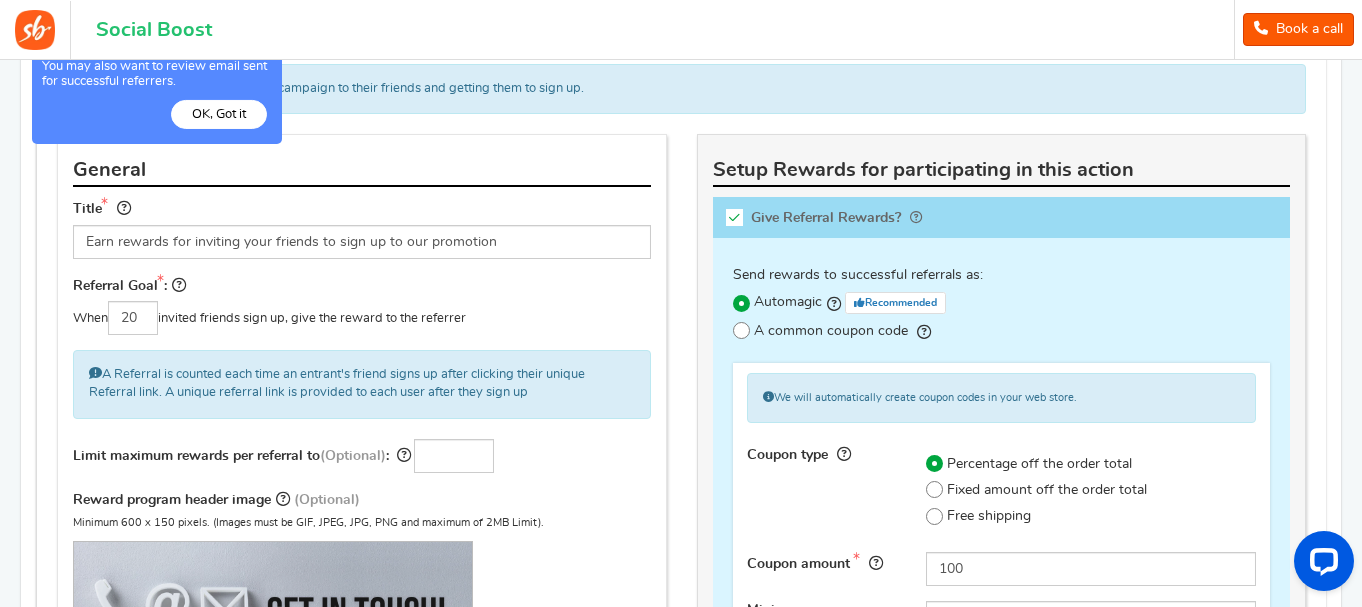scroll, scrollTop: 349, scrollLeft: 0, axis: vertical 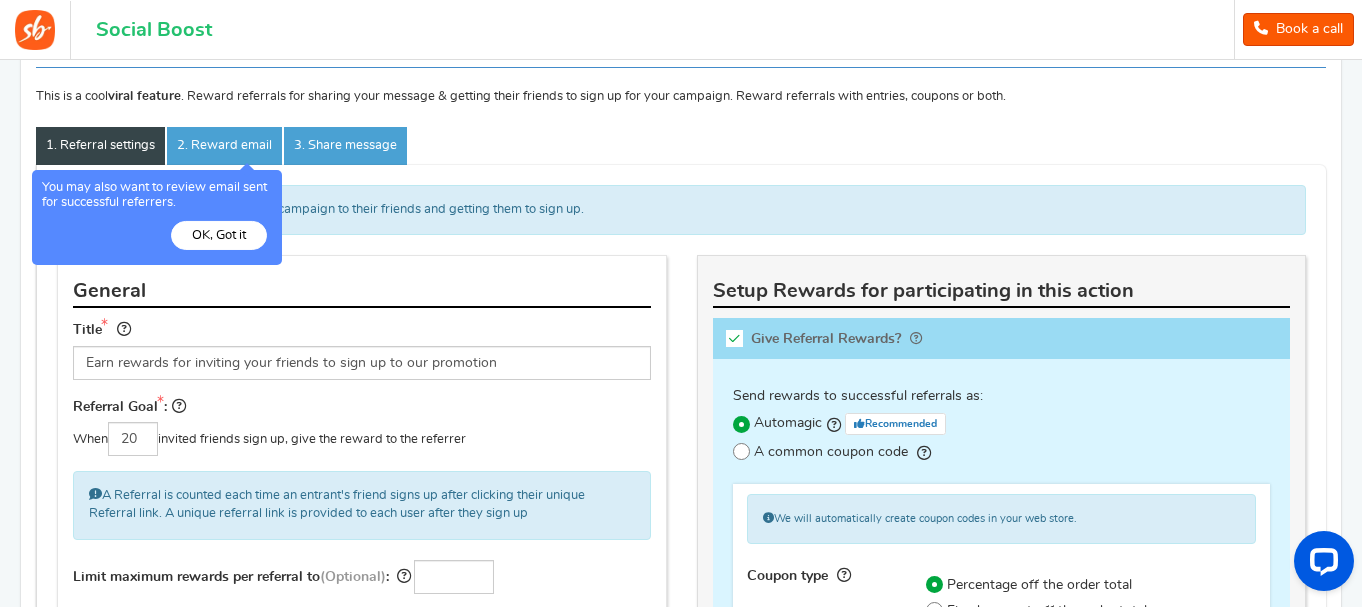 drag, startPoint x: 224, startPoint y: 235, endPoint x: 112, endPoint y: 254, distance: 113.600174 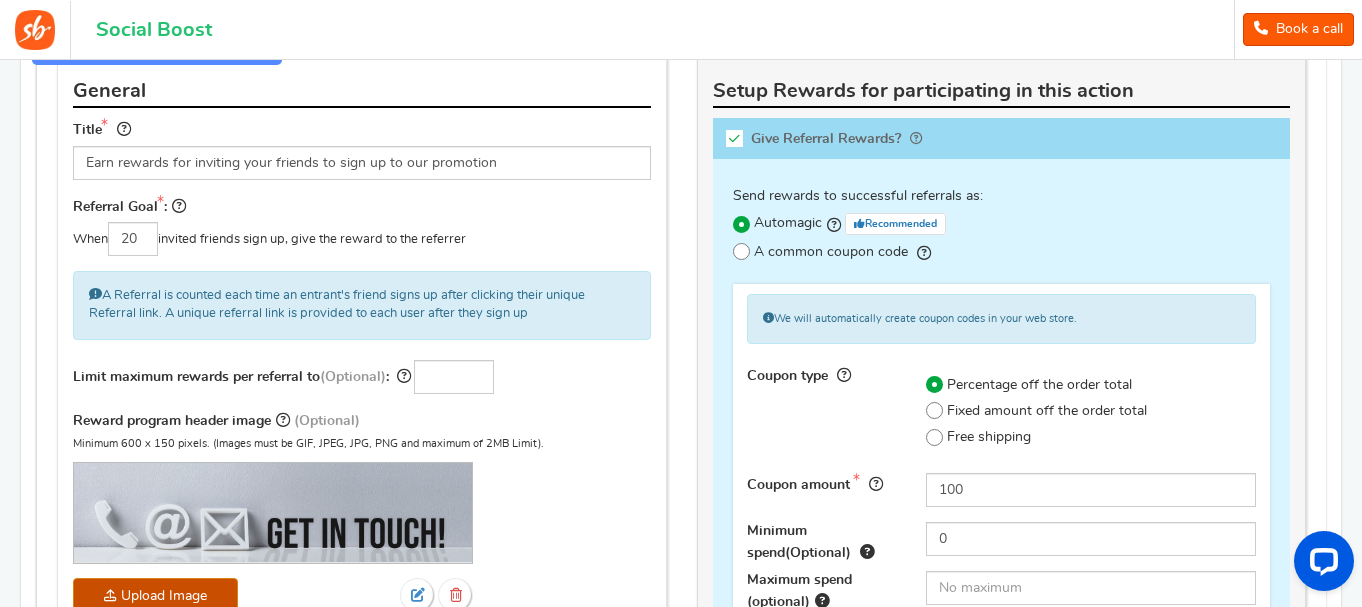 scroll, scrollTop: 449, scrollLeft: 0, axis: vertical 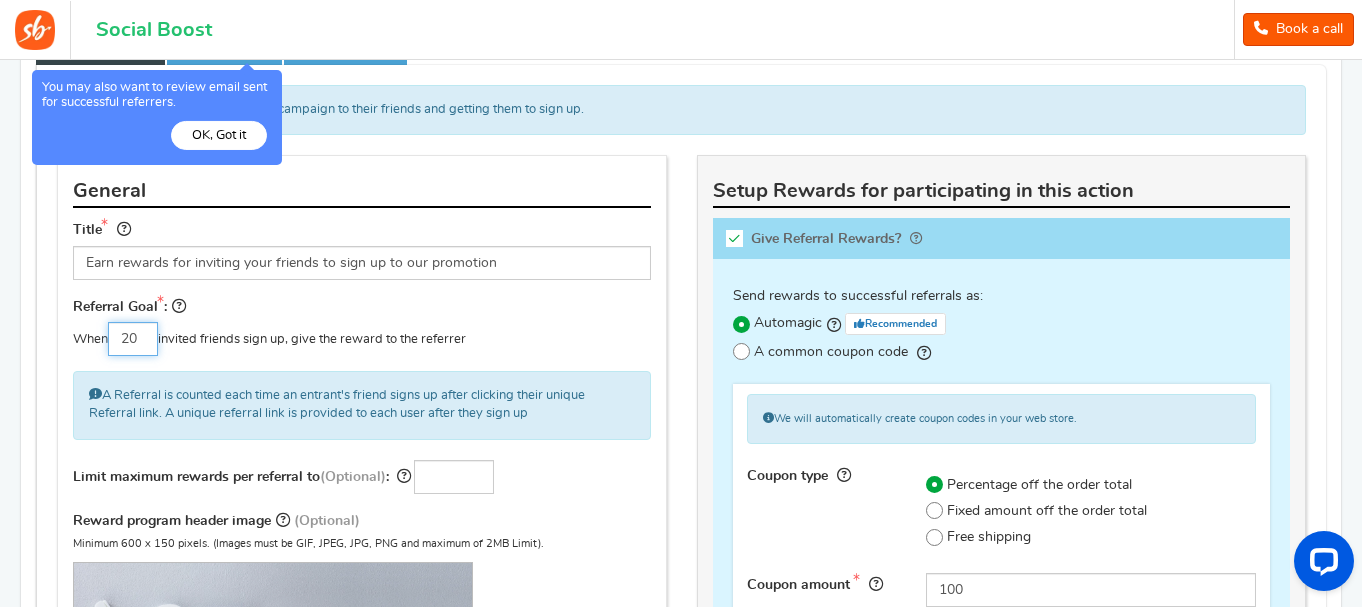 drag, startPoint x: 135, startPoint y: 334, endPoint x: 123, endPoint y: 336, distance: 12.165525 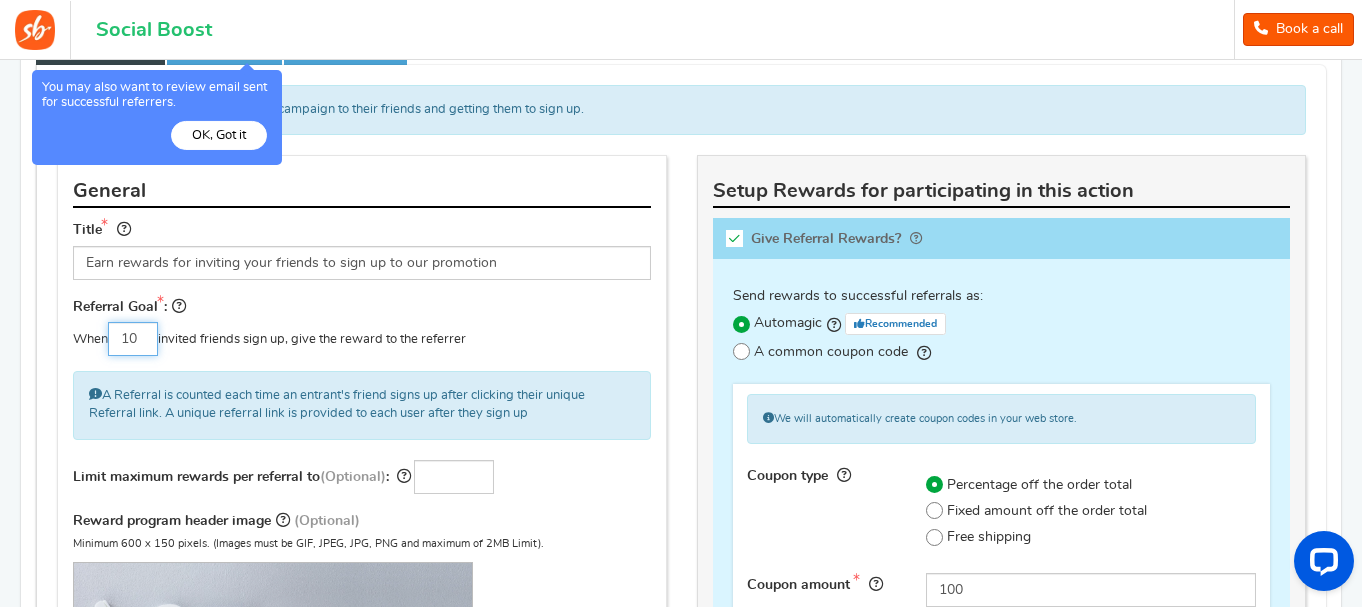 type on "10" 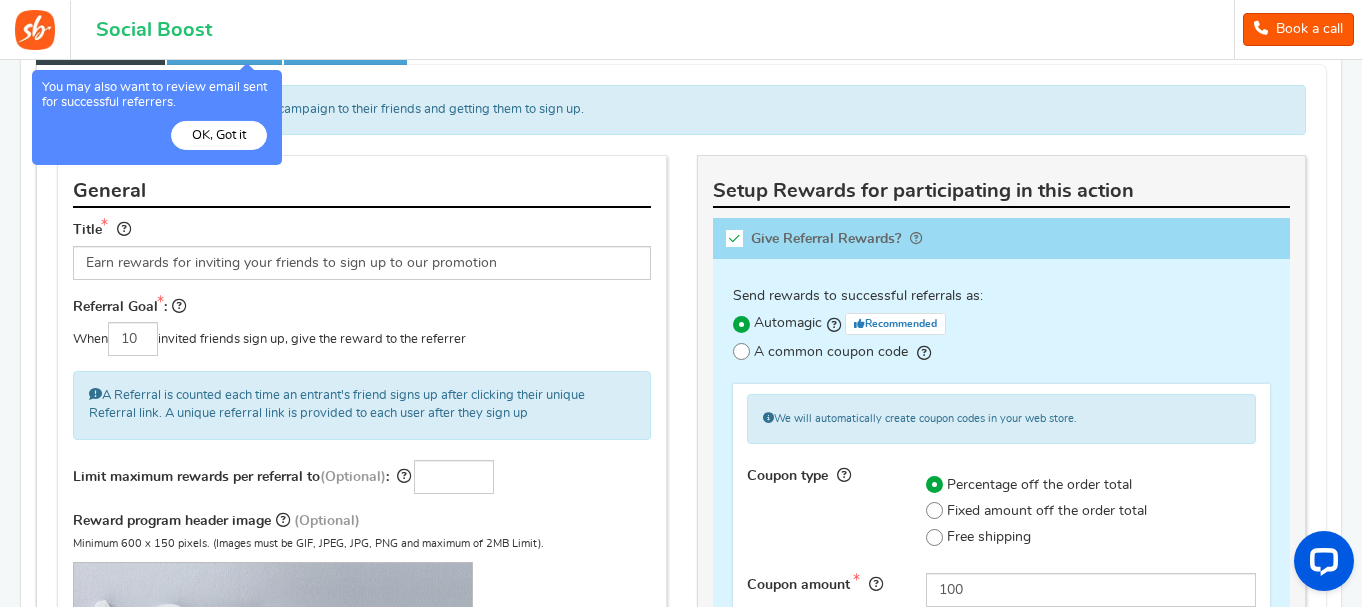click on "Referral Goal  :
When  10  invited friends sign up, give the reward to the referrer" at bounding box center [362, 326] 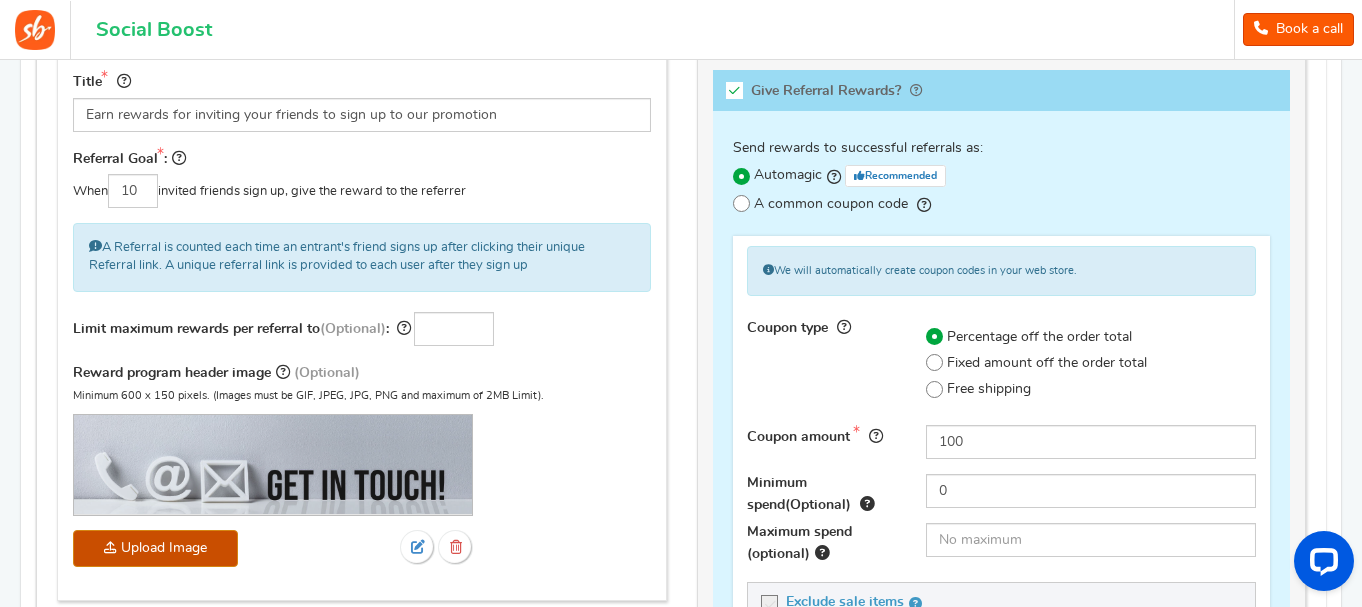 scroll, scrollTop: 549, scrollLeft: 0, axis: vertical 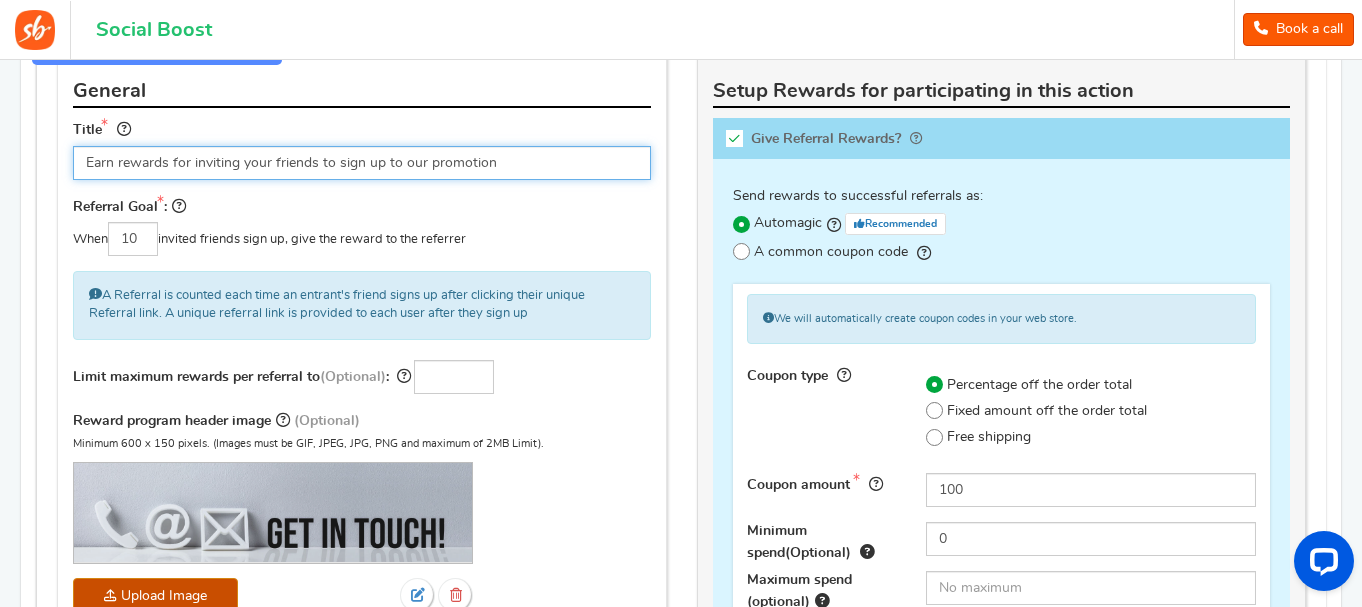 click on "Earn rewards for inviting your friends to sign up to our promotion" at bounding box center [362, 163] 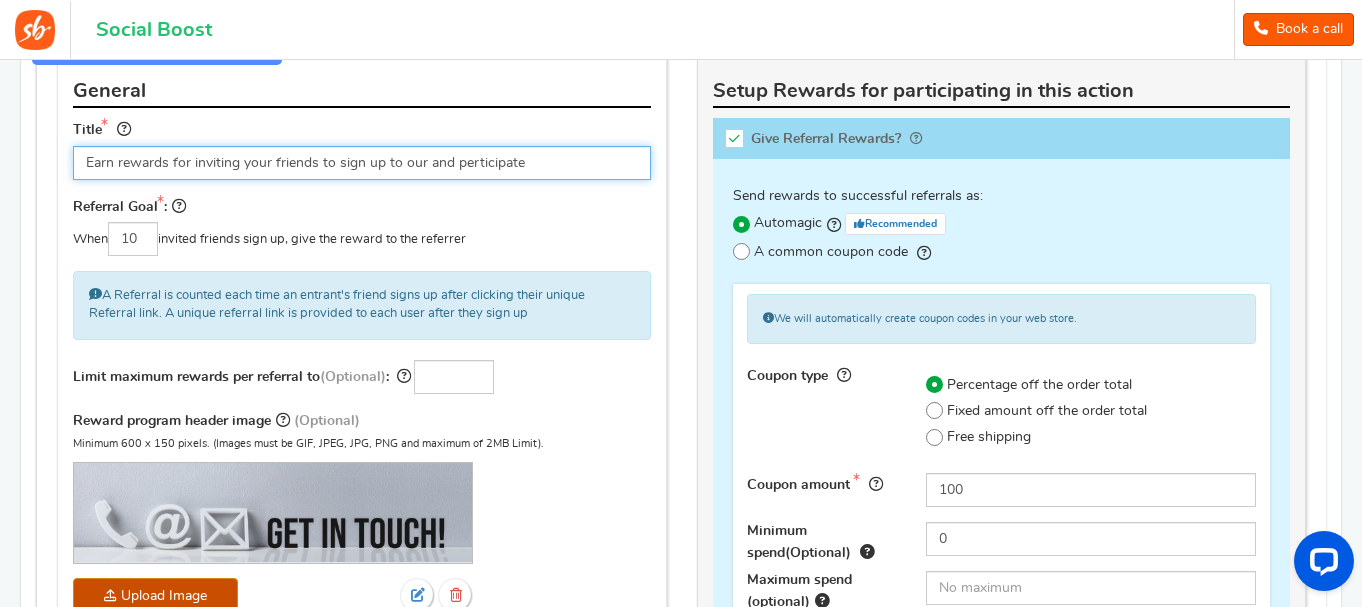 click on "Earn rewards for inviting your friends to sign up to our and perticipate" at bounding box center (362, 163) 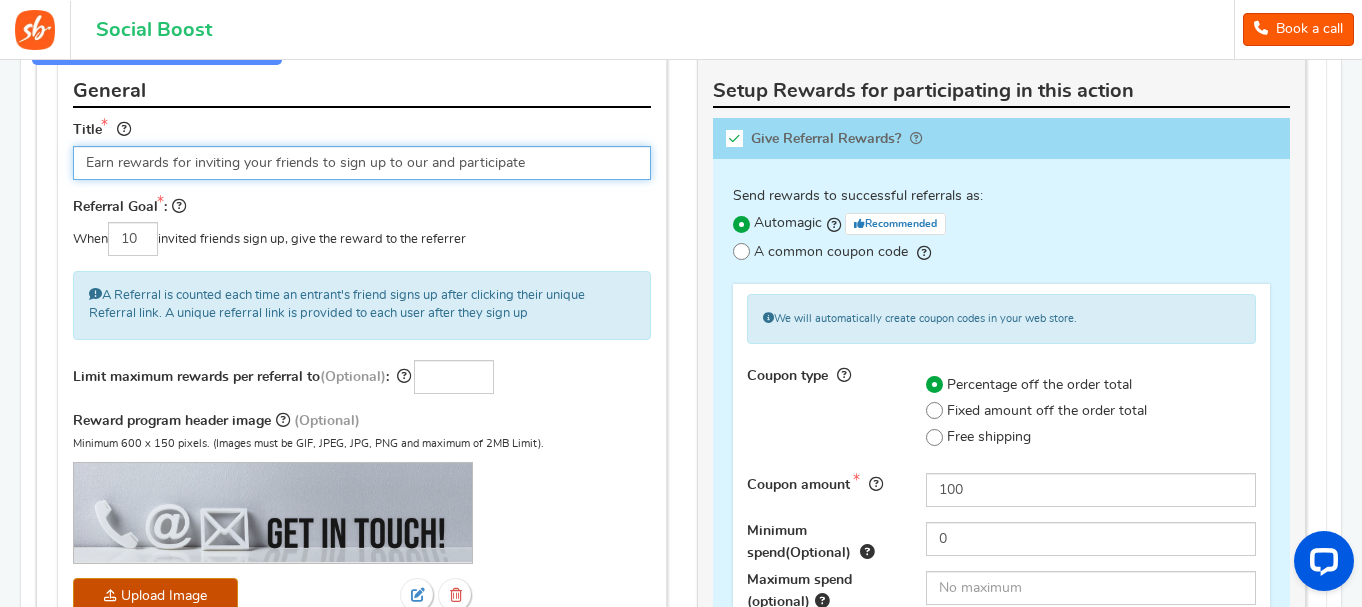 click on "Earn rewards for inviting your friends to sign up to our and participate" at bounding box center [362, 163] 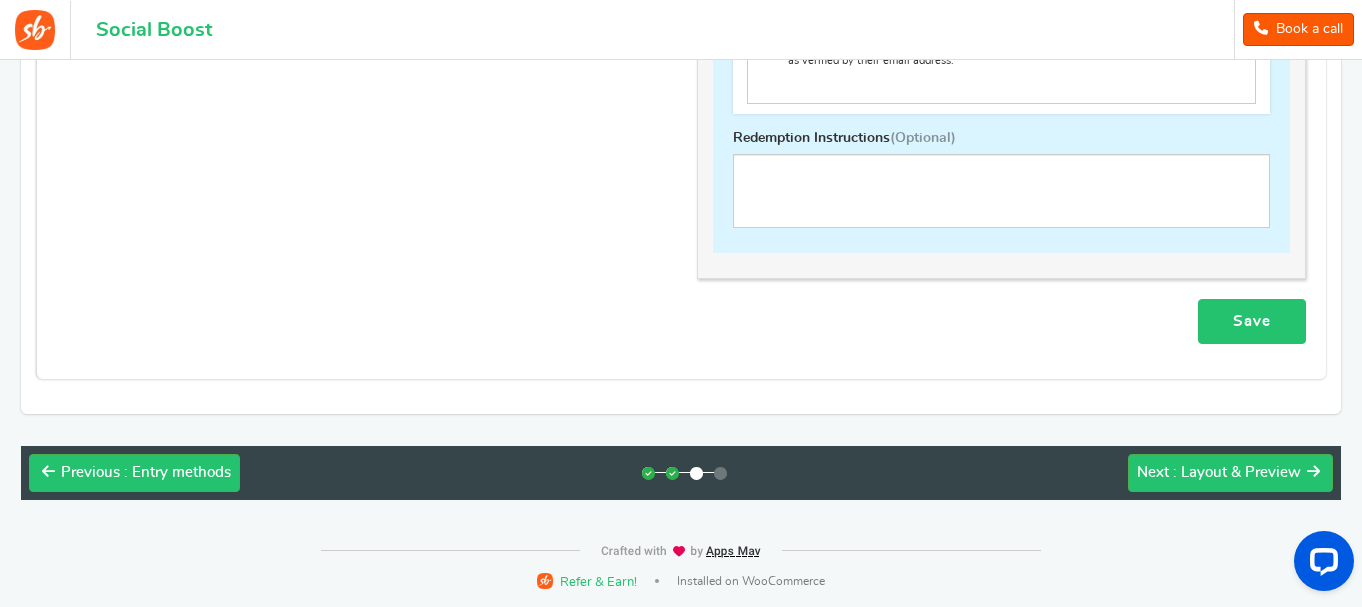 type on "Earn rewards for inviting your friends to sign up to our and participate in Lucky Day" 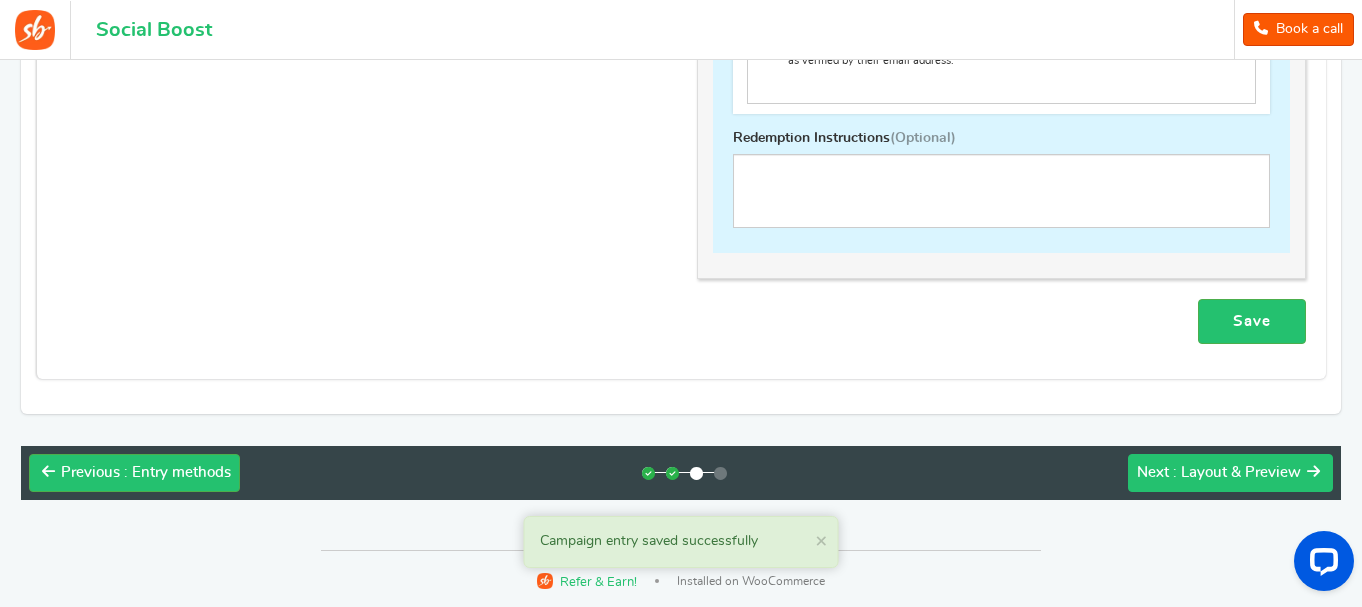 click on ": Layout & Preview" at bounding box center (1237, 472) 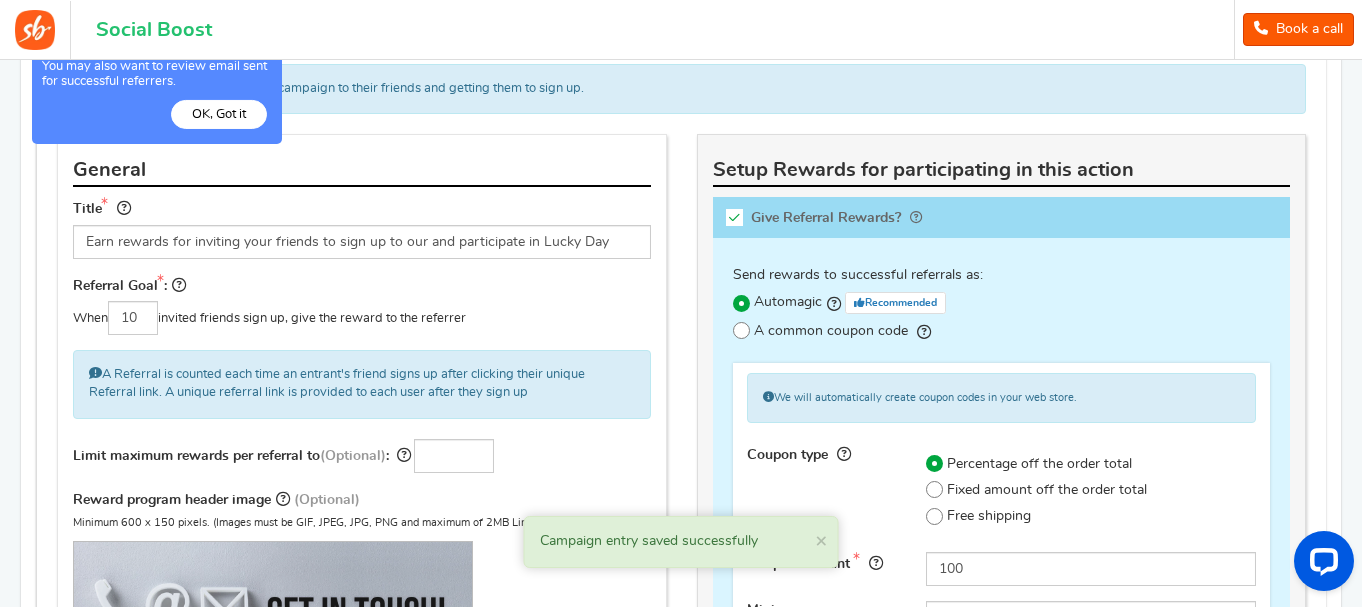 scroll, scrollTop: 349, scrollLeft: 0, axis: vertical 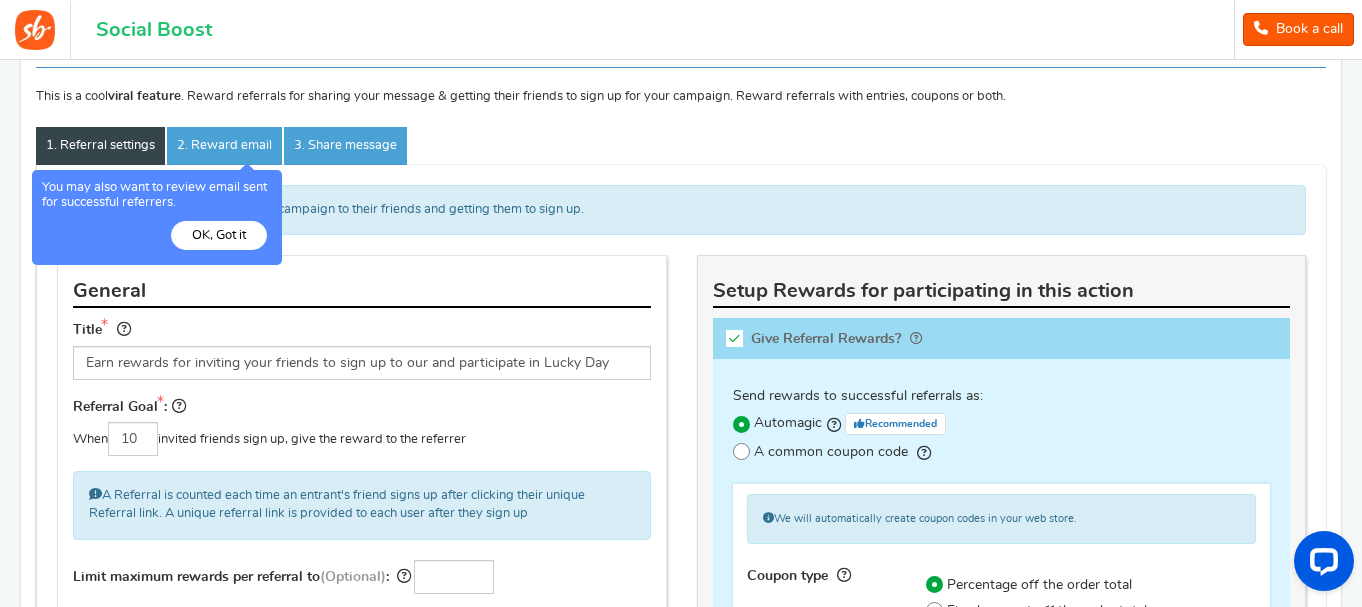 drag, startPoint x: 207, startPoint y: 229, endPoint x: 194, endPoint y: 233, distance: 13.601471 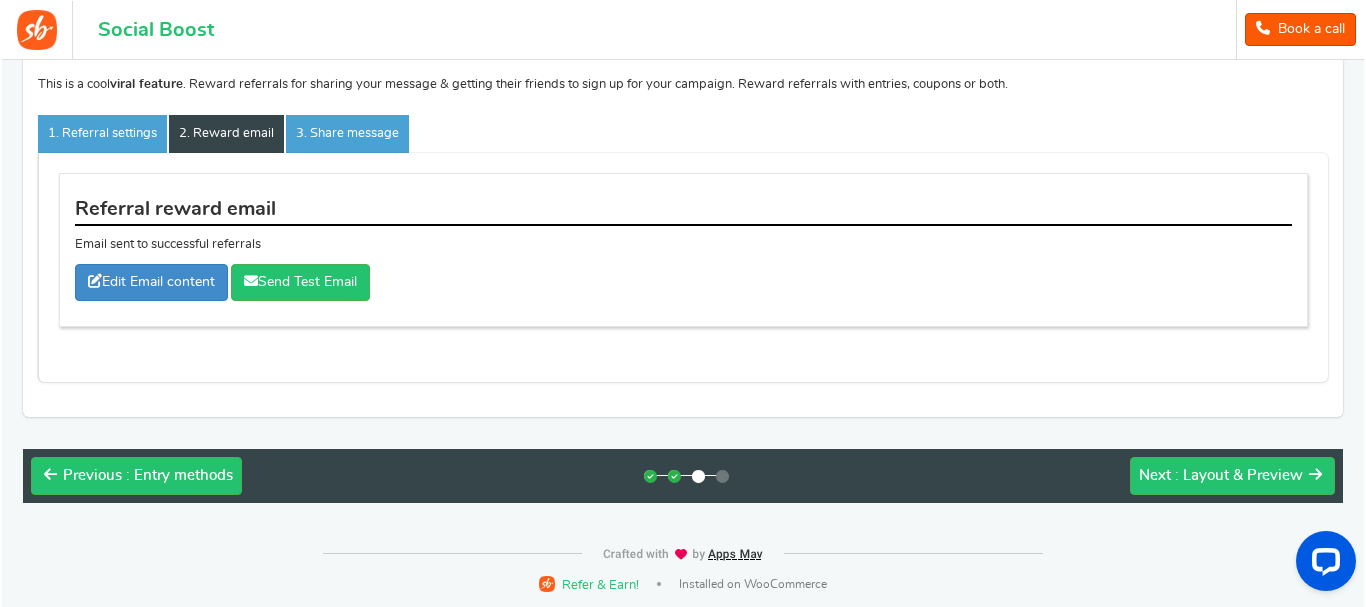 scroll, scrollTop: 364, scrollLeft: 0, axis: vertical 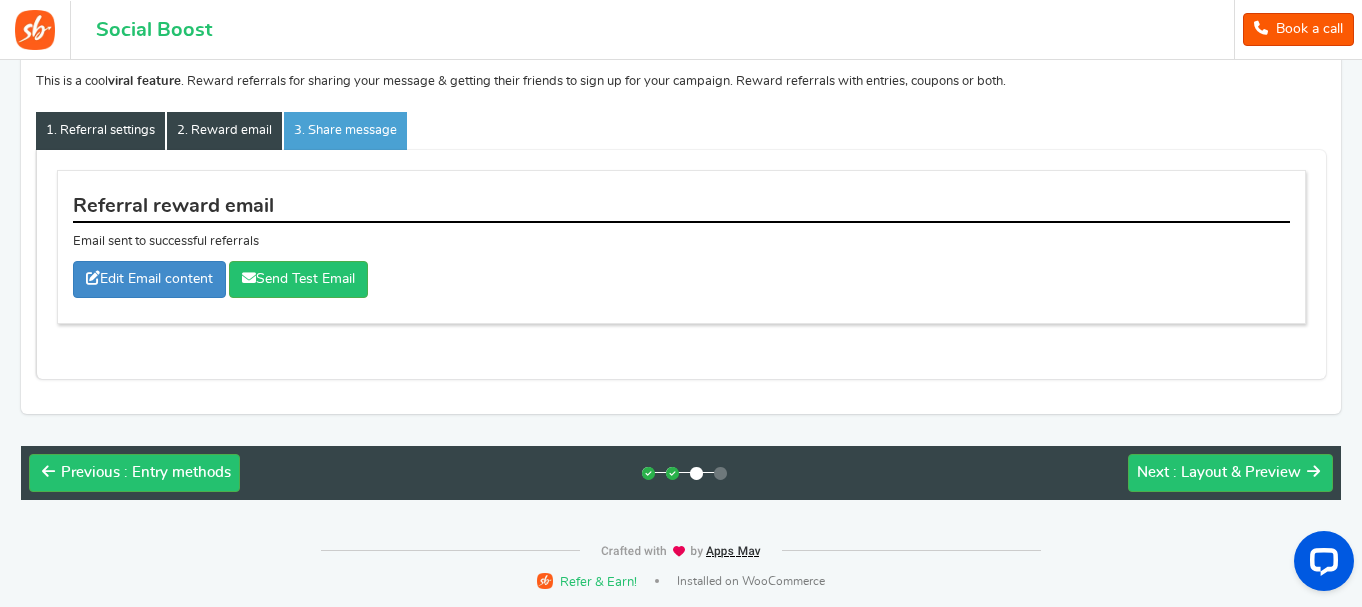 click on "1. Referral settings" at bounding box center (100, 131) 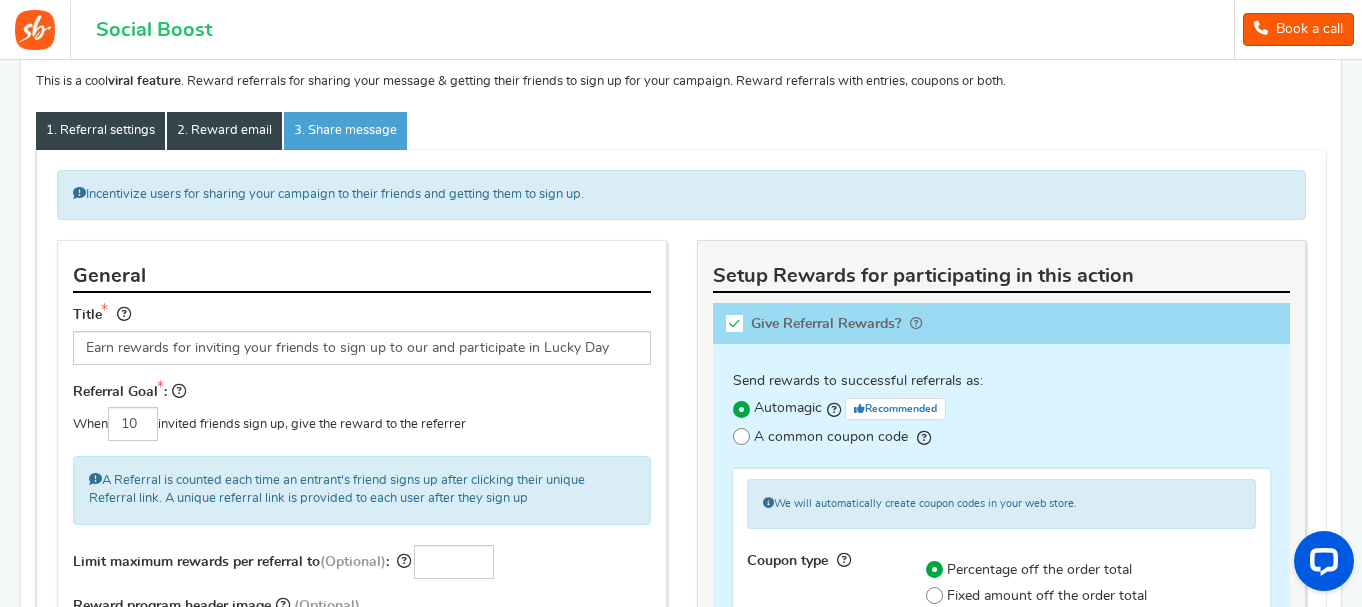 click on "2. Reward email" at bounding box center [224, 131] 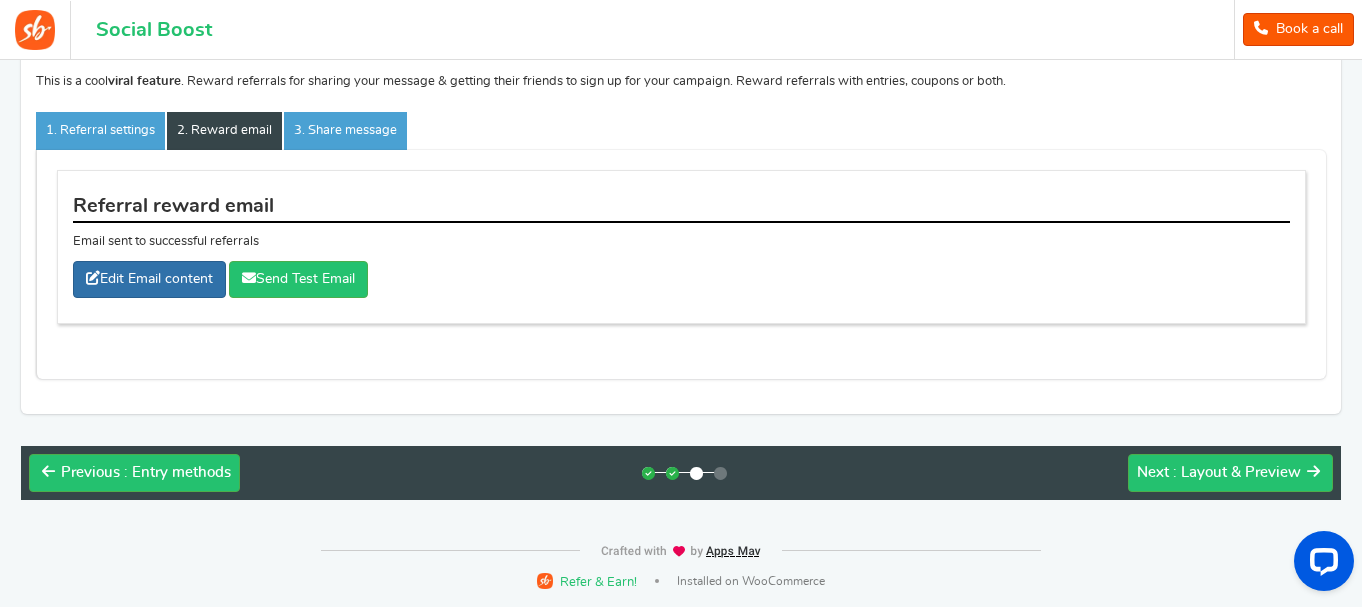 click on "Edit Email content" at bounding box center (149, 279) 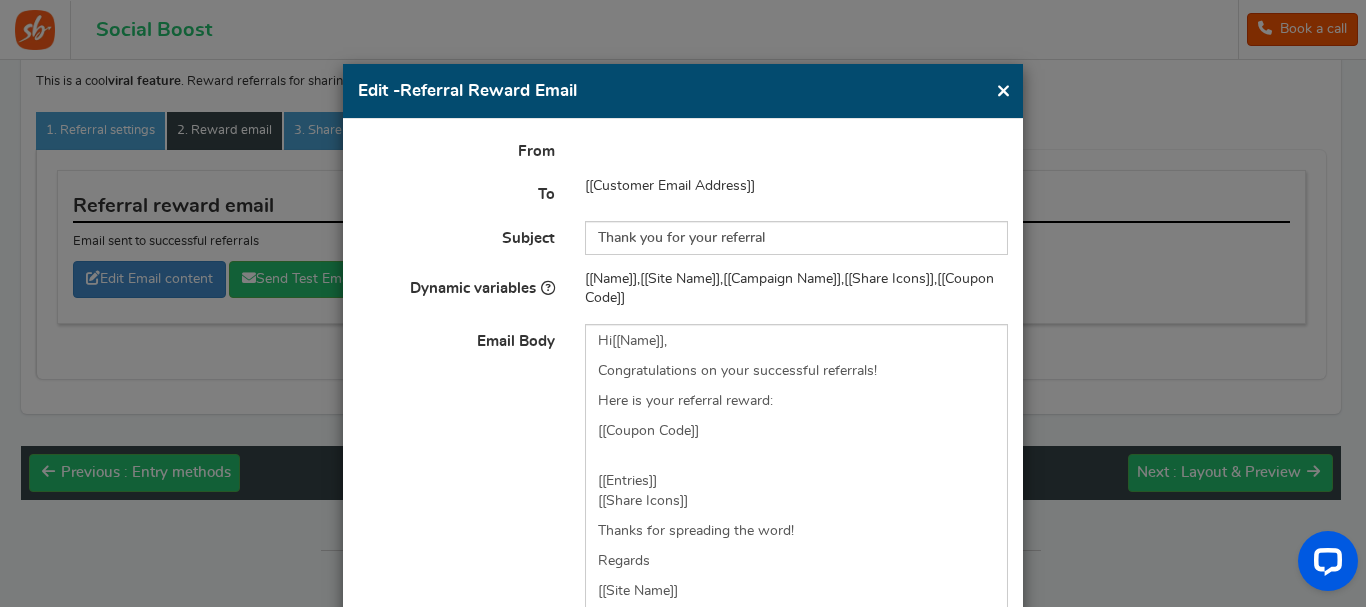 click on "From
To
[[Customer Email Address]]
Subject
Thank you for your referral
Dynamic variables
[[Name]],[[Site Name]],[[Campaign Name]],[[Share Icons]],[[Coupon Code]]
Email Body
Hi  [[Name]] , Congratulations on your successful referrals! Here is your referral reward: [[Entries]]" at bounding box center [683, 437] 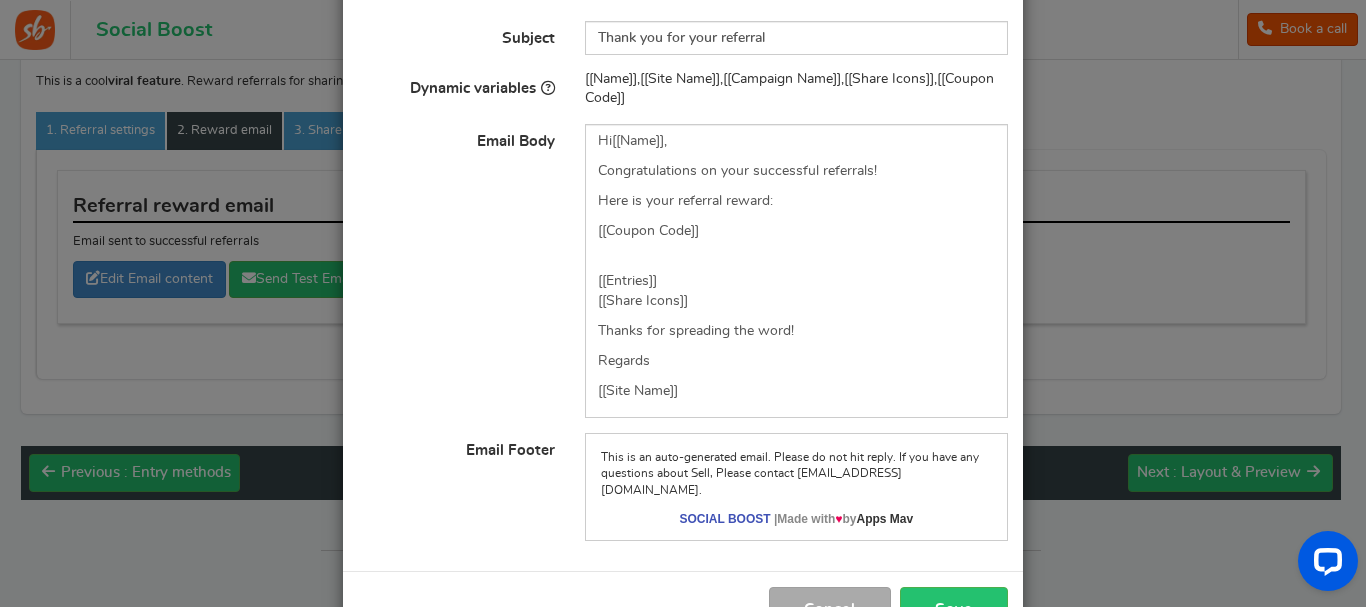 scroll, scrollTop: 254, scrollLeft: 0, axis: vertical 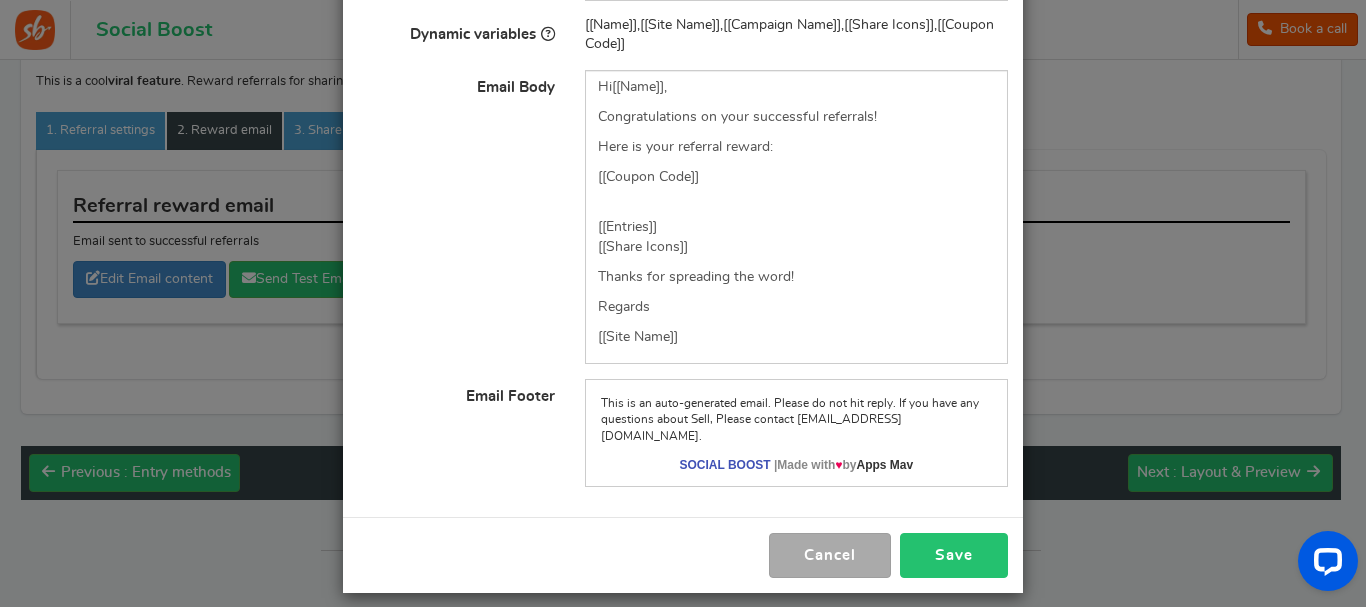 click on "Save" at bounding box center (954, 555) 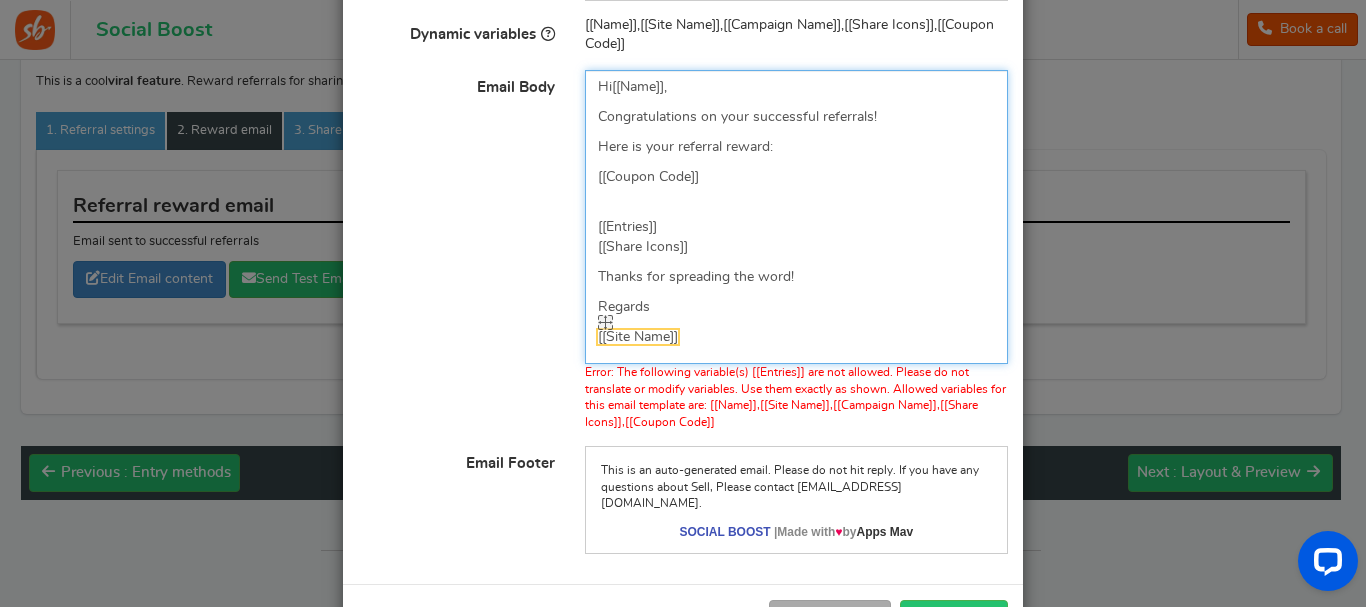 click on "[[Site Name]]" at bounding box center [638, 337] 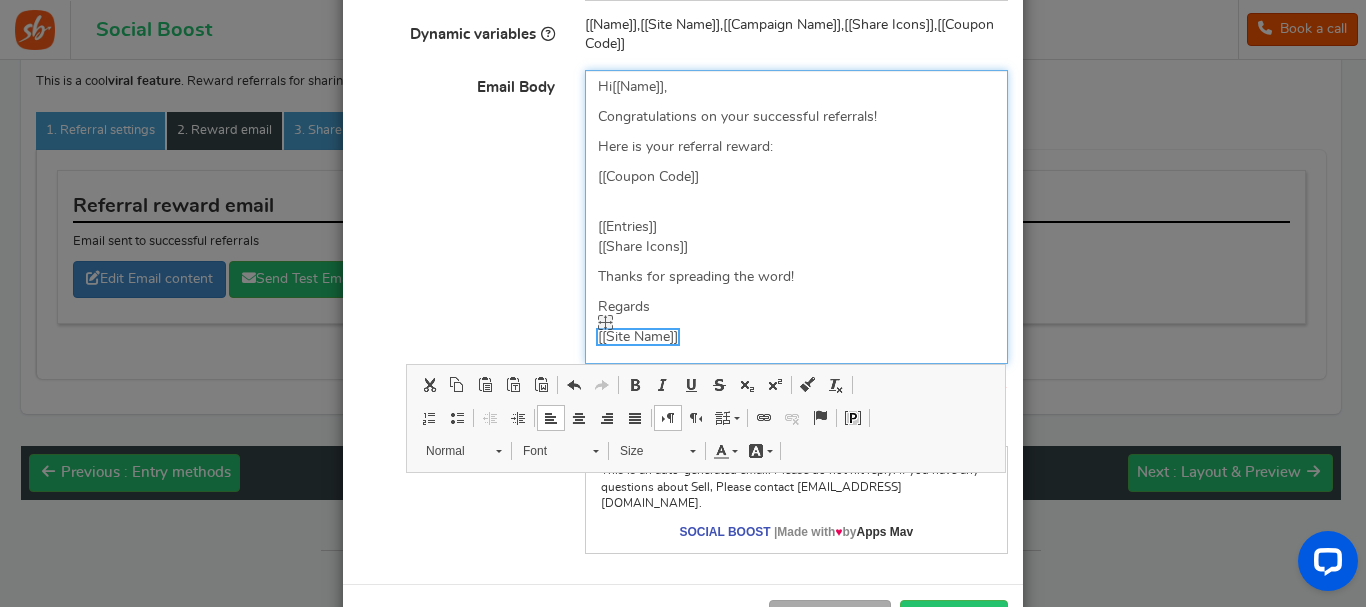 click on "[[Site Name]]" at bounding box center [638, 337] 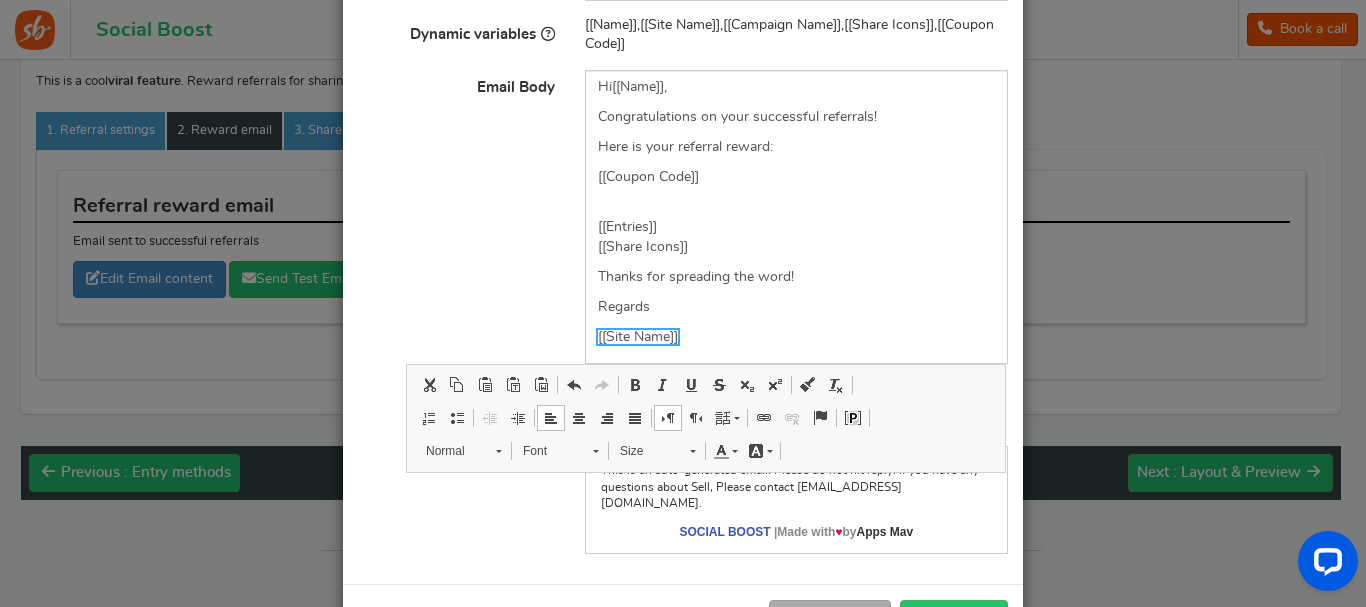 click on "Email Body
Hi  [[Name]] , Congratulations on your successful referrals! Here is your referral reward: [[Coupon Code]] [[Entries]] [[Share Icons]] Thanks for spreading the word! Regards [[Site Name]] Site Name placeholder widget
Error: The following variable(s) [[Entries]] are not allowed. Please do not translate or modify variables. Use them exactly as shown. Allowed variables for this email template are: [[Name]],[[Site Name]],[[Campaign Name]],[[Share Icons]],[[Coupon Code]]" at bounding box center (683, 250) 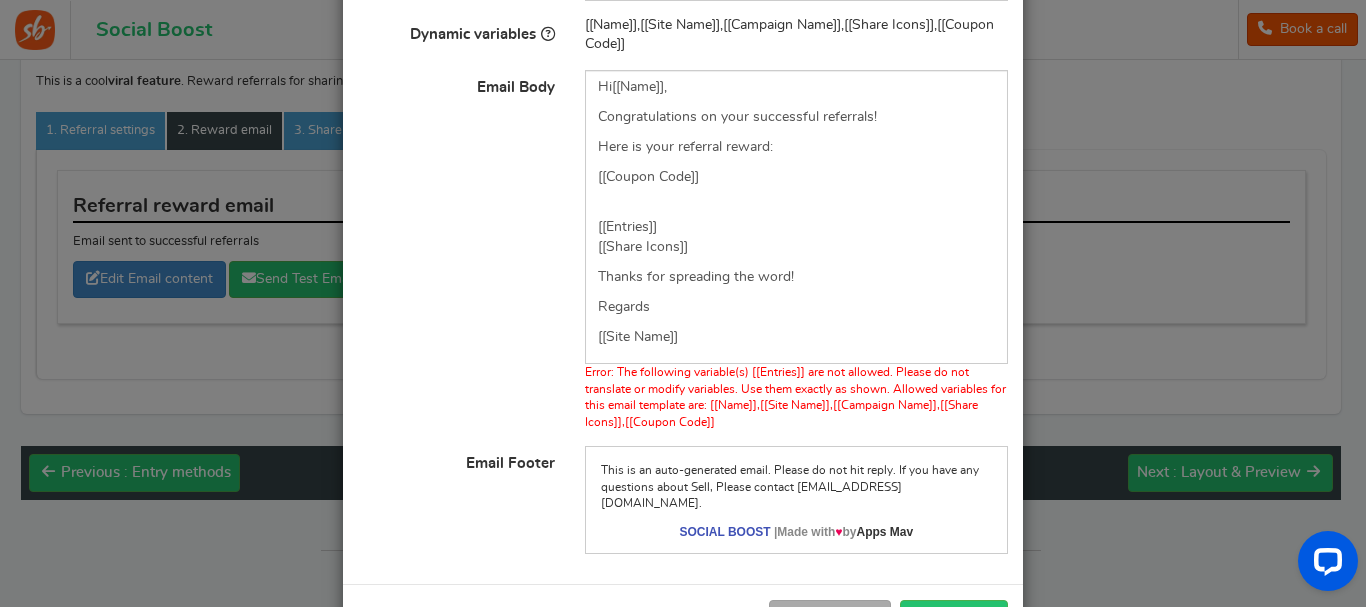 click on "Email Body
Hi  [[Name]] , Congratulations on your successful referrals! Here is your referral reward: [[Coupon Code]] [[Entries]] [[Share Icons]] Thanks for spreading the word! Regards [[Site Name]] Site Name placeholder widget
Error: The following variable(s) [[Entries]] are not allowed. Please do not translate or modify variables. Use them exactly as shown. Allowed variables for this email template are: [[Name]],[[Site Name]],[[Campaign Name]],[[Share Icons]],[[Coupon Code]]" at bounding box center (683, 250) 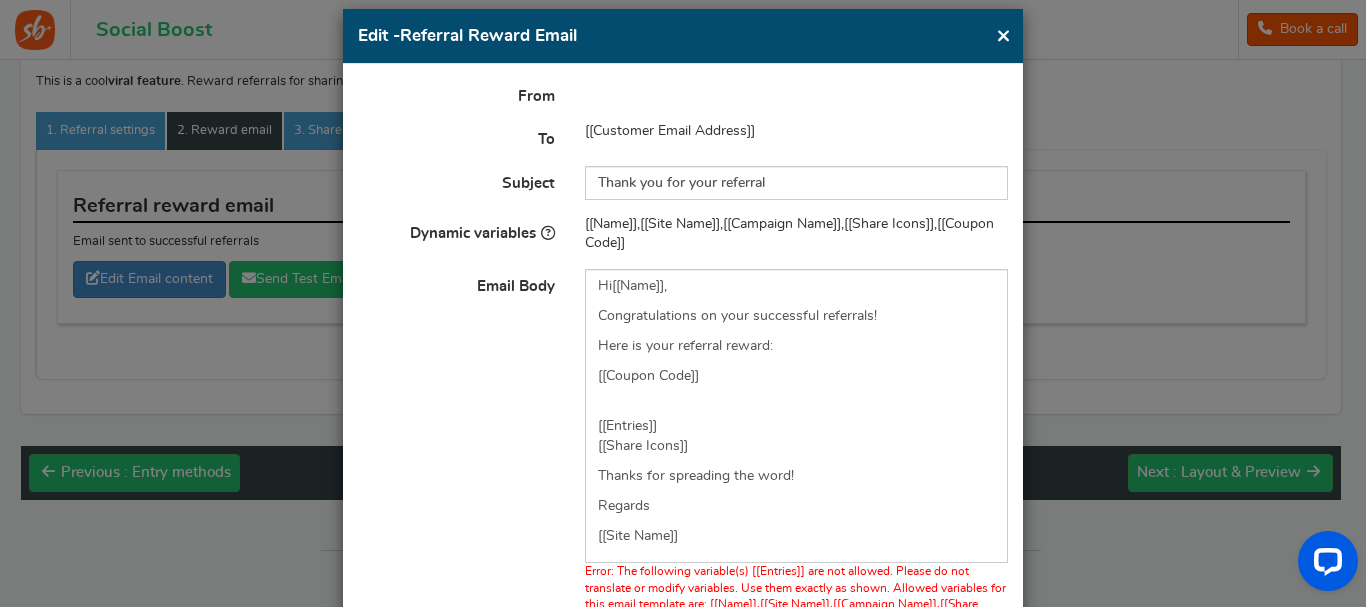 scroll, scrollTop: 54, scrollLeft: 0, axis: vertical 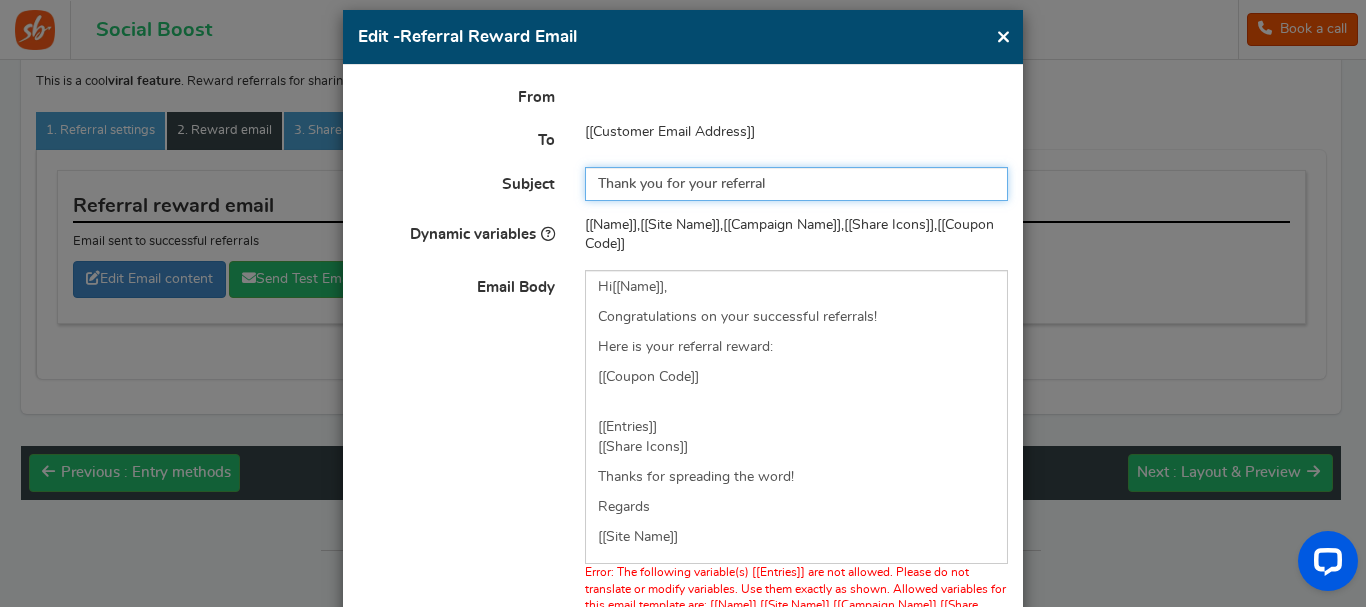 click on "Thank you for your referral" at bounding box center [796, 184] 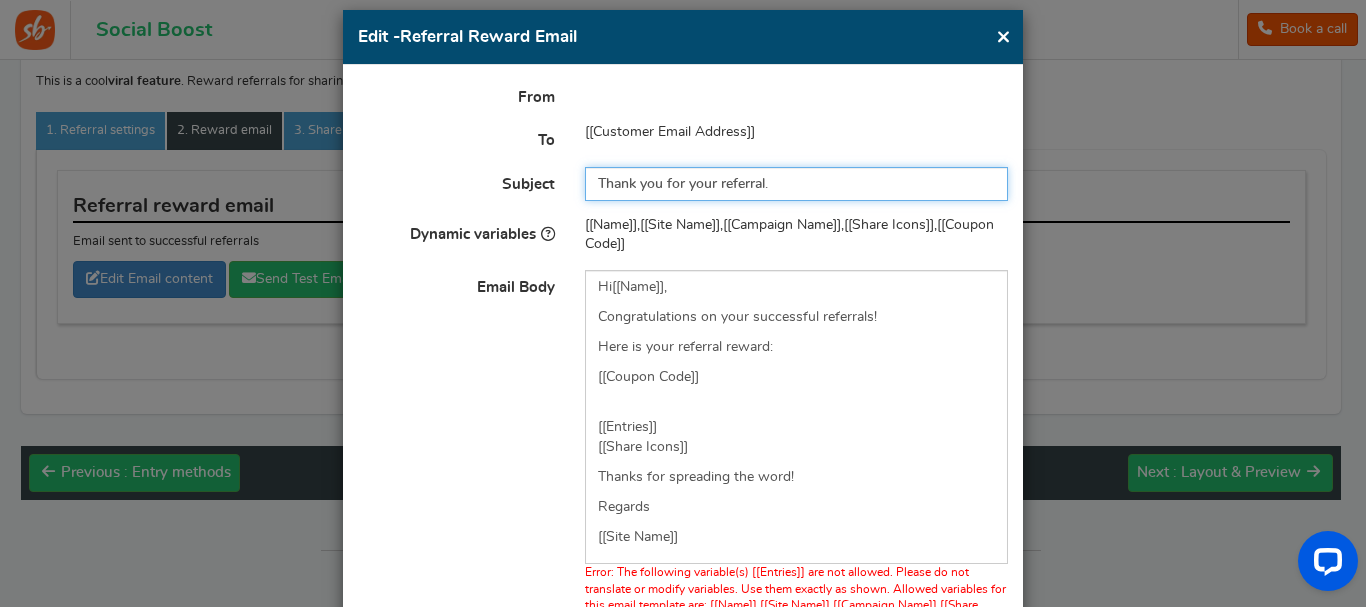 type on "Thank you for your referral." 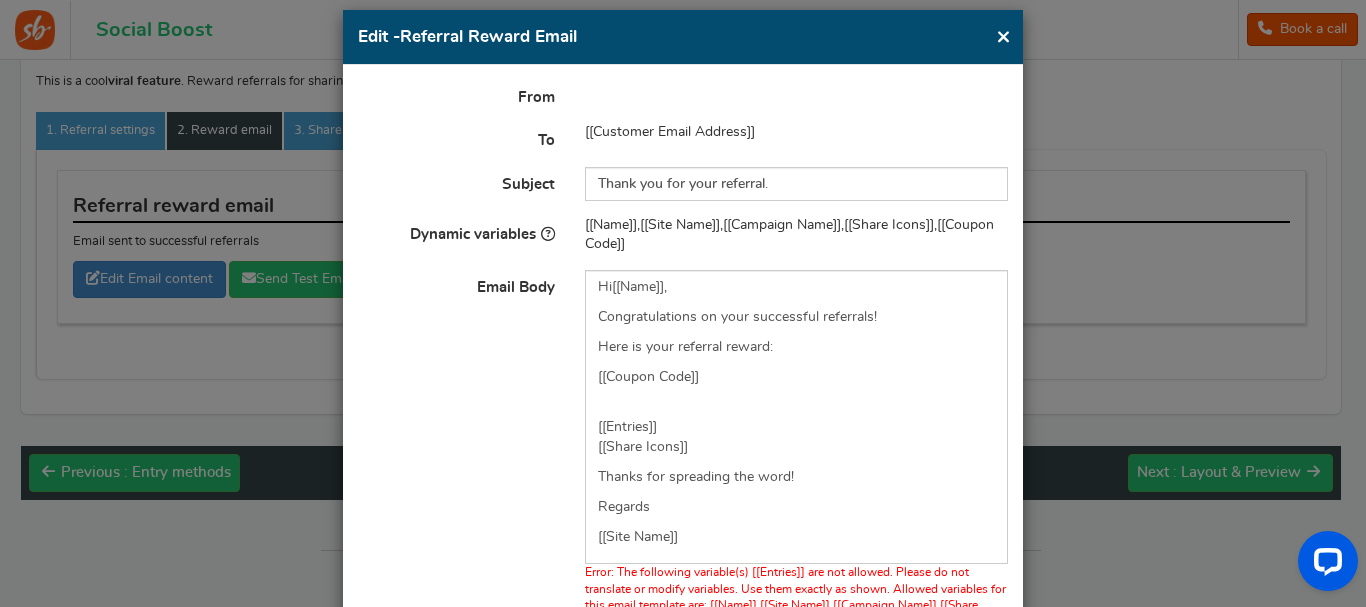 click on "Email Body
Hi  [[Name]] , Congratulations on your successful referrals! Here is your referral reward: [[Coupon Code]] [[Entries]] [[Share Icons]] Thanks for spreading the word! Regards [[Site Name]] Site Name placeholder widget
Error: The following variable(s) [[Entries]] are not allowed. Please do not translate or modify variables. Use them exactly as shown. Allowed variables for this email template are: [[Name]],[[Site Name]],[[Campaign Name]],[[Share Icons]],[[Coupon Code]]" at bounding box center (683, 450) 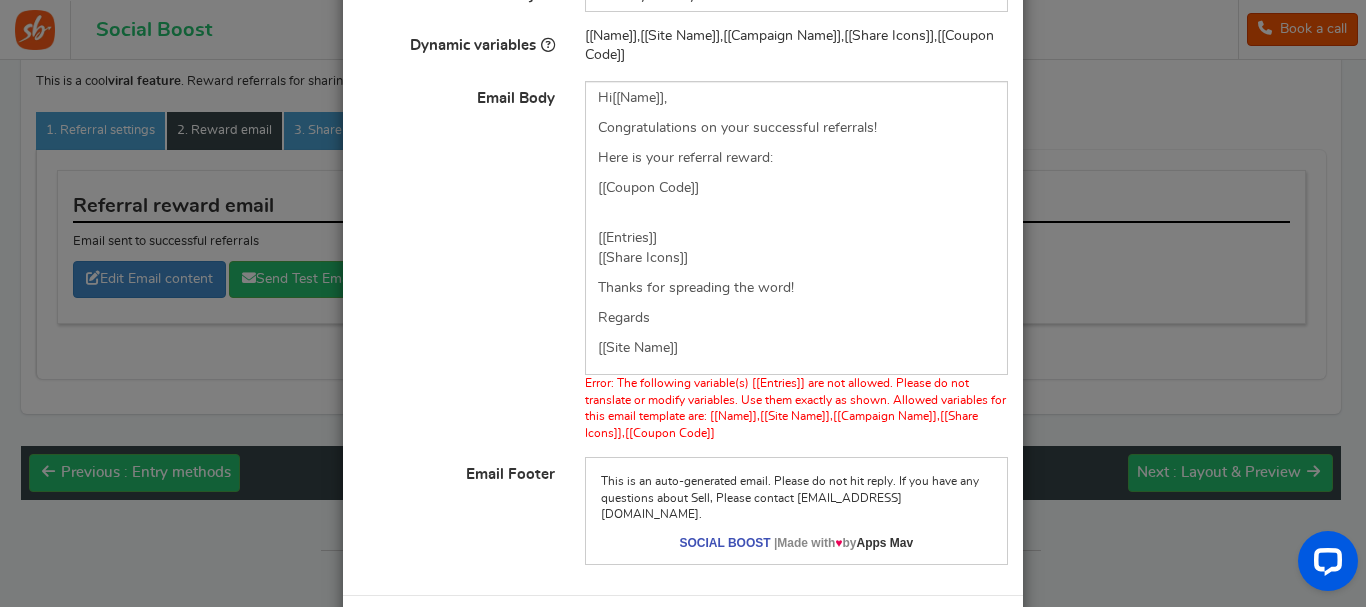 scroll, scrollTop: 321, scrollLeft: 0, axis: vertical 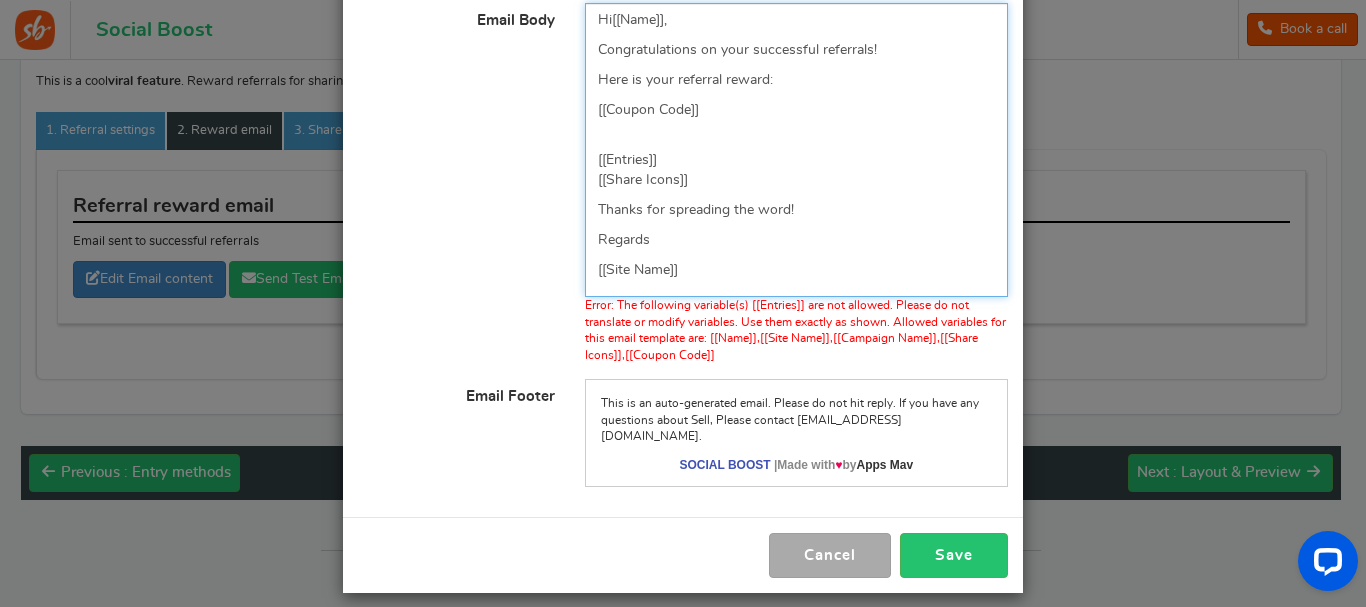 click on "[[Site Name]]" at bounding box center [796, 270] 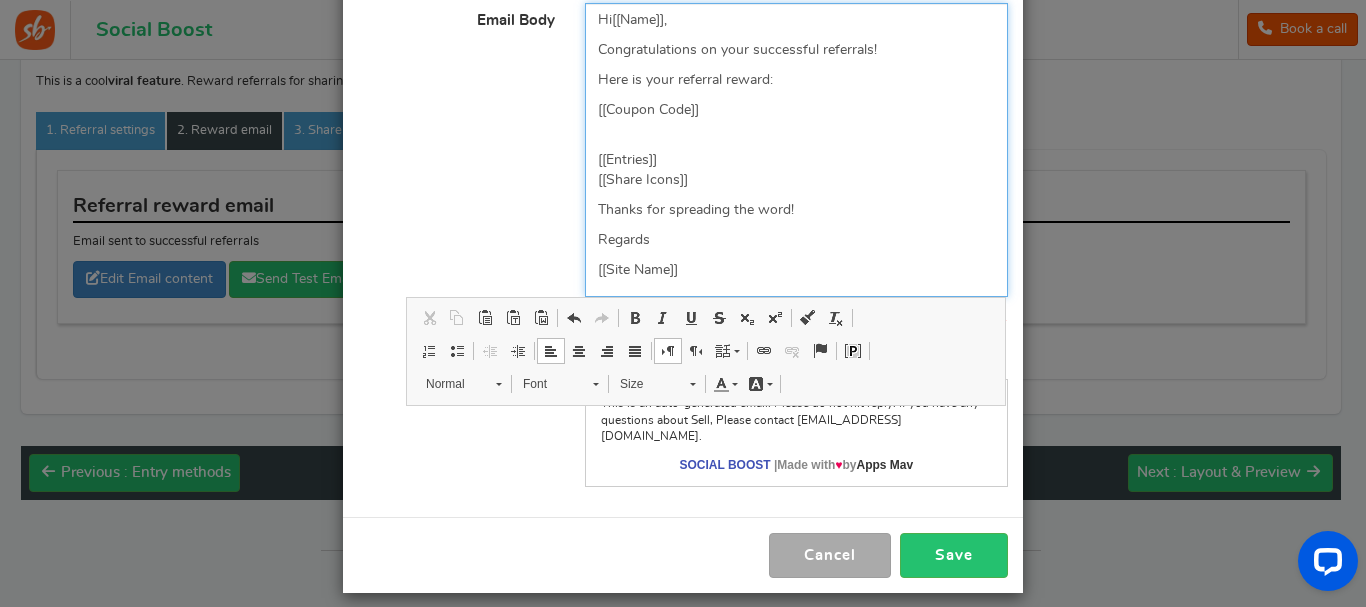 type 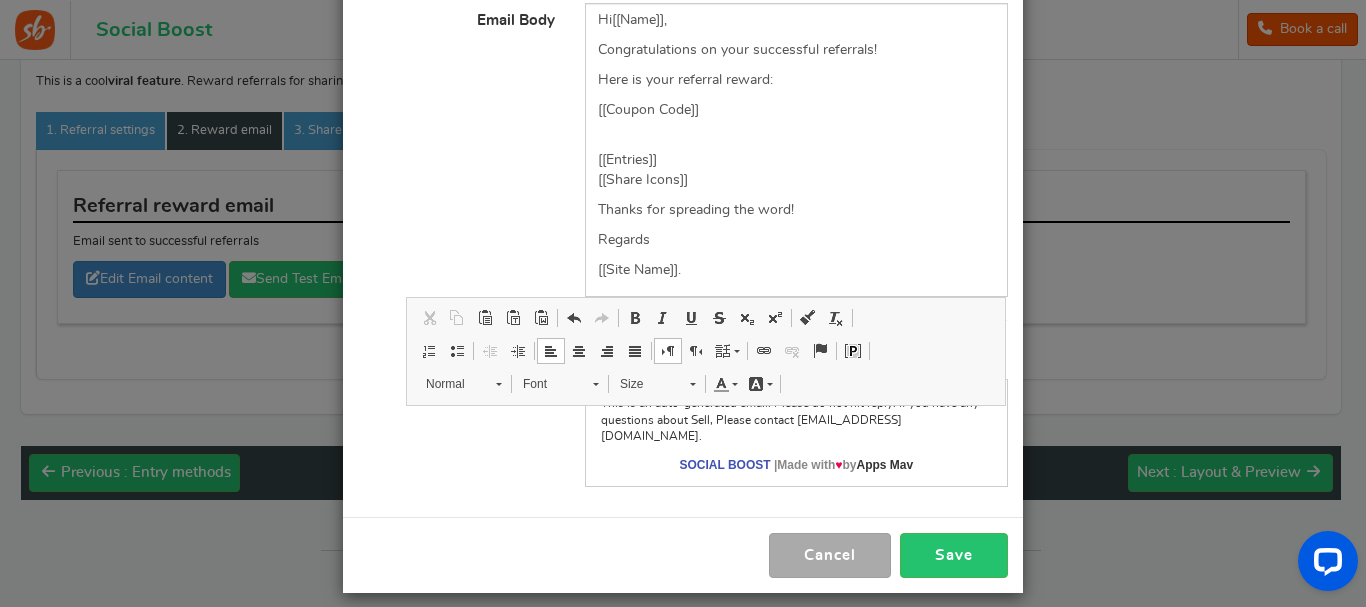 click on "Email Body
Hi  [[Name]] , Congratulations on your successful referrals! Here is your referral reward: [[Coupon Code]] [[Entries]] [[Share Icons]] Thanks for spreading the word! Regards [[Site Name]] .
Error: The following variable(s) [[Entries]] are not allowed. Please do not translate or modify variables. Use them exactly as shown. Allowed variables for this email template are: [[Name]],[[Site Name]],[[Campaign Name]],[[Share Icons]],[[Coupon Code]]" at bounding box center [683, 183] 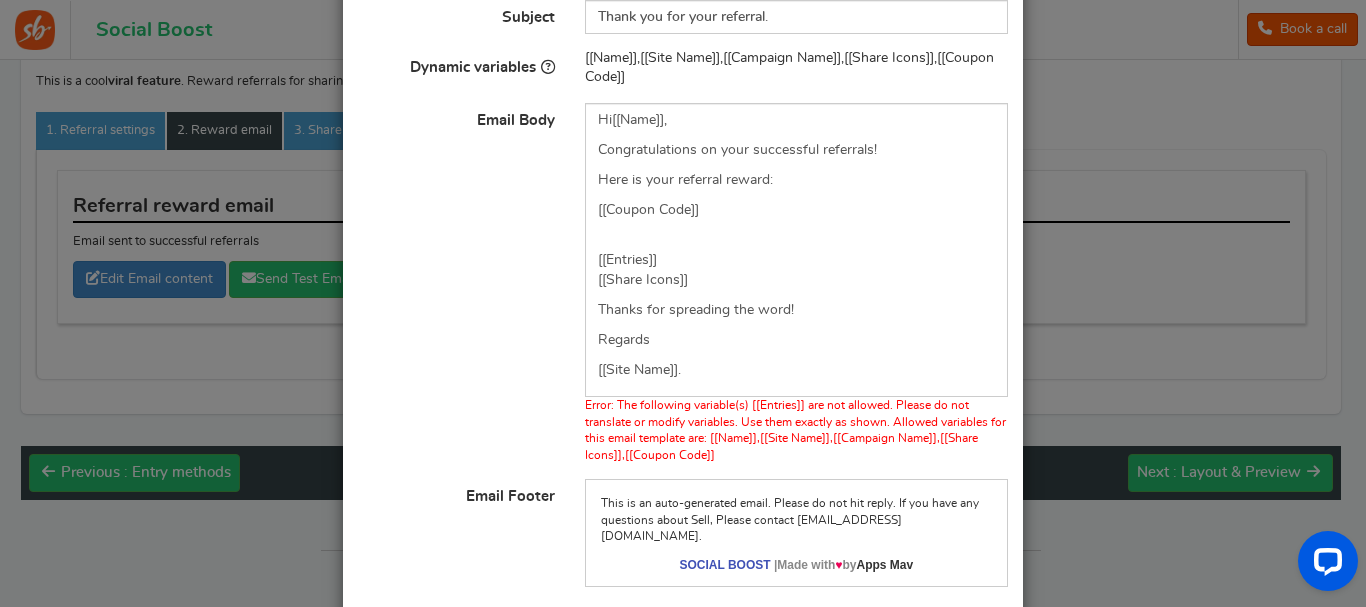 scroll, scrollTop: 121, scrollLeft: 0, axis: vertical 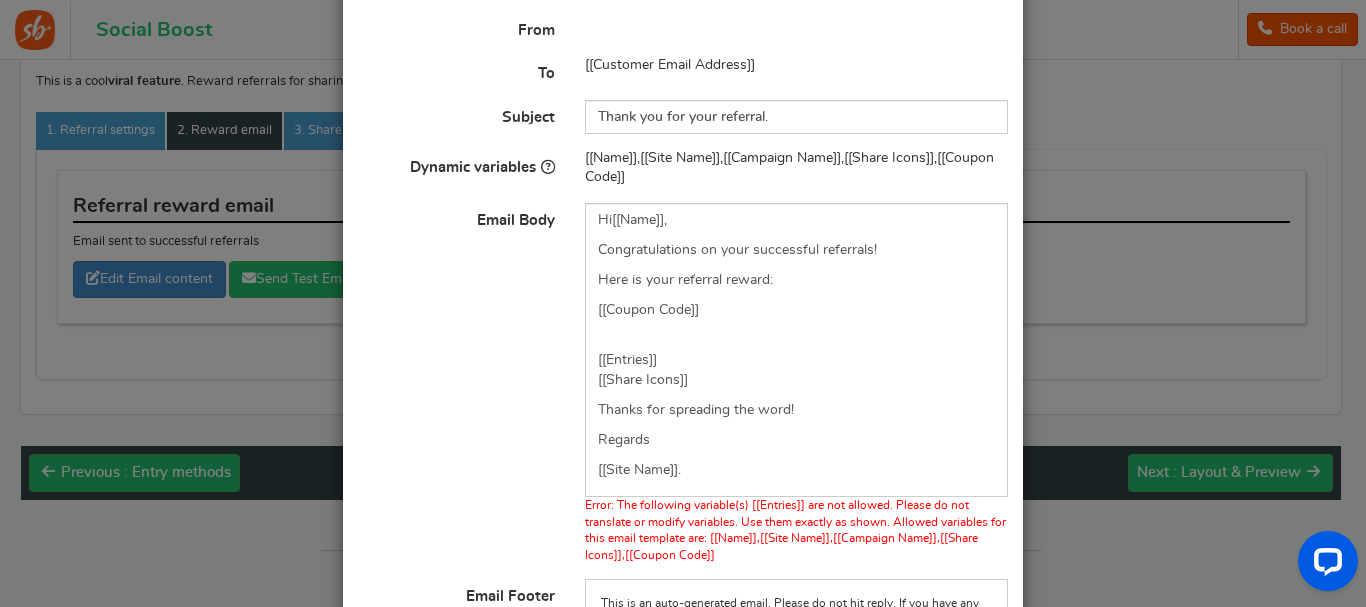 click on "Email Body
Hi  [[Name]] , Congratulations on your successful referrals! Here is your referral reward: [[Coupon Code]] [[Entries]] [[Share Icons]] Thanks for spreading the word! Regards [[Site Name]] .
Error: The following variable(s) [[Entries]] are not allowed. Please do not translate or modify variables. Use them exactly as shown. Allowed variables for this email template are: [[Name]],[[Site Name]],[[Campaign Name]],[[Share Icons]],[[Coupon Code]]" at bounding box center (683, 383) 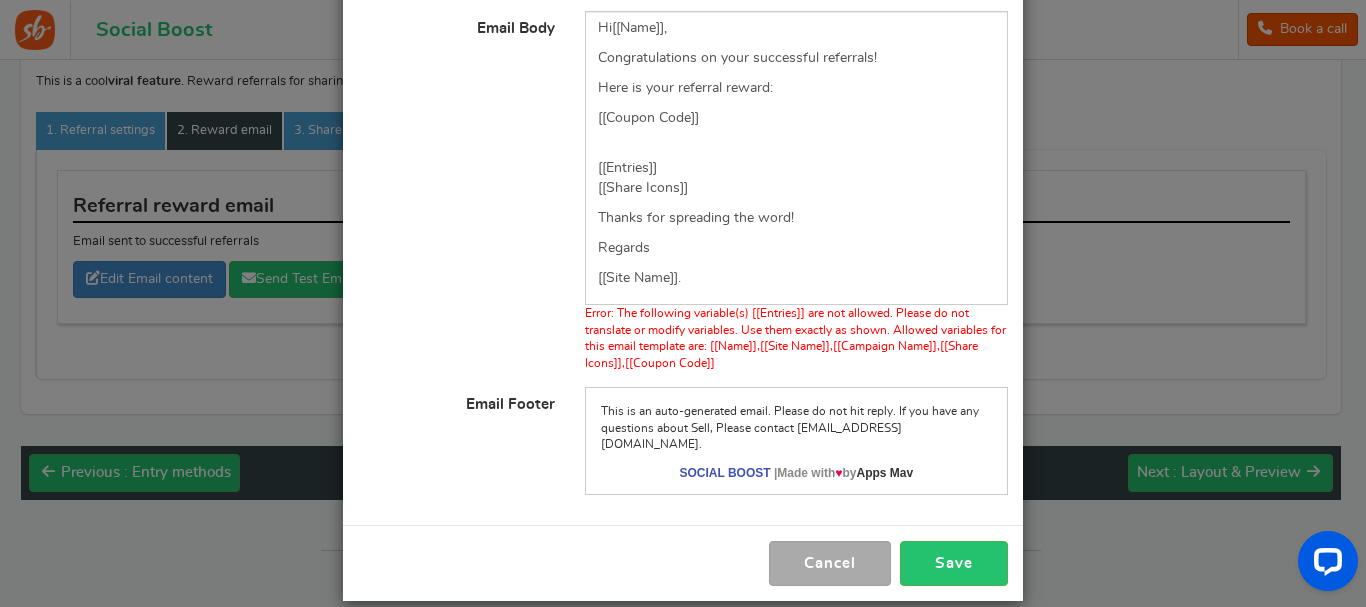 scroll, scrollTop: 321, scrollLeft: 0, axis: vertical 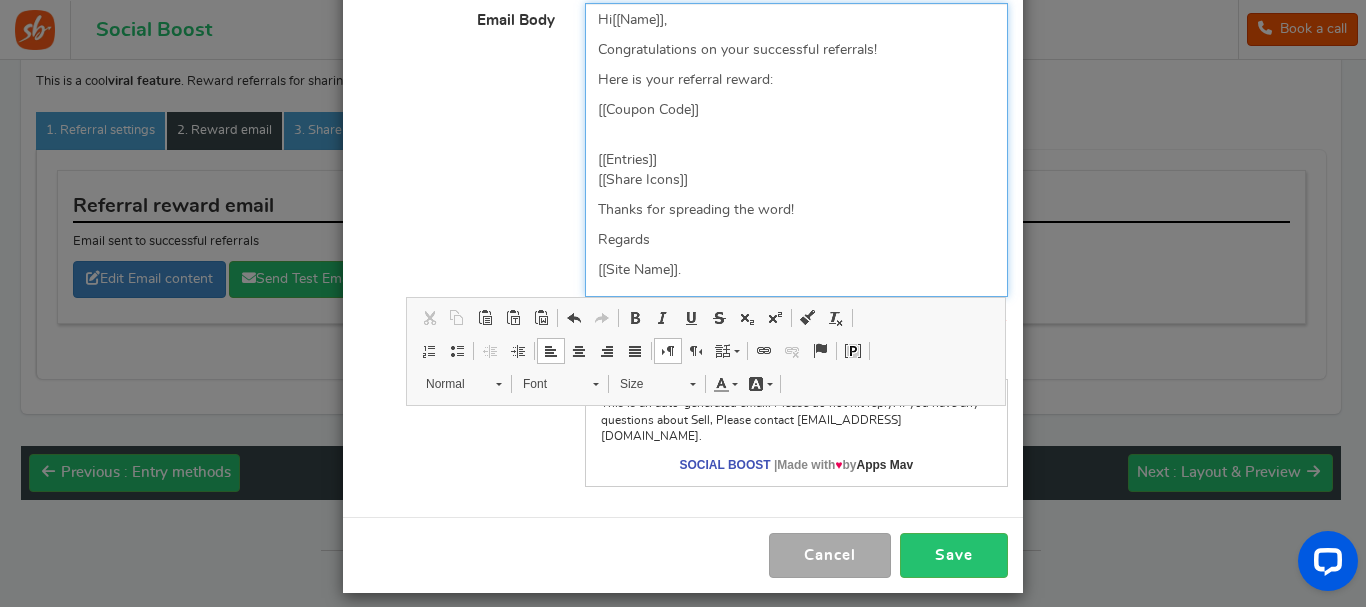 click on "[[Site Name]] ." at bounding box center (796, 270) 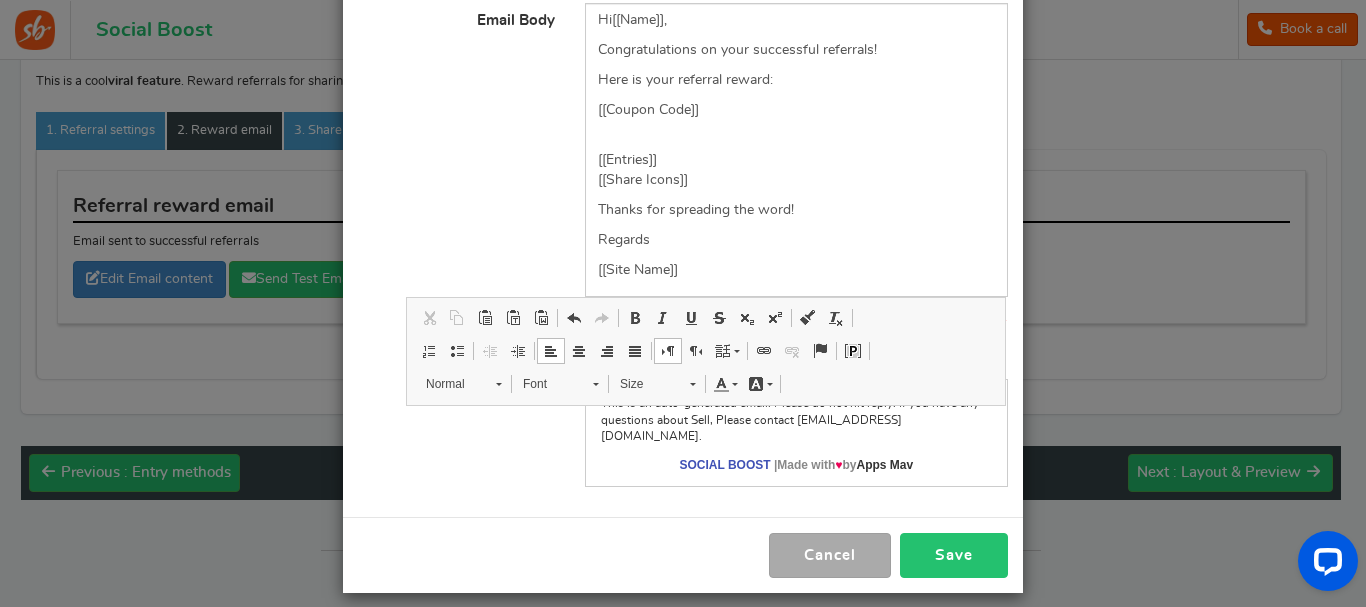 click on "Save" at bounding box center [954, 555] 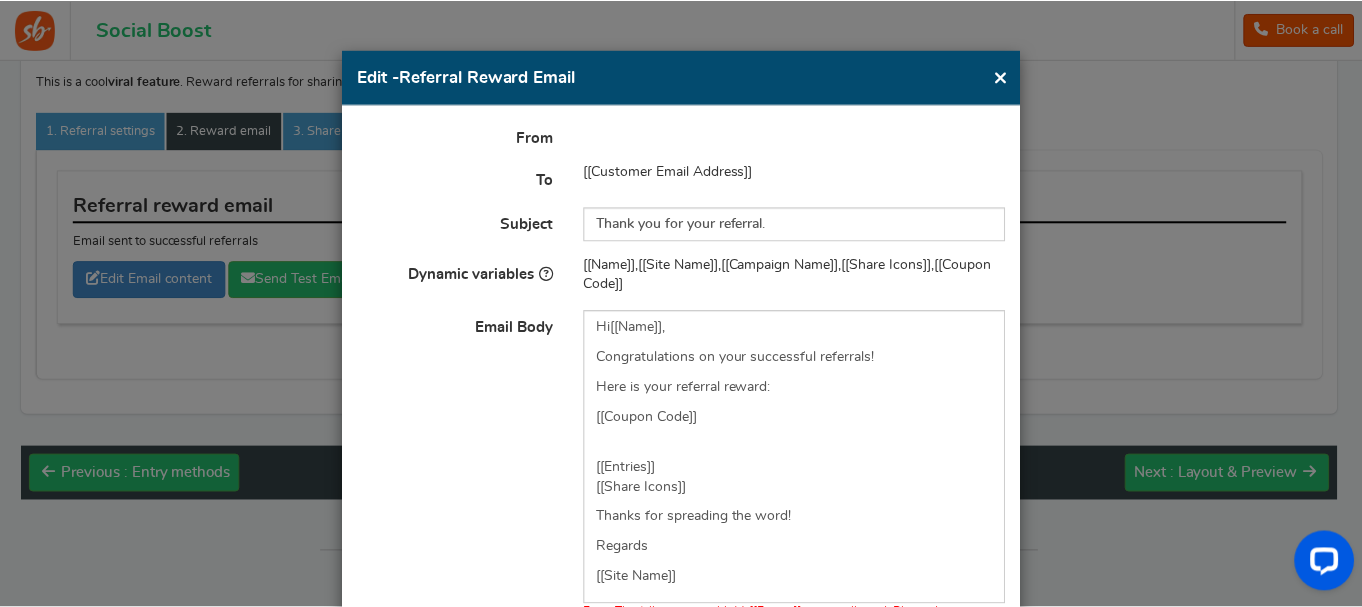 scroll, scrollTop: 0, scrollLeft: 0, axis: both 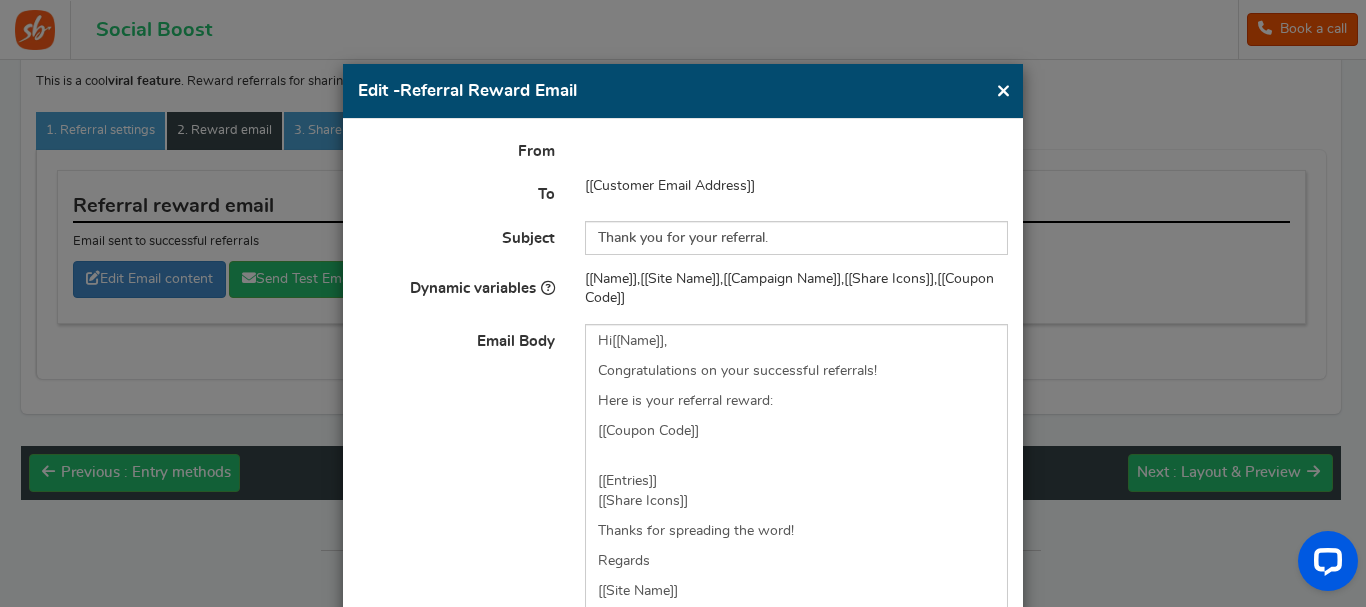 click on "×" at bounding box center (1003, 90) 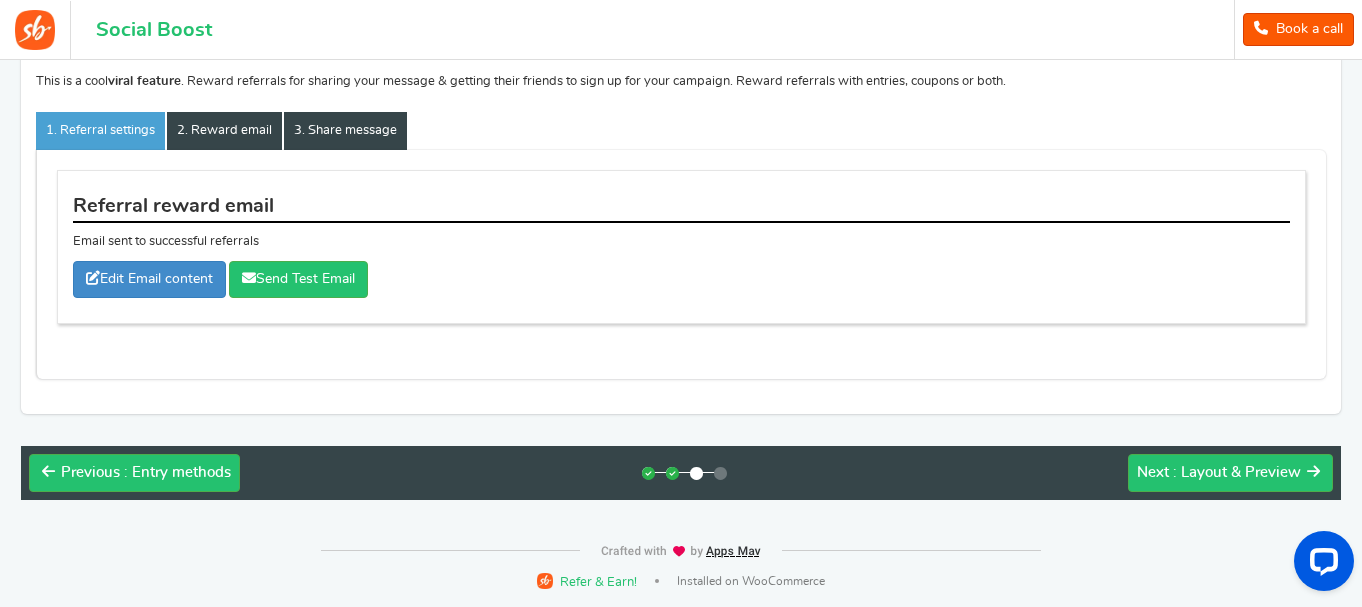 click on "3. Share message" at bounding box center (345, 131) 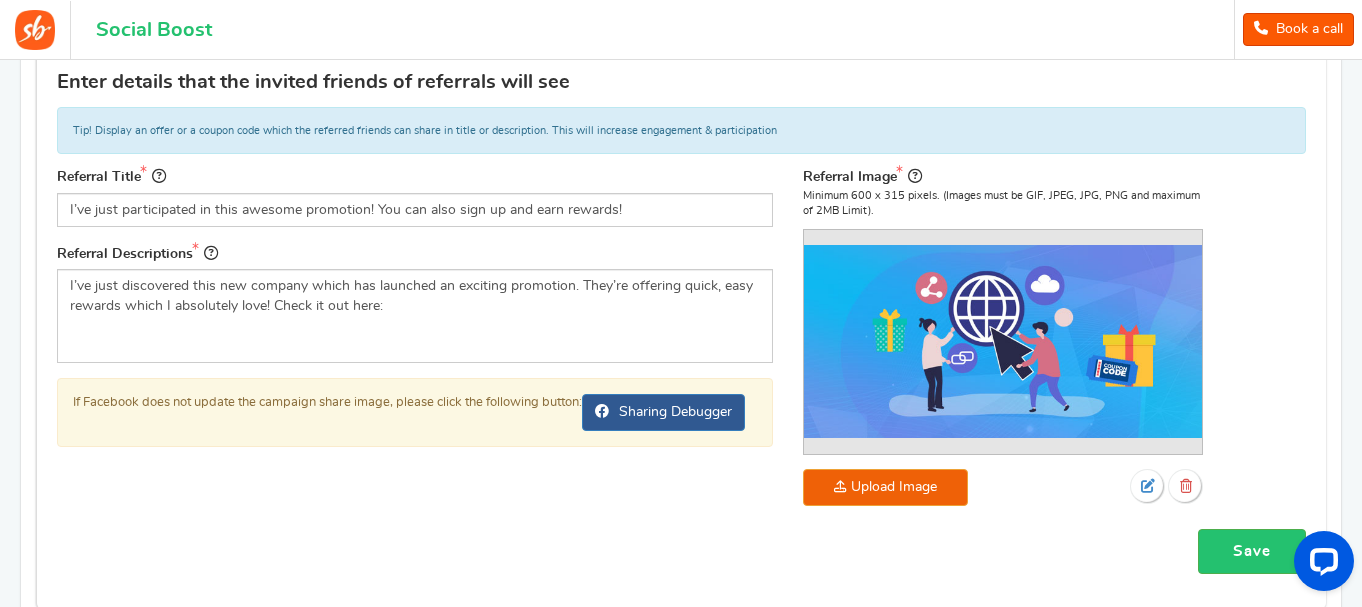 scroll, scrollTop: 564, scrollLeft: 0, axis: vertical 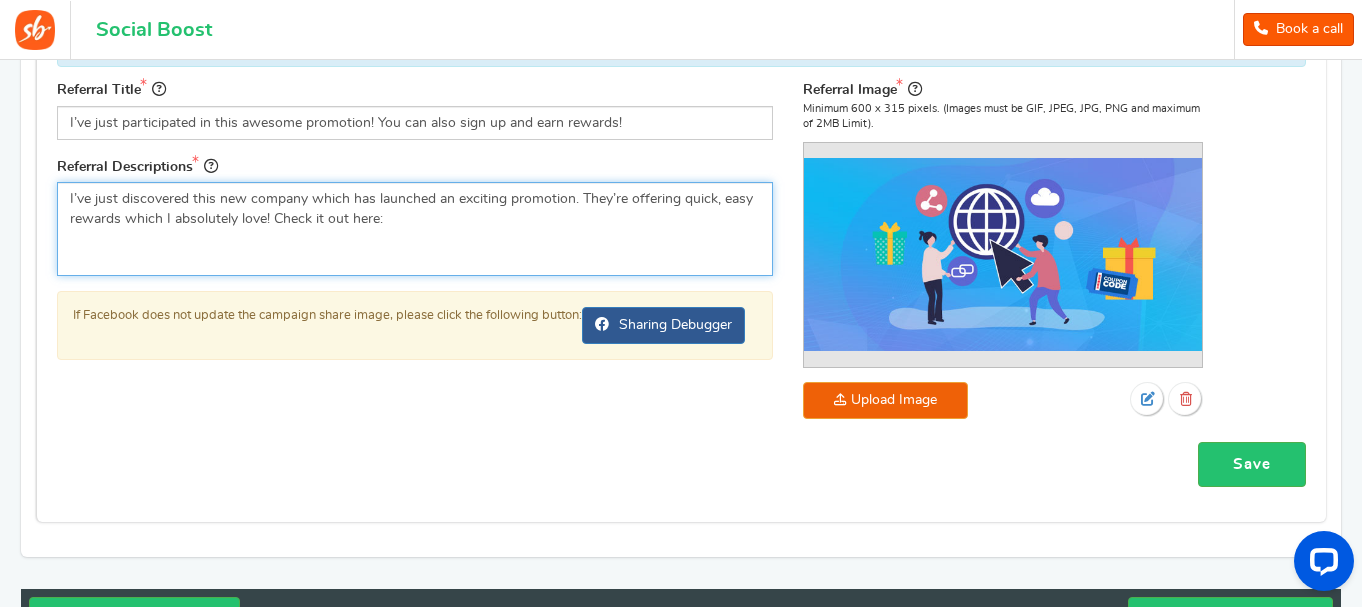 drag, startPoint x: 572, startPoint y: 200, endPoint x: 511, endPoint y: 204, distance: 61.13101 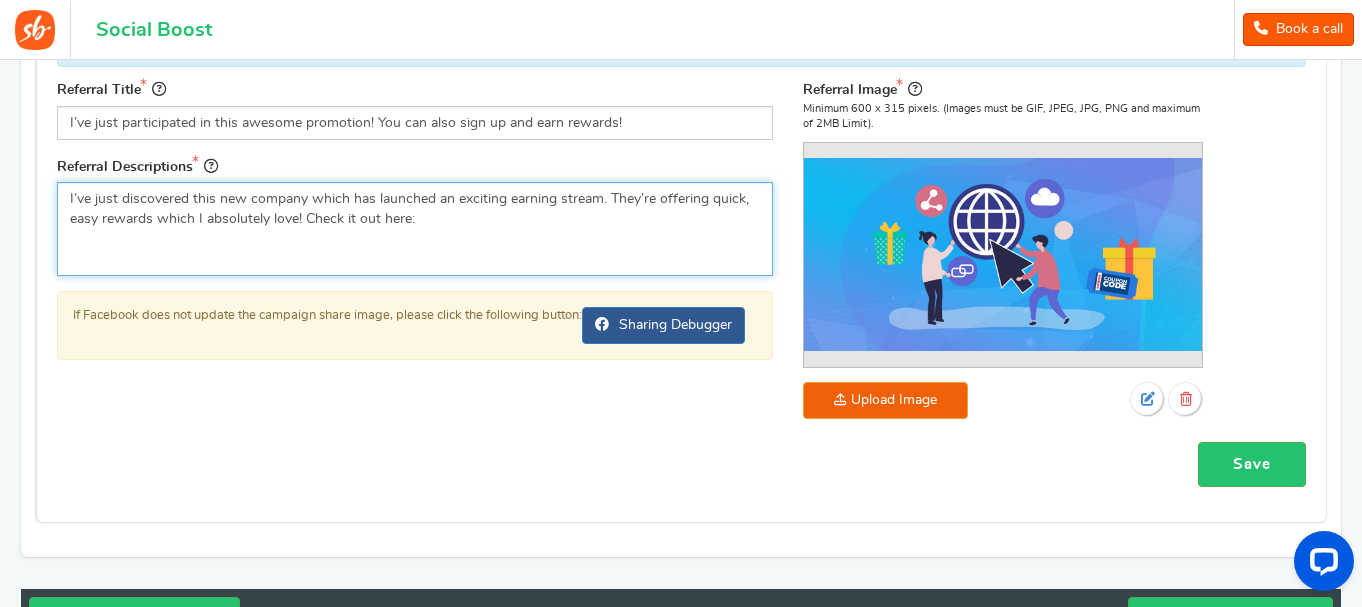type on "I’ve just discovered this new company which has launched an exciting earning stream. They’re offering quick, easy rewards which I absolutely love! Check it out here:" 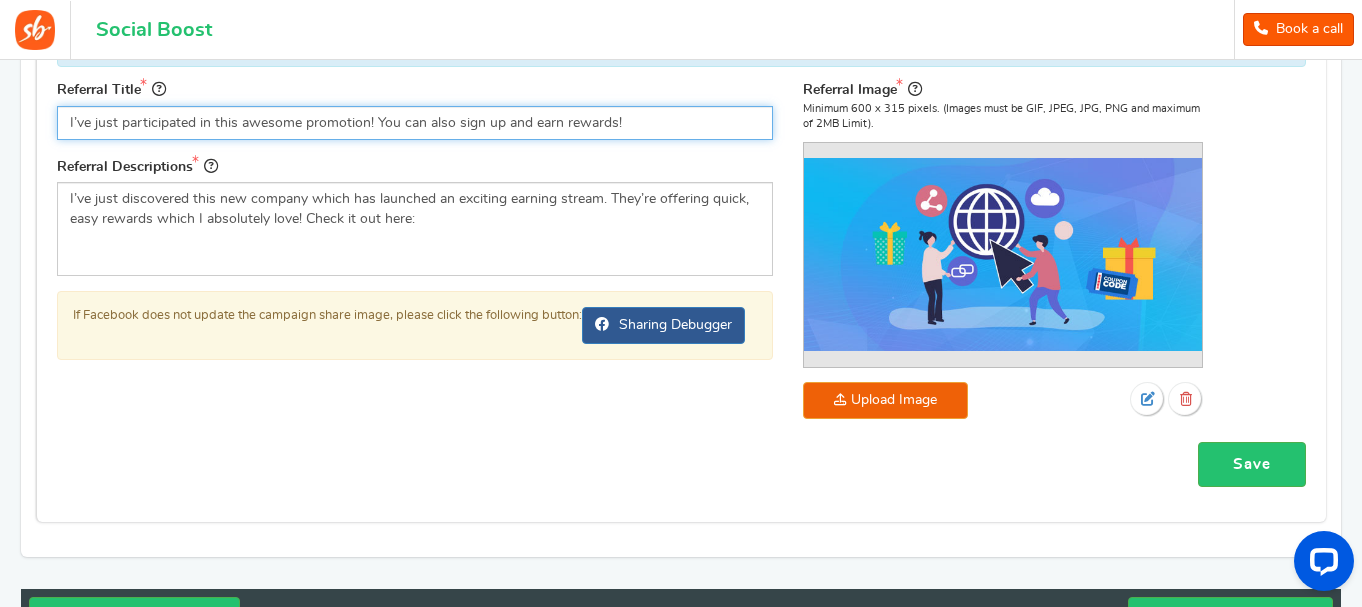 drag, startPoint x: 365, startPoint y: 127, endPoint x: 307, endPoint y: 131, distance: 58.137768 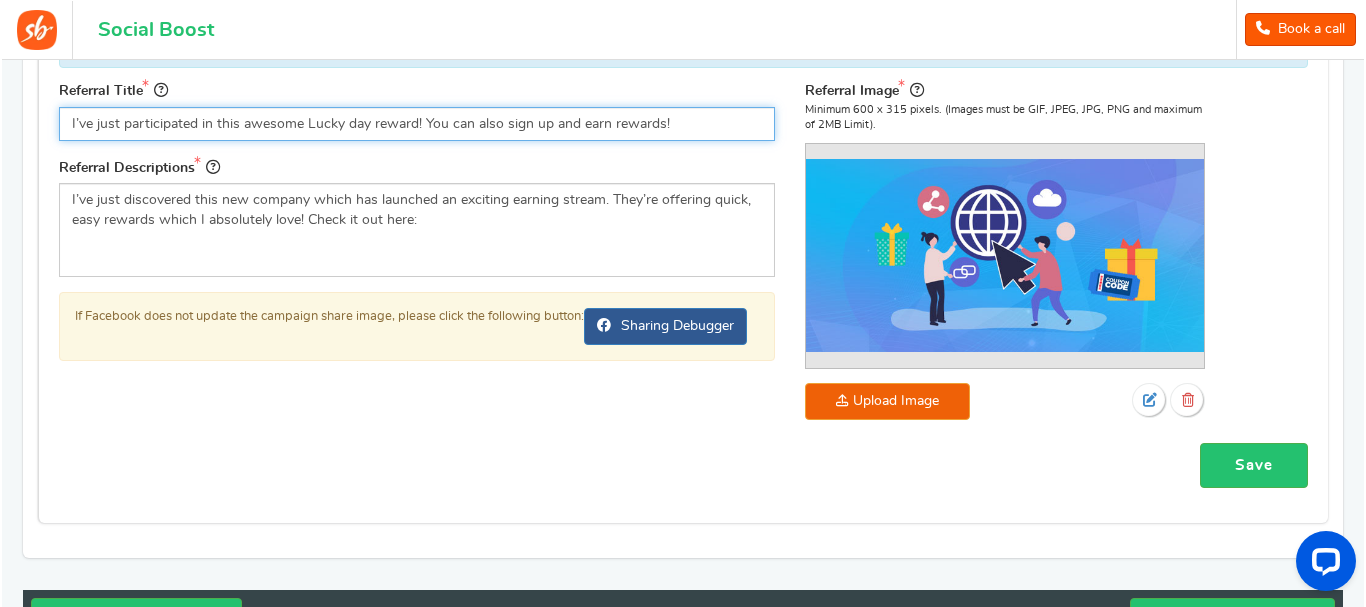 scroll, scrollTop: 464, scrollLeft: 0, axis: vertical 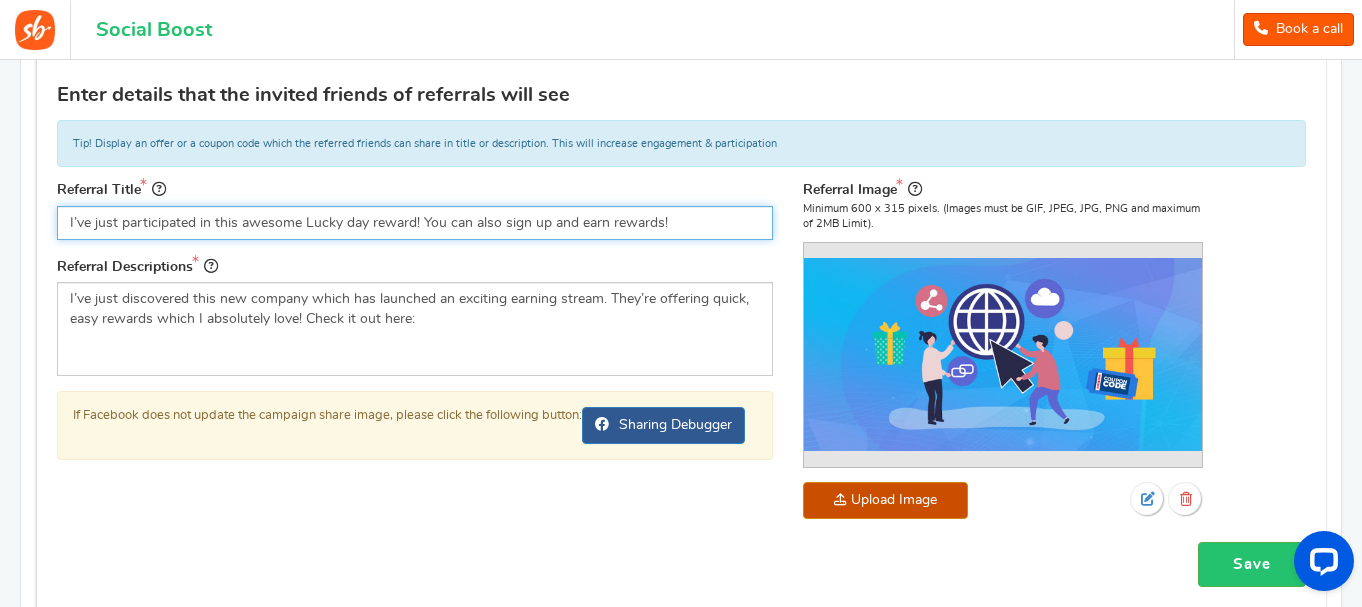 type on "I’ve just participated in this awesome Lucky day reward! You can also sign up and earn rewards!" 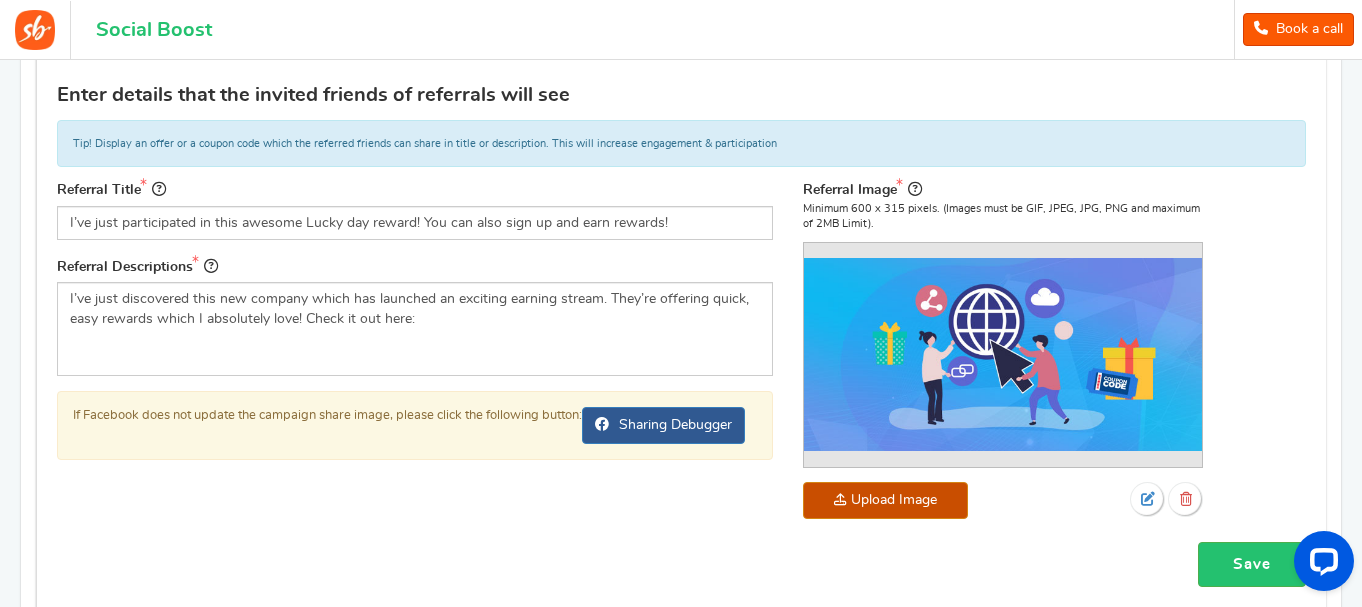 click at bounding box center [-1073, 626] 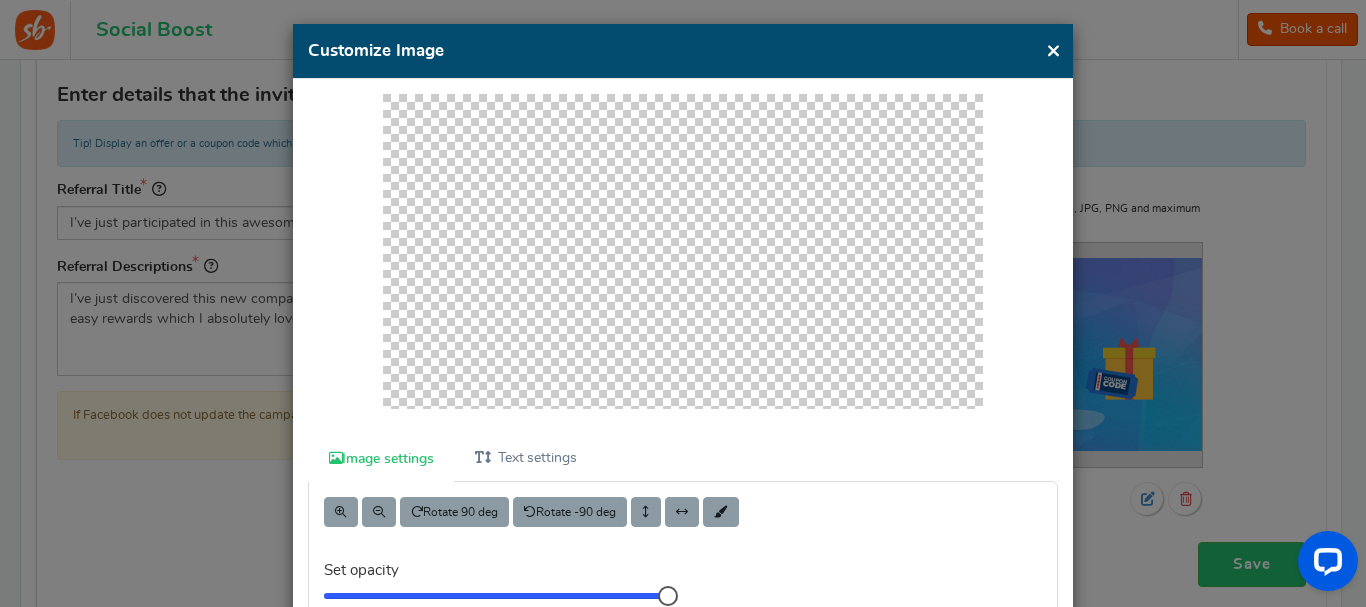 scroll, scrollTop: 0, scrollLeft: 0, axis: both 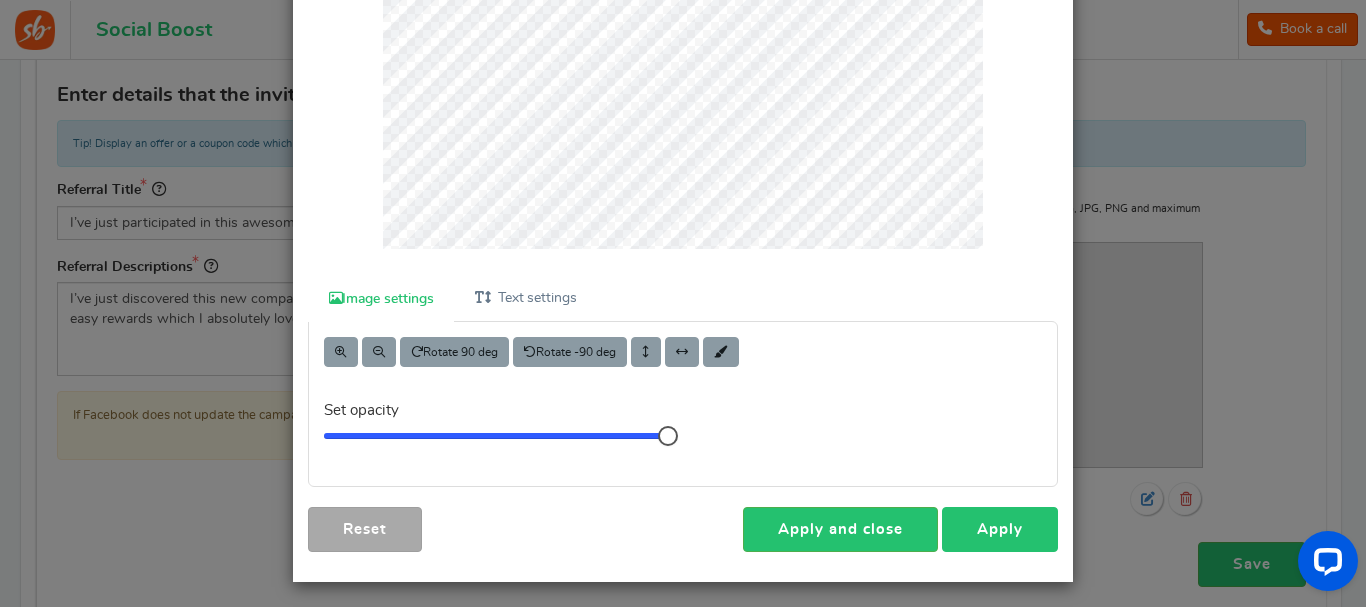 click on "Apply" at bounding box center [1000, 529] 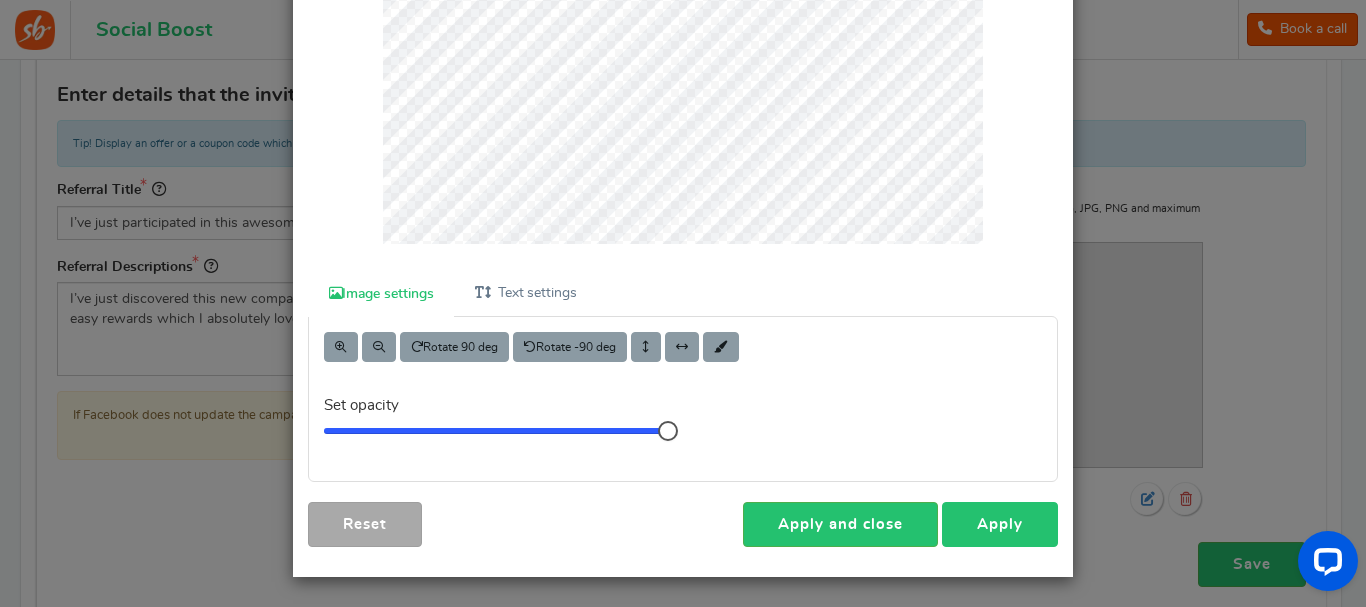 scroll, scrollTop: 205, scrollLeft: 0, axis: vertical 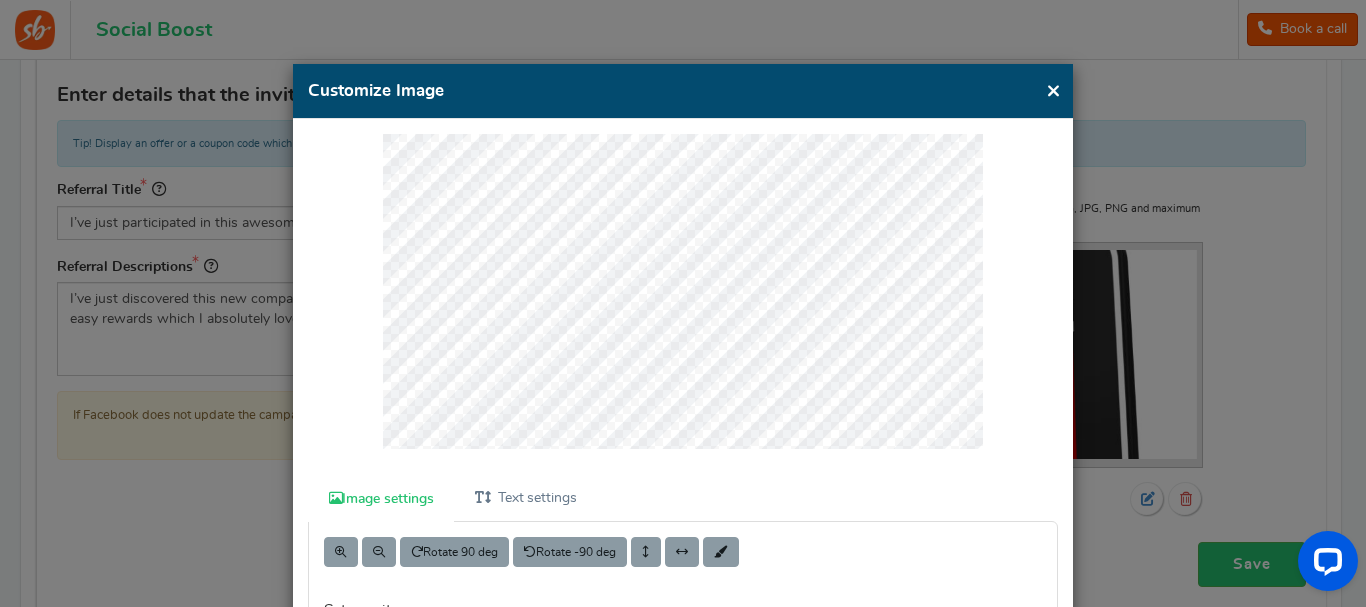 click on "×
Customize Image" at bounding box center (683, 91) 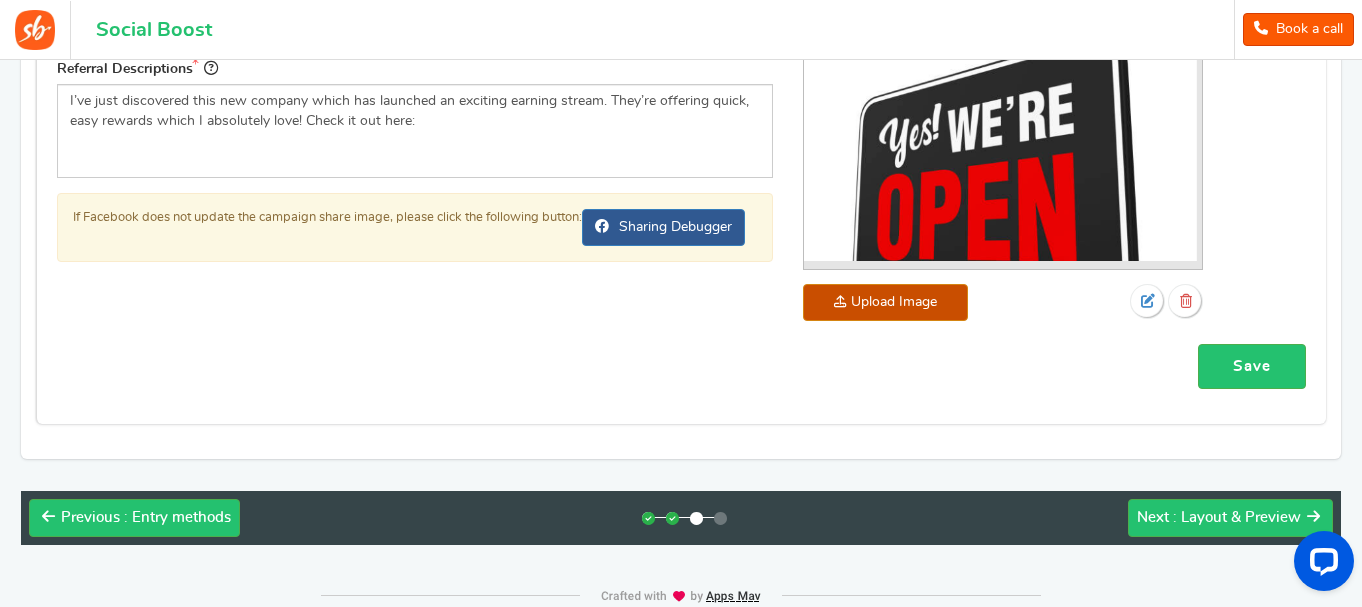 scroll, scrollTop: 664, scrollLeft: 0, axis: vertical 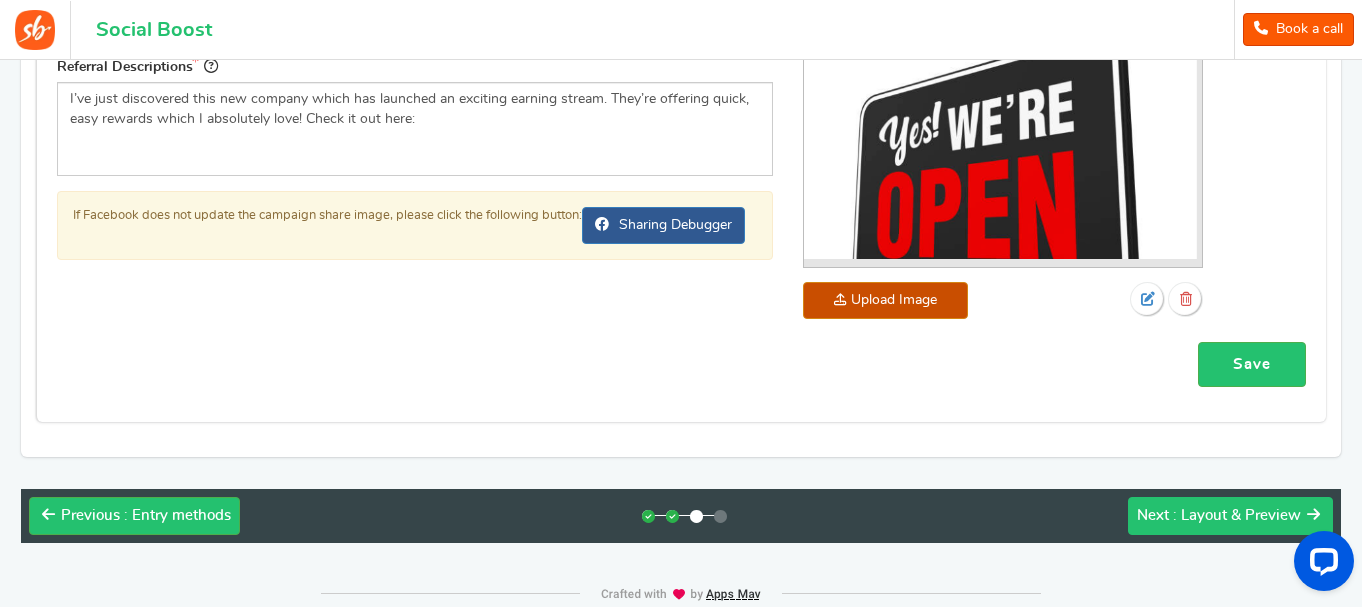 click on "Next
: Layout & Preview" at bounding box center [1230, 516] 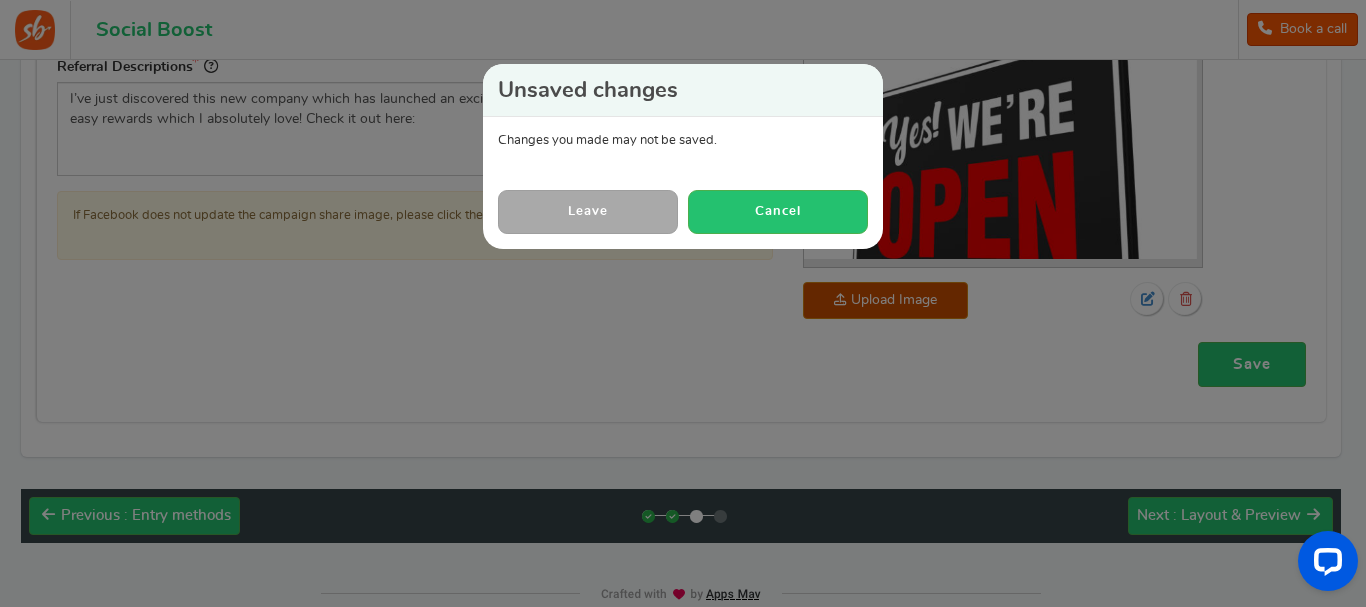 click on "Unsaved changes
Changes you made may not be saved.
Leave
Cancel" at bounding box center [683, 303] 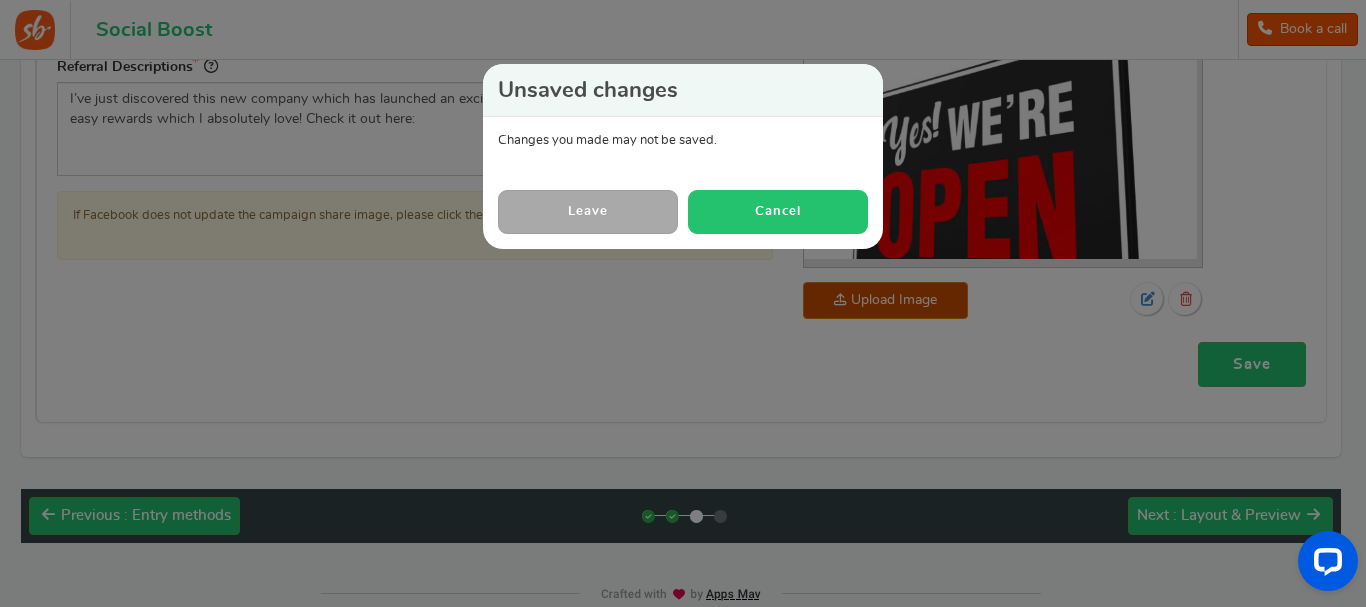 click on "Cancel" at bounding box center (778, 211) 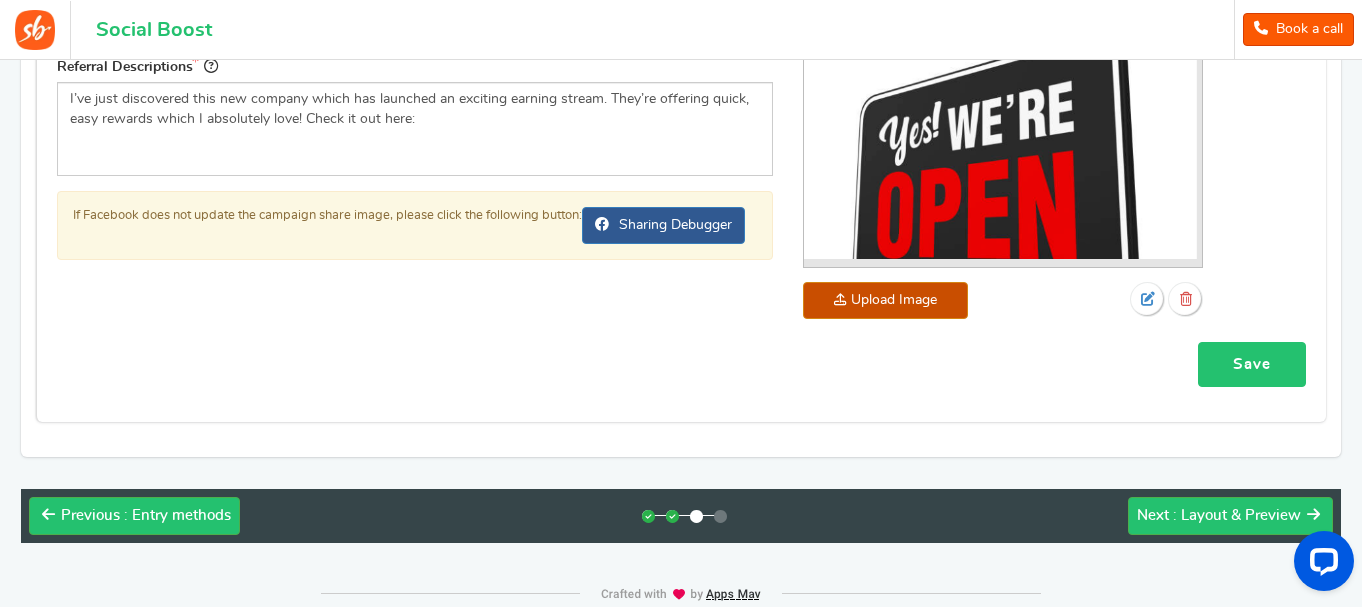 click on "Save" at bounding box center [1252, 364] 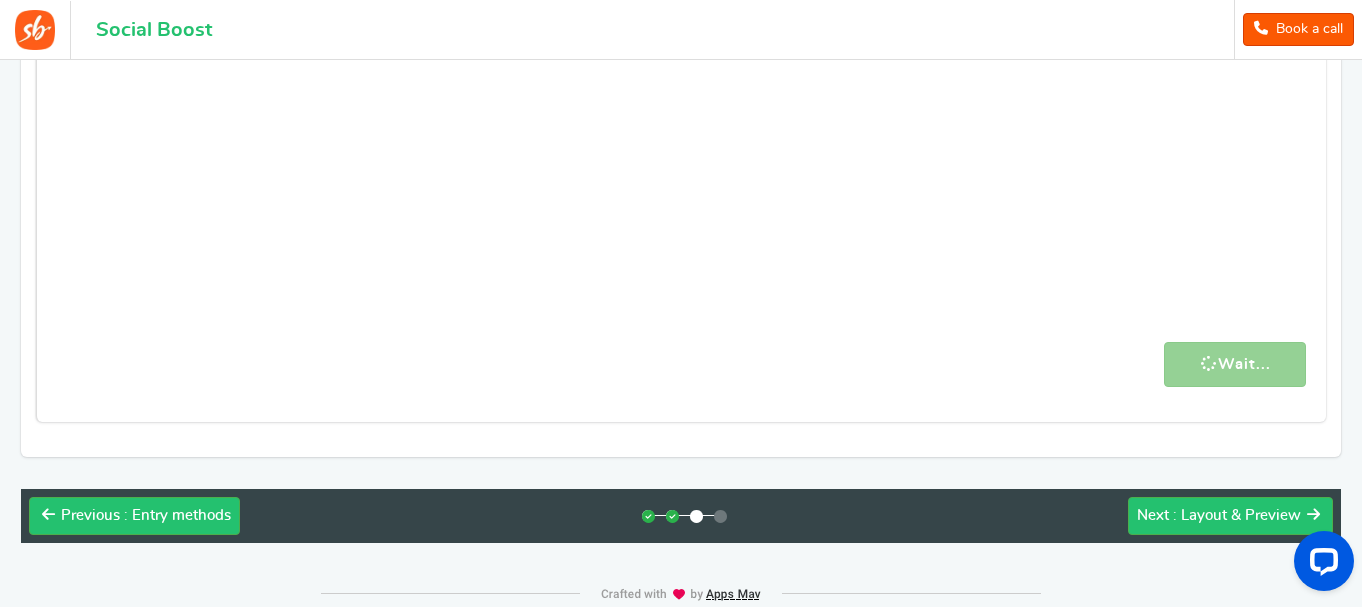scroll, scrollTop: 1445, scrollLeft: 0, axis: vertical 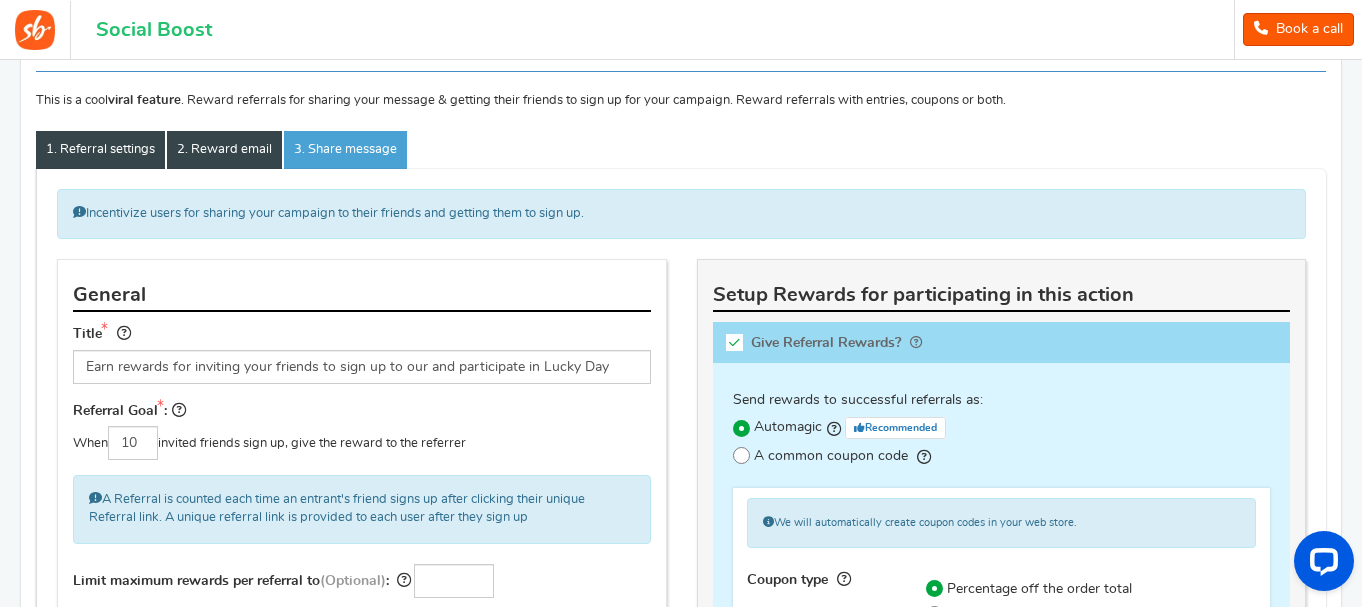 click on "2. Reward email" at bounding box center [224, 150] 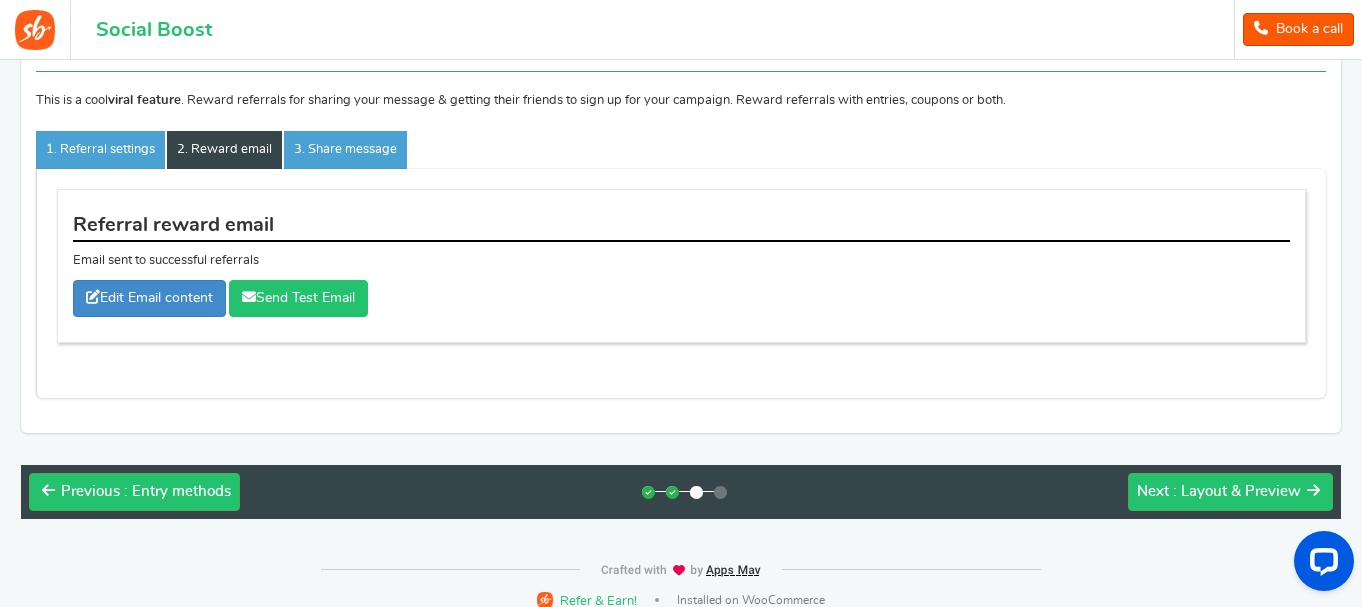 click on "Send Test Email" at bounding box center (298, 298) 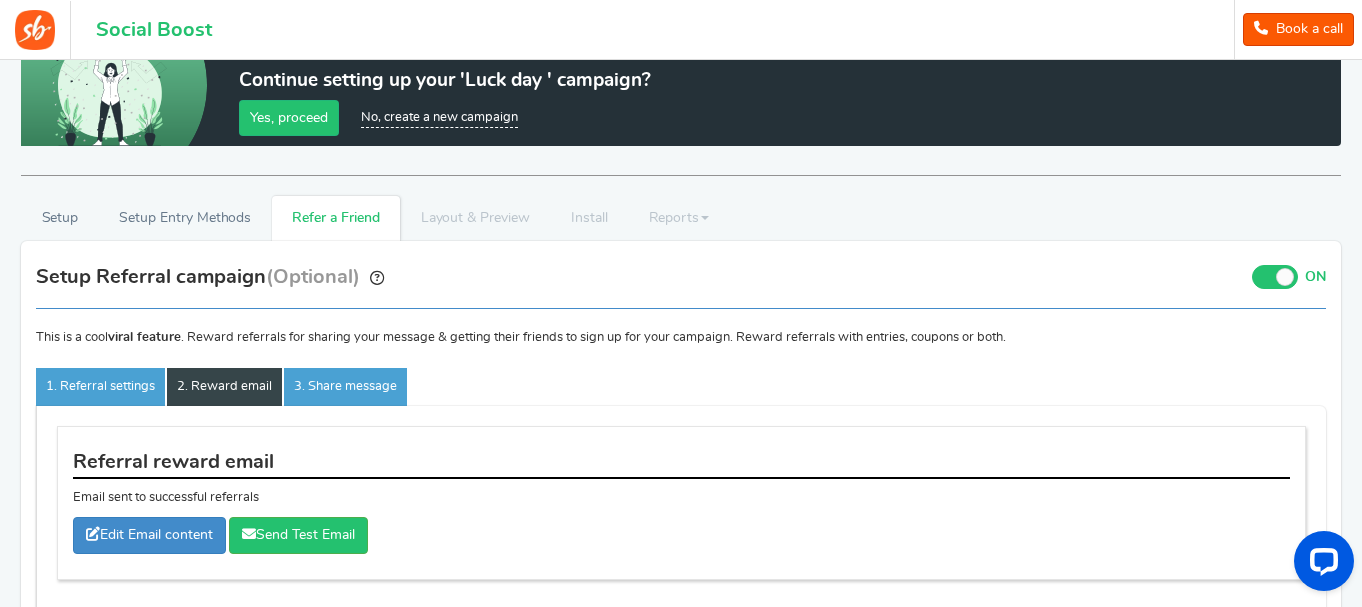 scroll, scrollTop: 0, scrollLeft: 0, axis: both 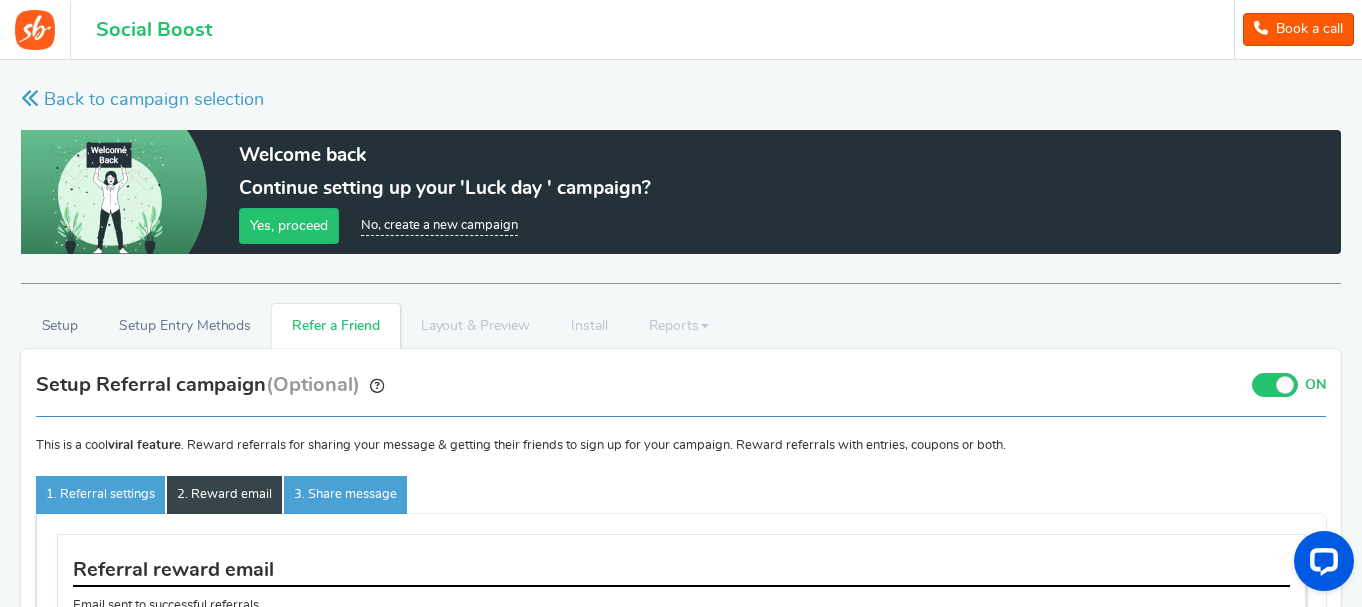 click on "Yes, proceed" at bounding box center (289, 226) 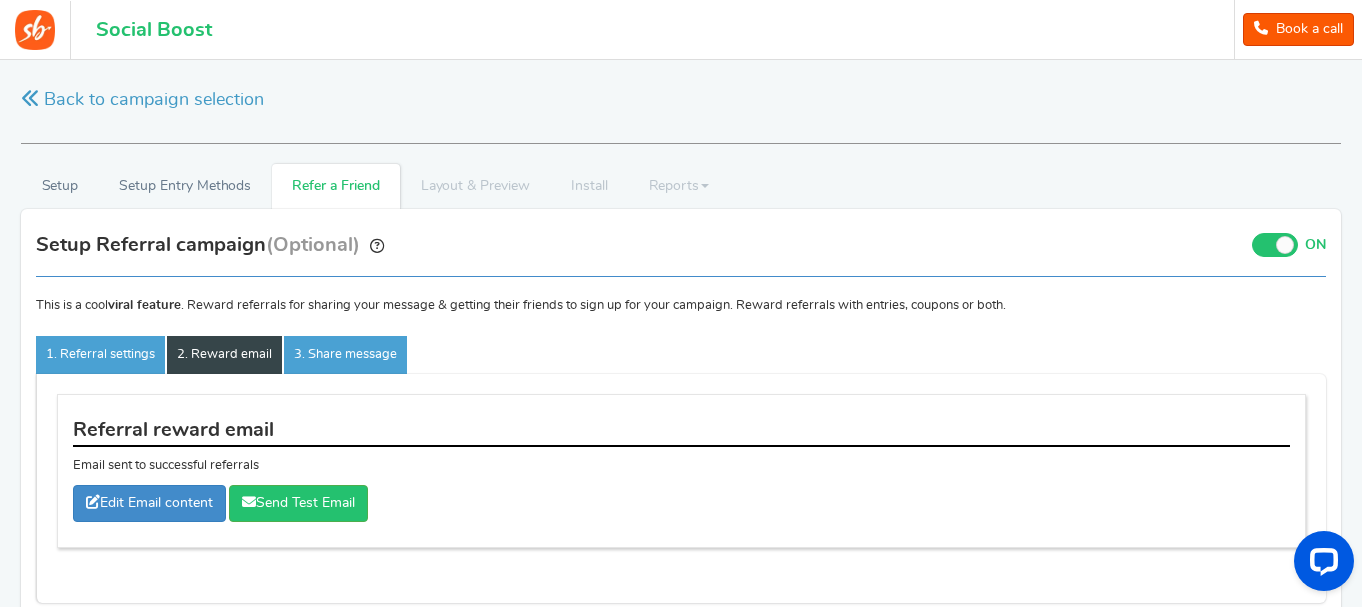 scroll, scrollTop: 224, scrollLeft: 0, axis: vertical 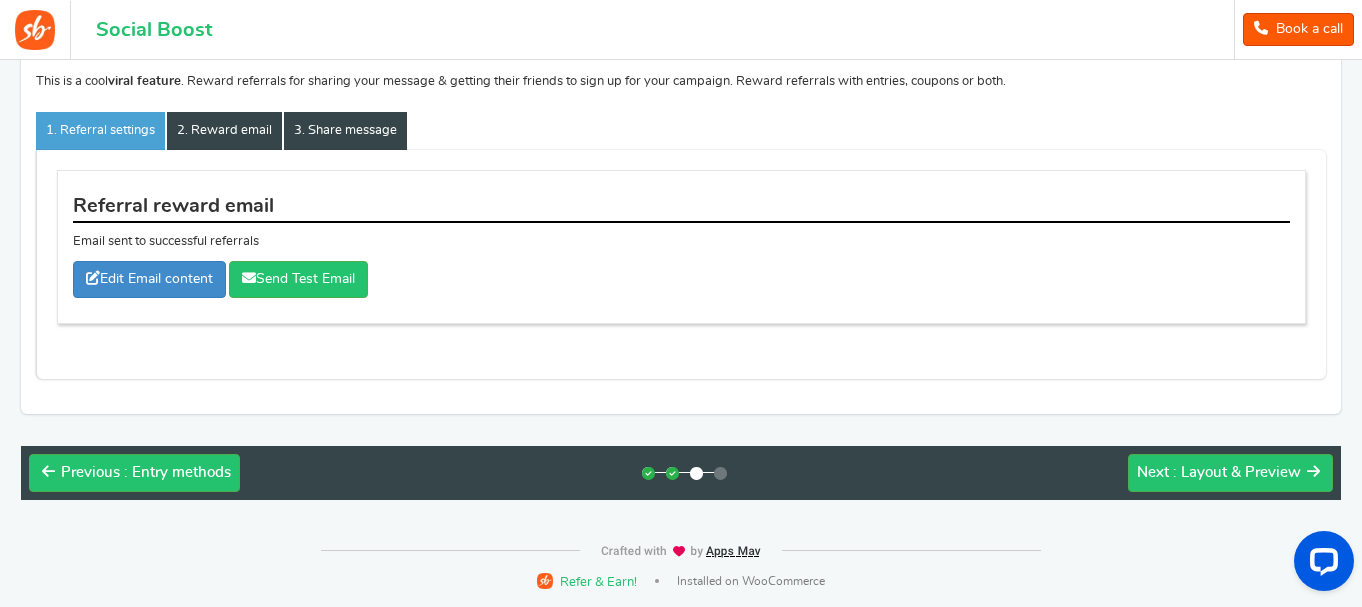 click on "3. Share message" at bounding box center (345, 131) 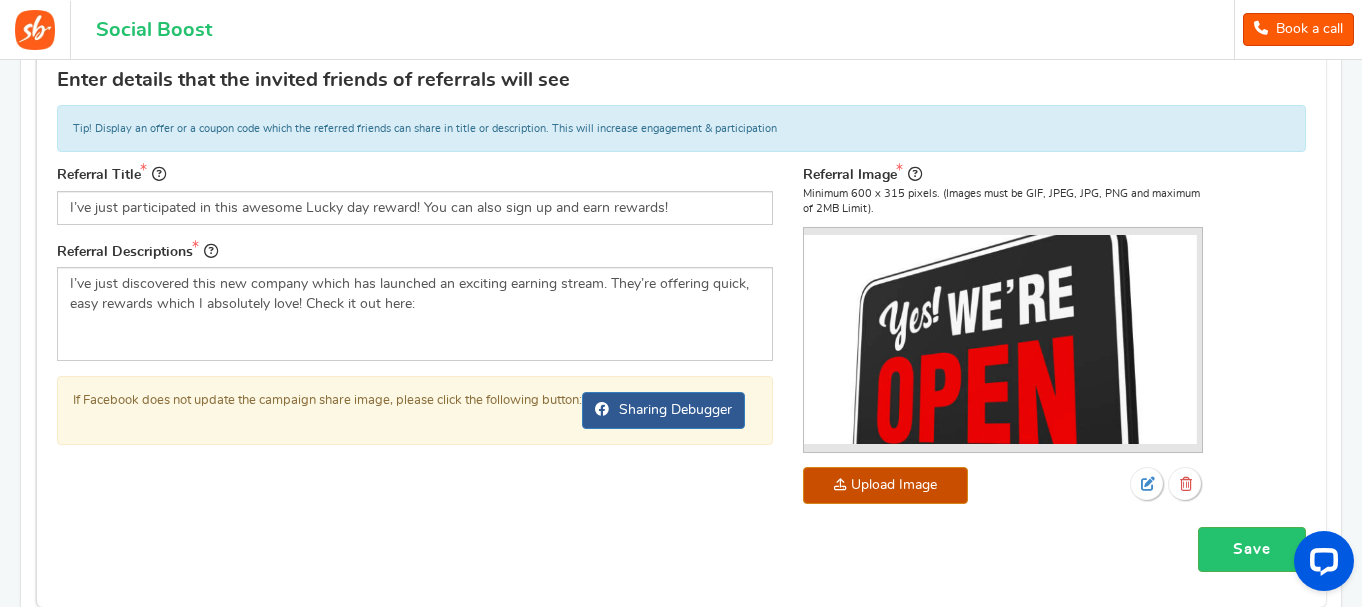 scroll, scrollTop: 267, scrollLeft: 0, axis: vertical 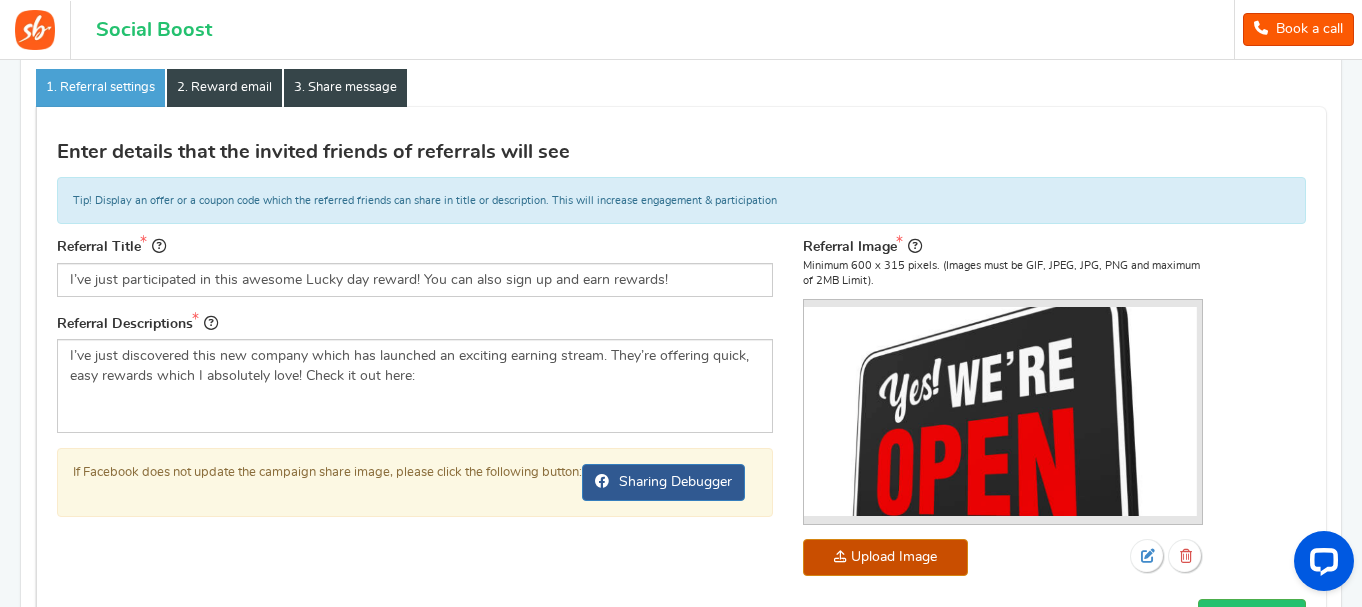 click on "2. Reward email" at bounding box center [224, 88] 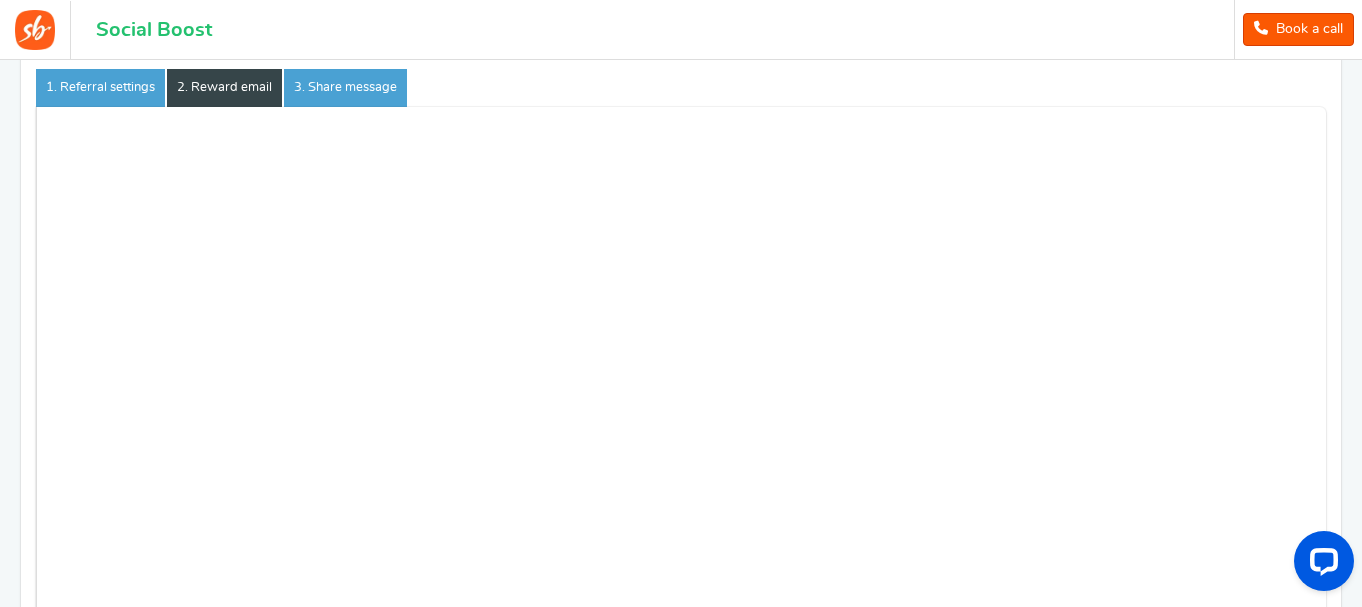 scroll, scrollTop: 224, scrollLeft: 0, axis: vertical 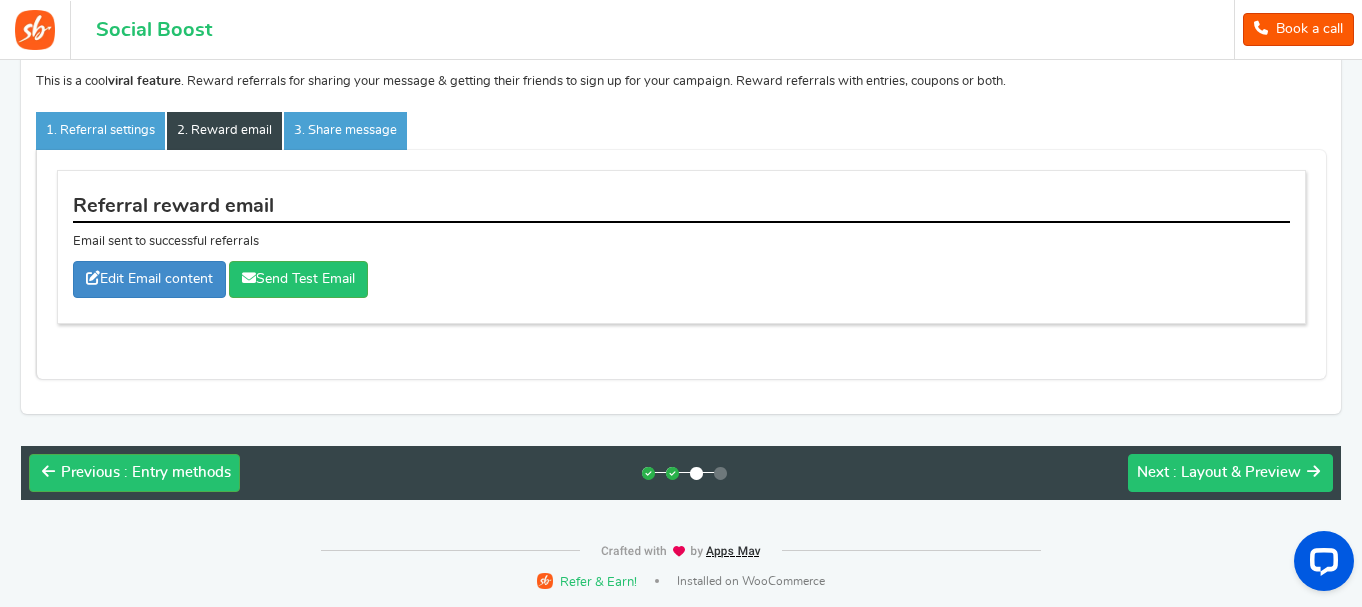 click on ": Layout & Preview" at bounding box center [1237, 472] 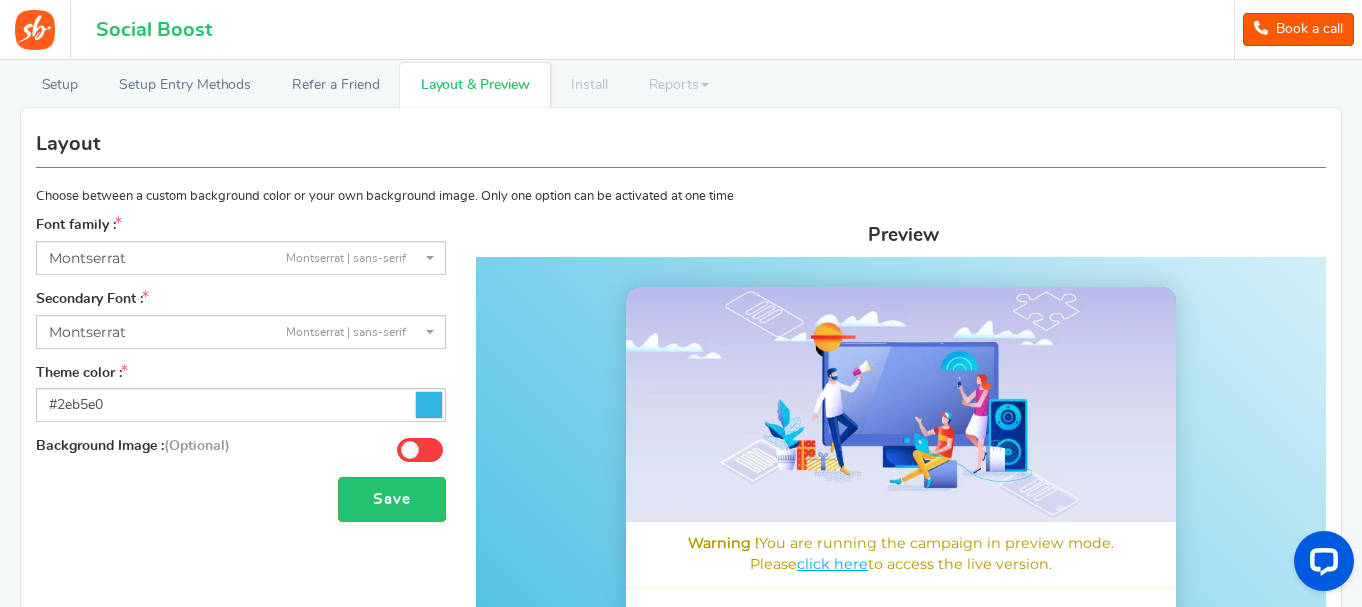 scroll, scrollTop: 100, scrollLeft: 0, axis: vertical 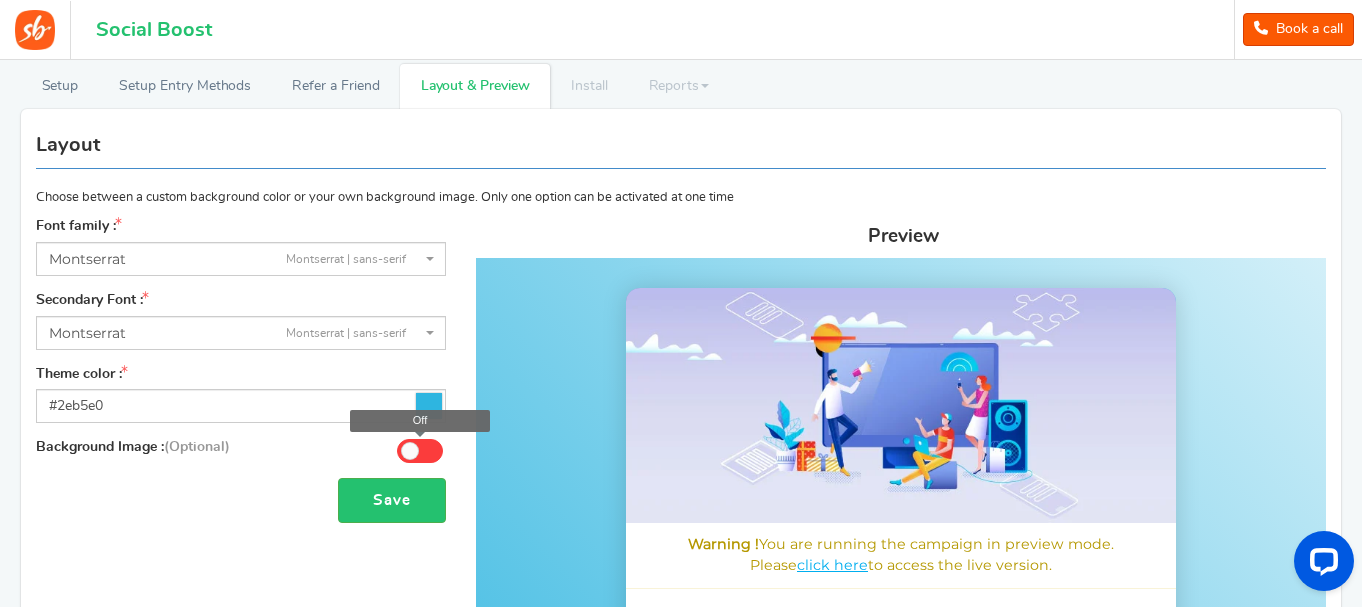 click at bounding box center (410, 451) 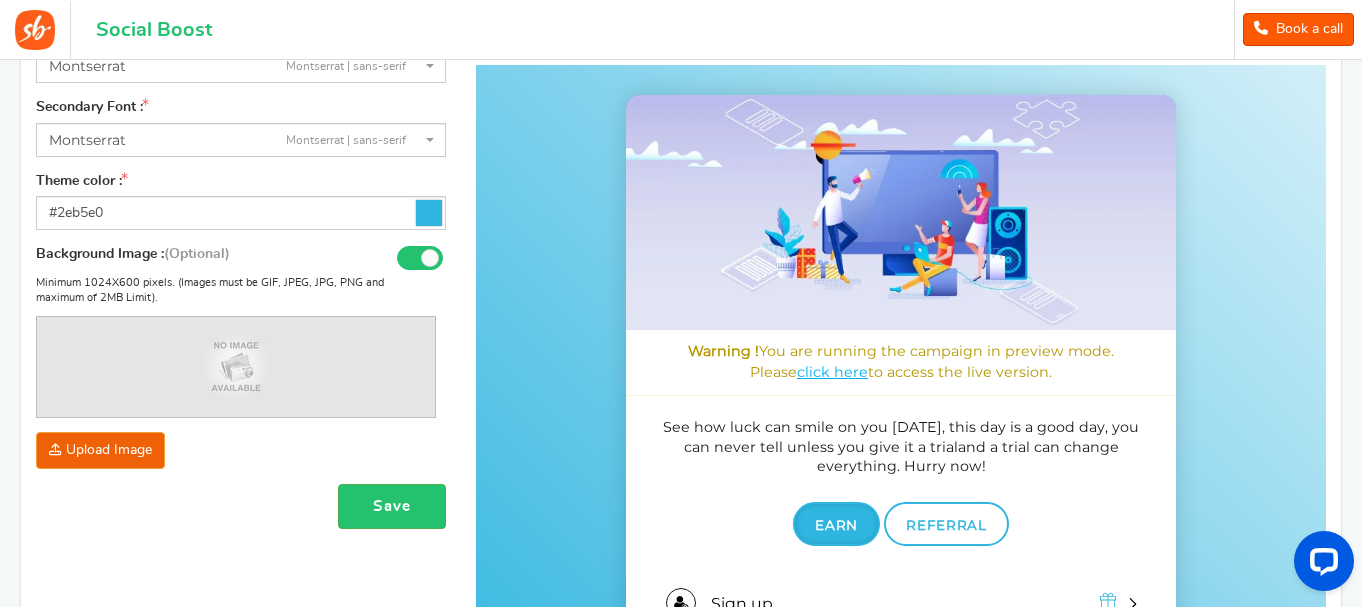 scroll, scrollTop: 300, scrollLeft: 0, axis: vertical 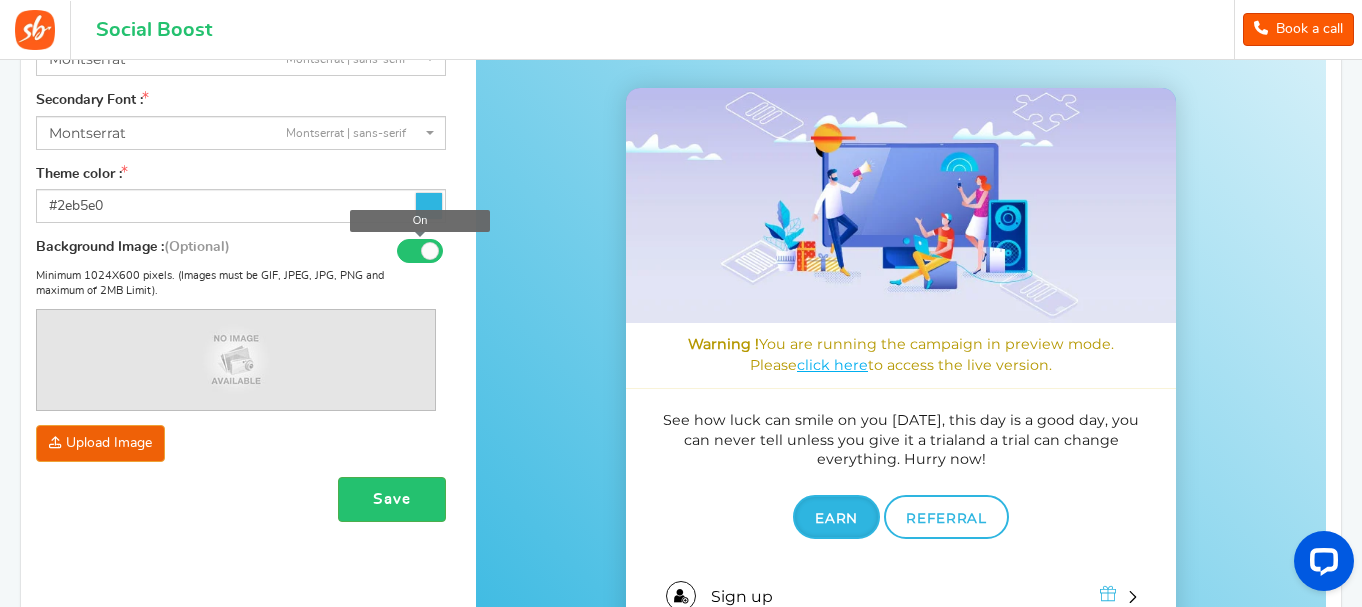 click at bounding box center [430, 251] 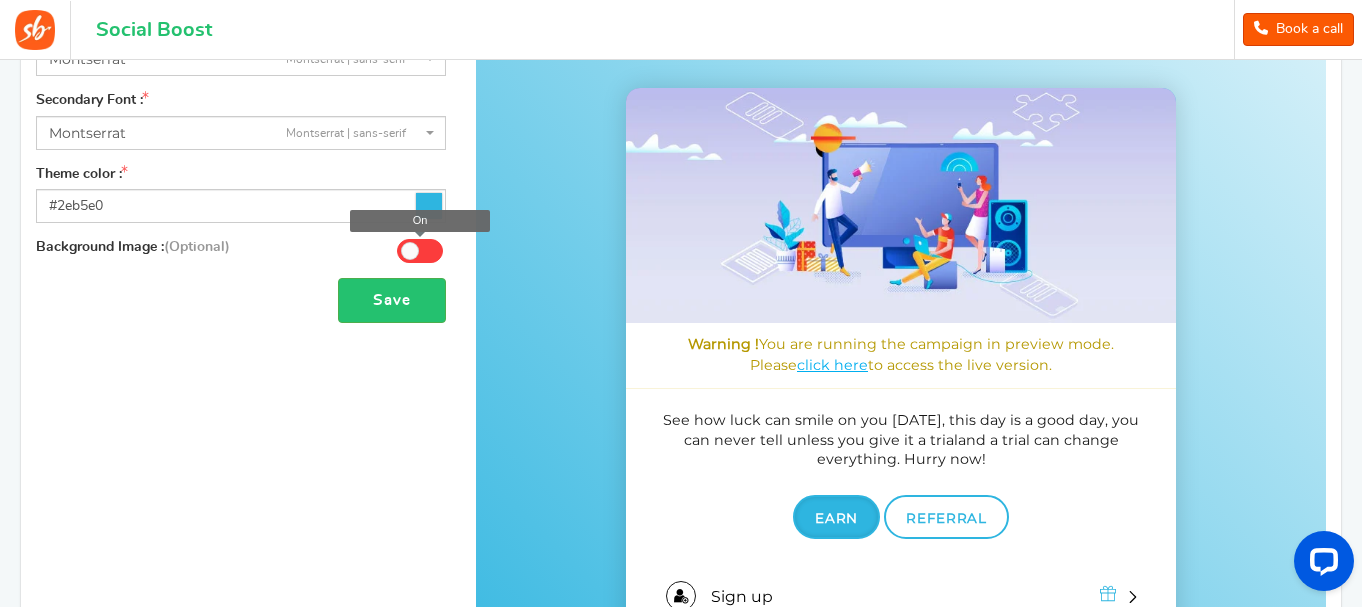 click at bounding box center (420, 251) 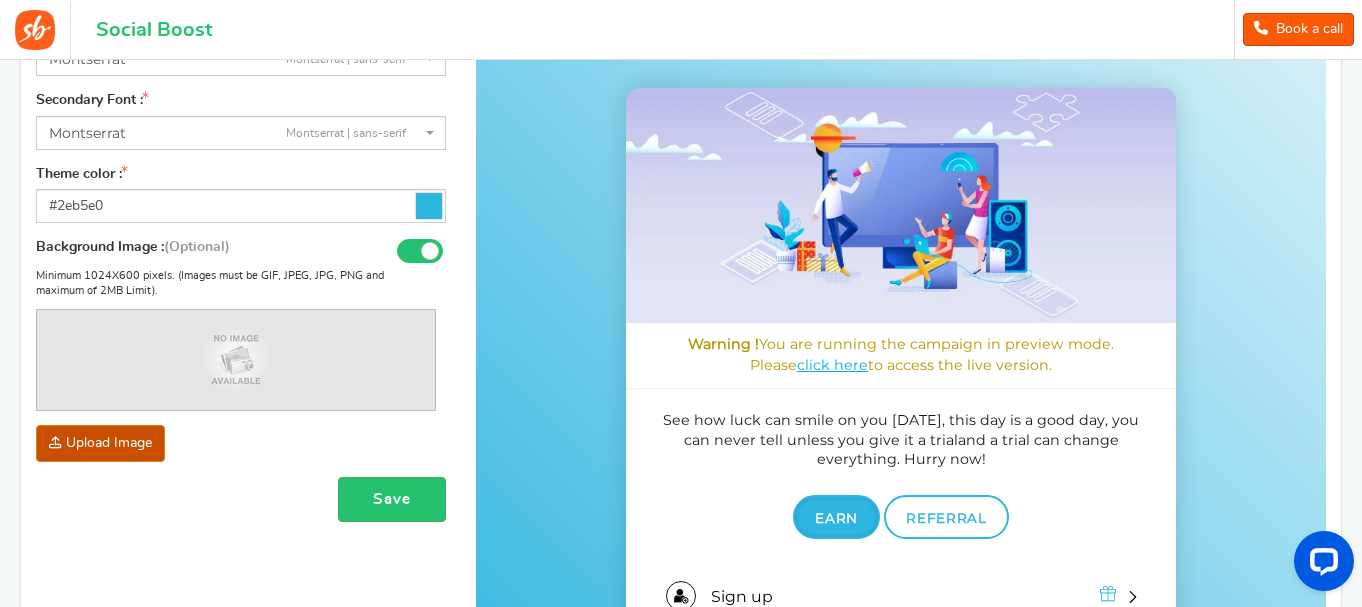 click at bounding box center (-1876, 569) 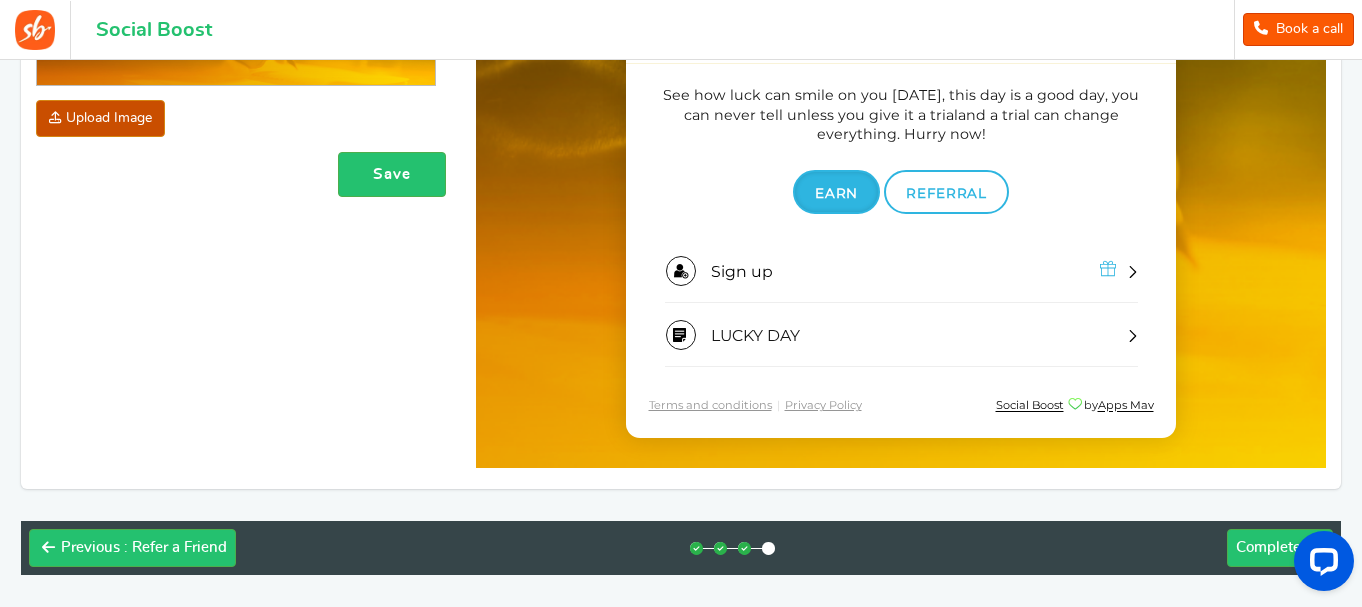 scroll, scrollTop: 598, scrollLeft: 0, axis: vertical 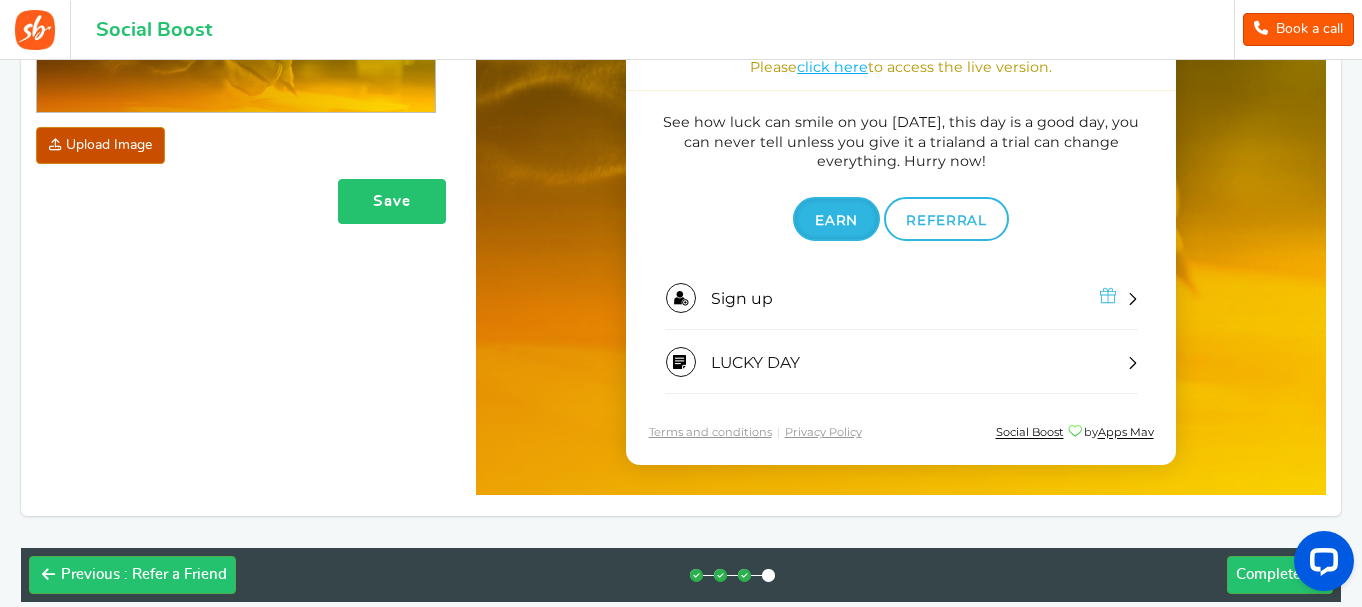 click on "Save" at bounding box center [392, 201] 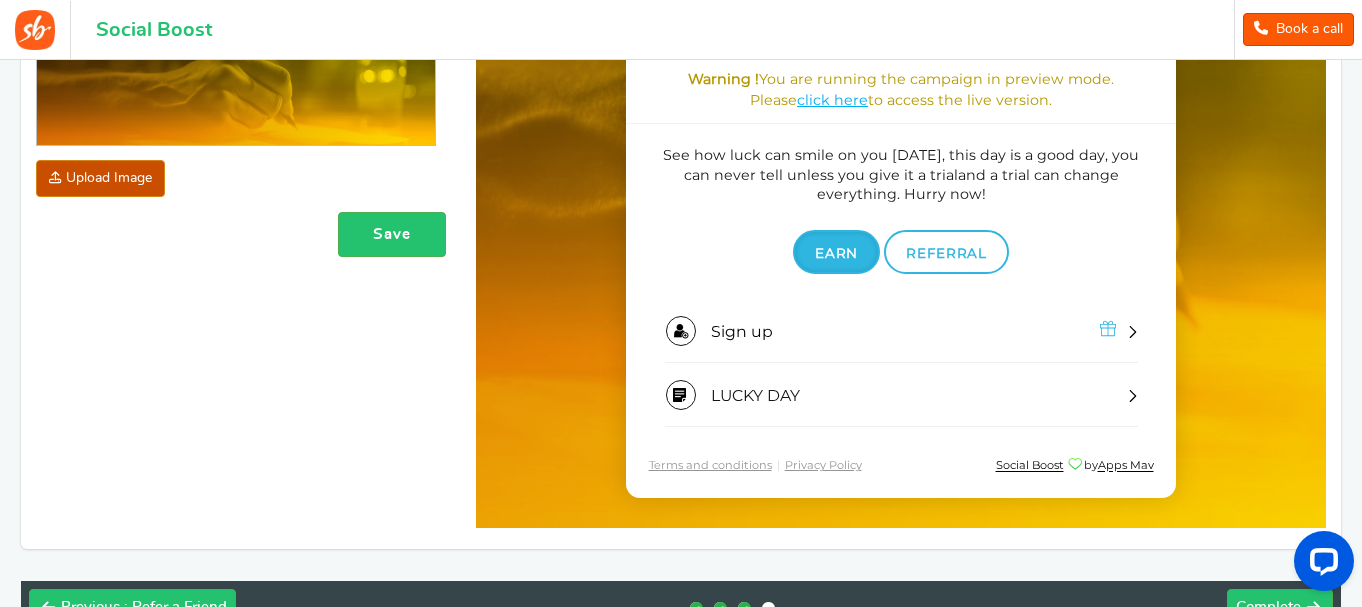 scroll, scrollTop: 584, scrollLeft: 0, axis: vertical 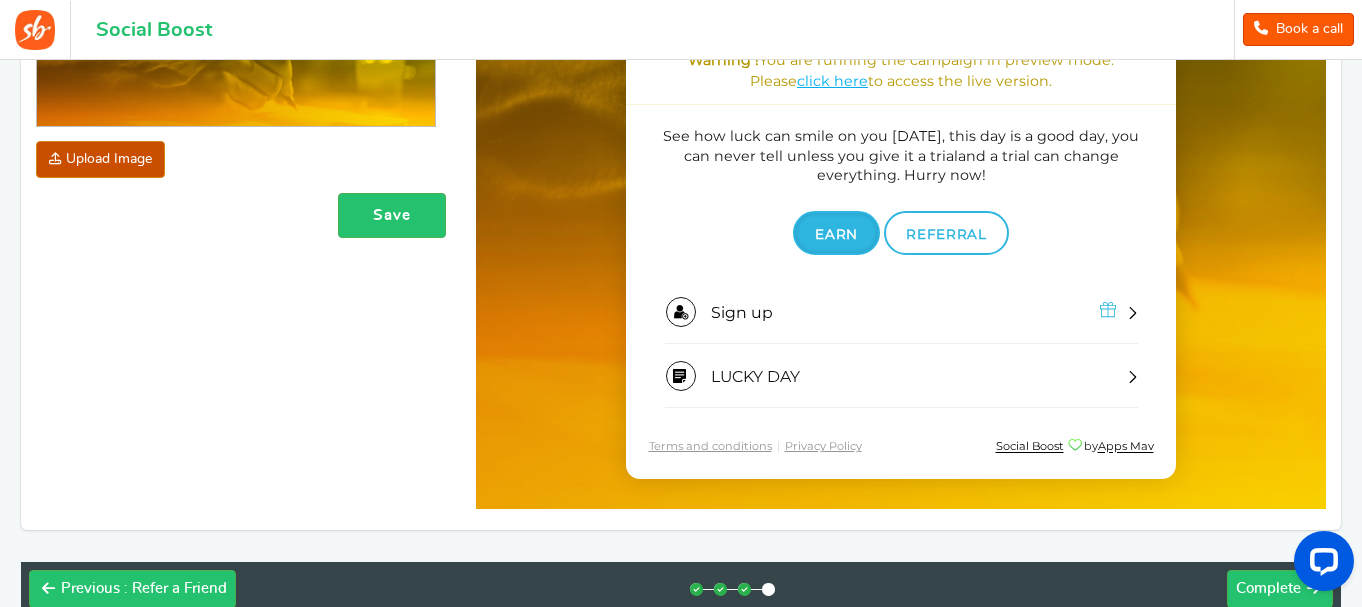 click on "Earn" at bounding box center [836, 235] 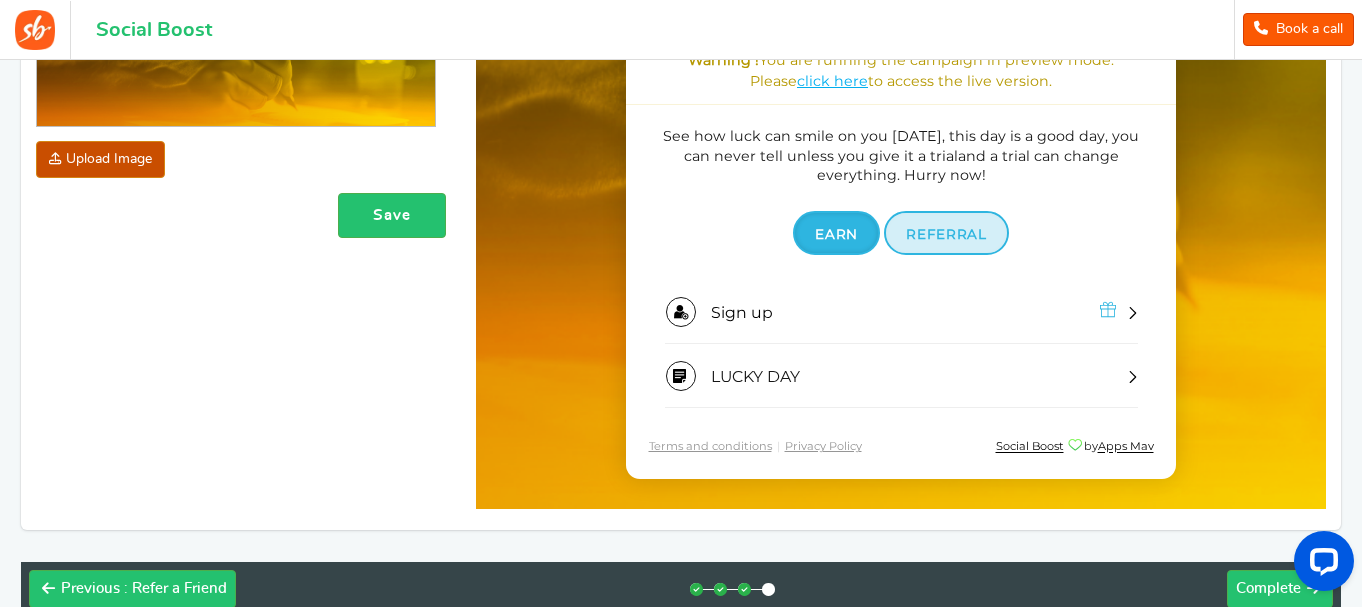 click on "Referral" at bounding box center [946, 235] 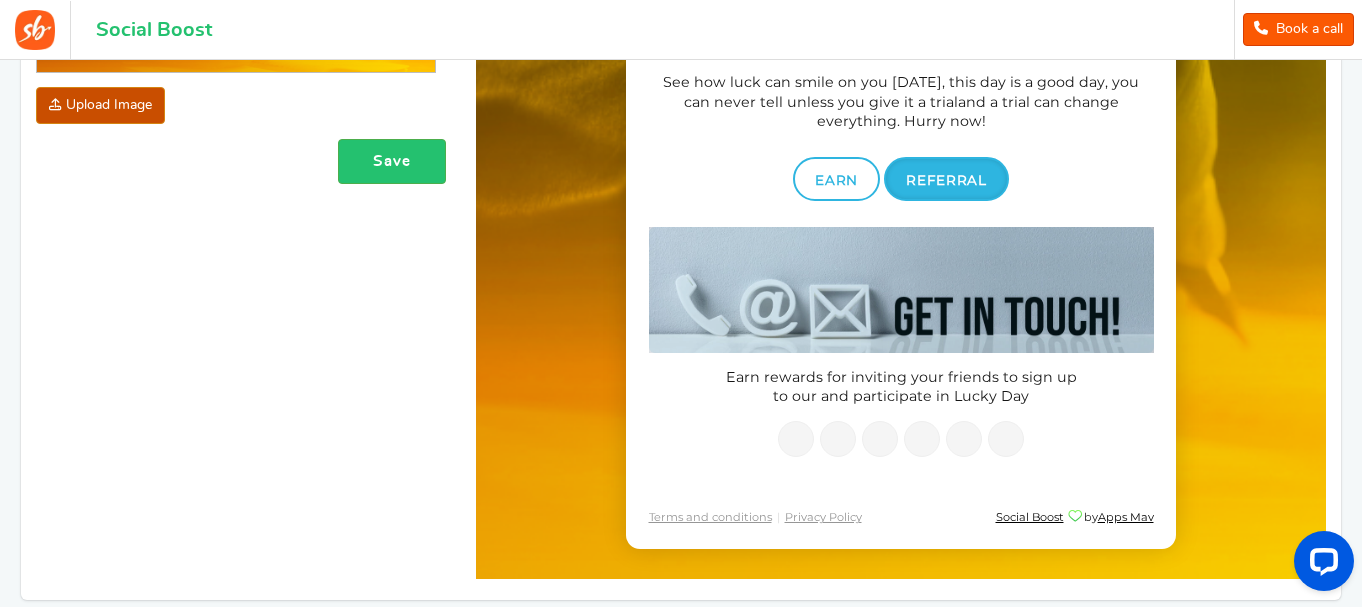 scroll, scrollTop: 684, scrollLeft: 0, axis: vertical 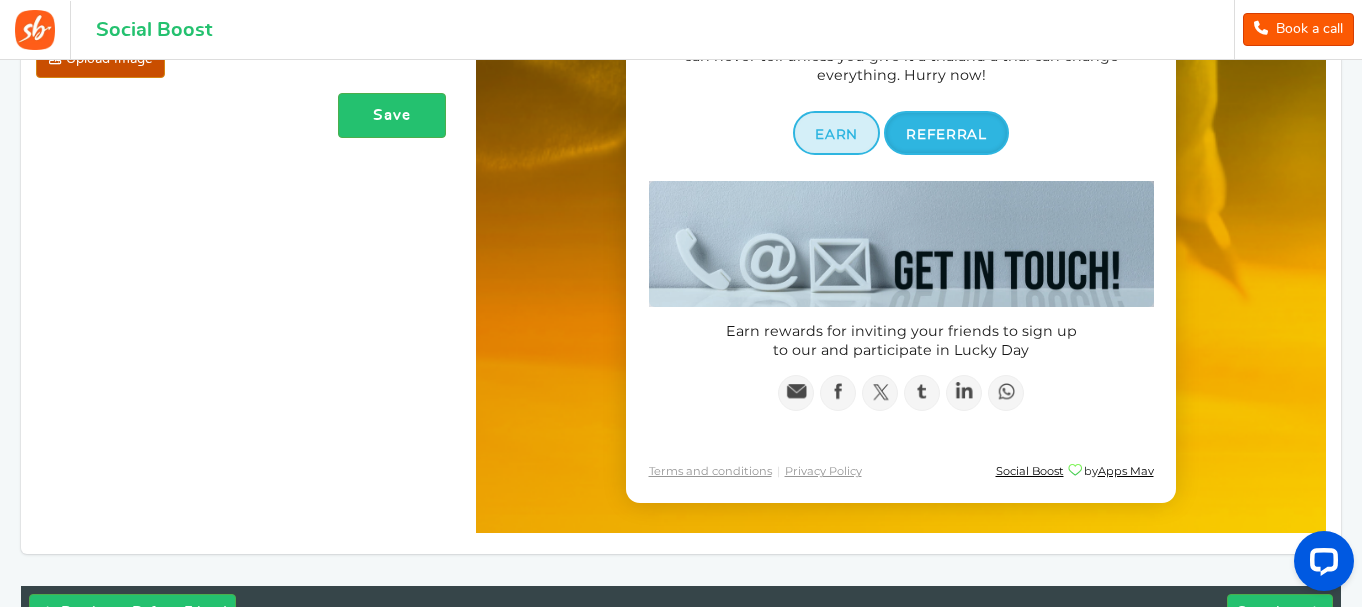 click on "Earn" at bounding box center [836, 134] 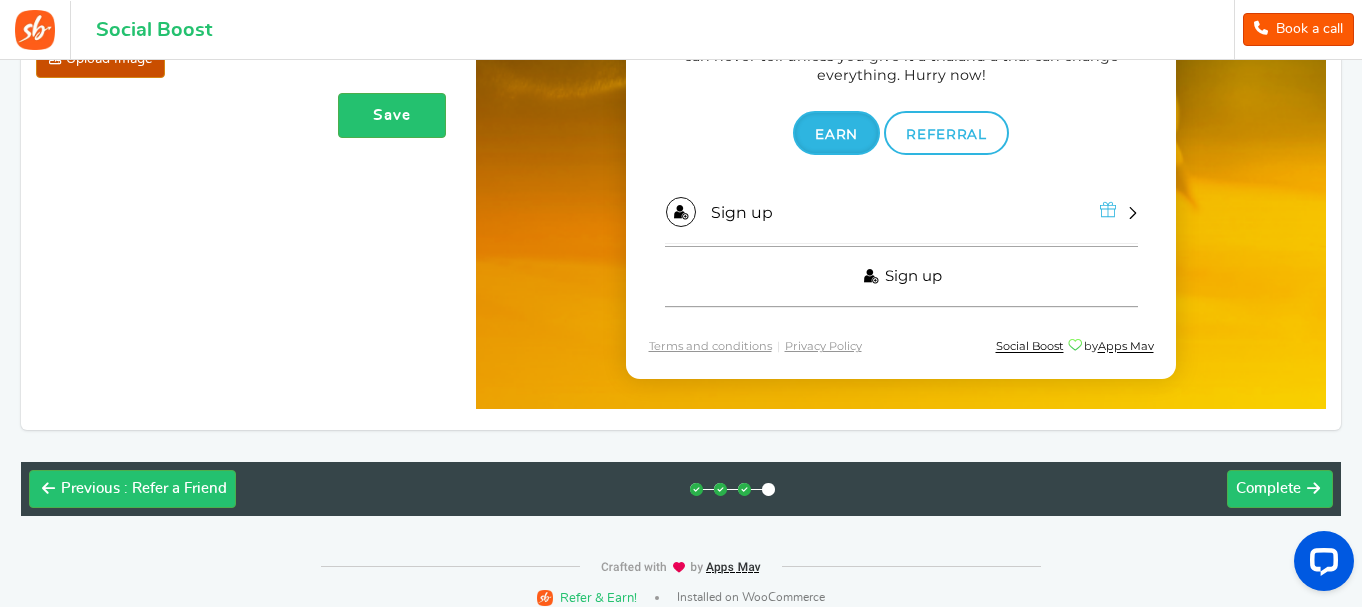 click on "Sign up" at bounding box center (901, 277) 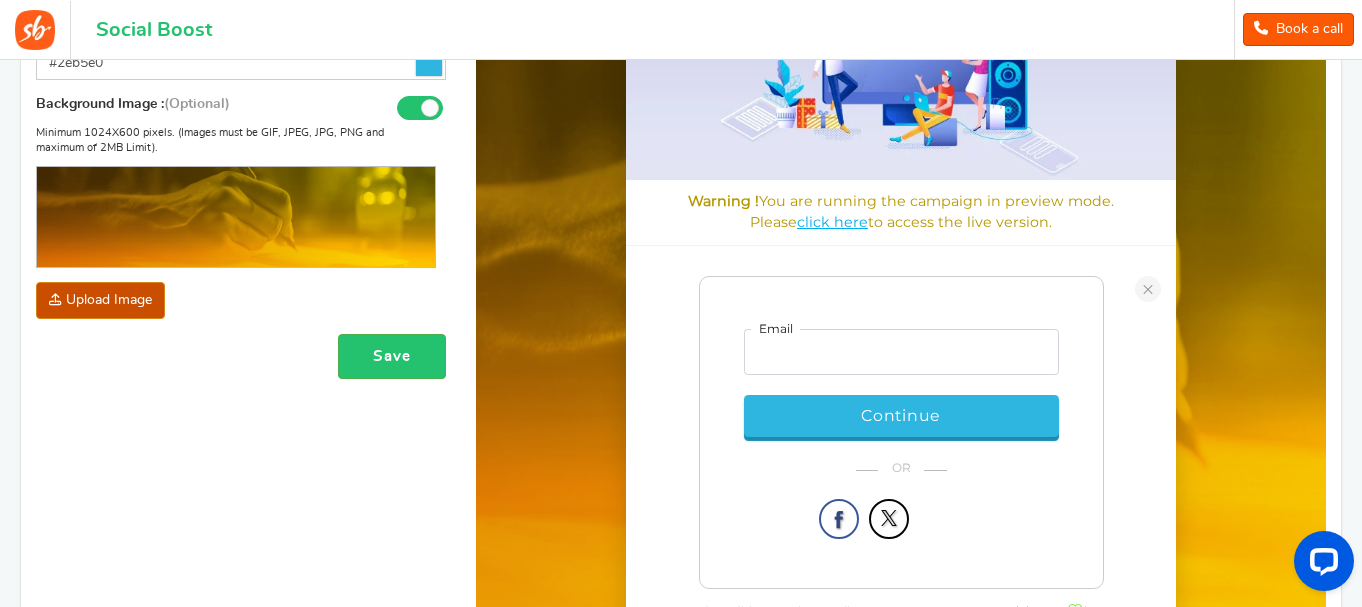 scroll, scrollTop: 488, scrollLeft: 0, axis: vertical 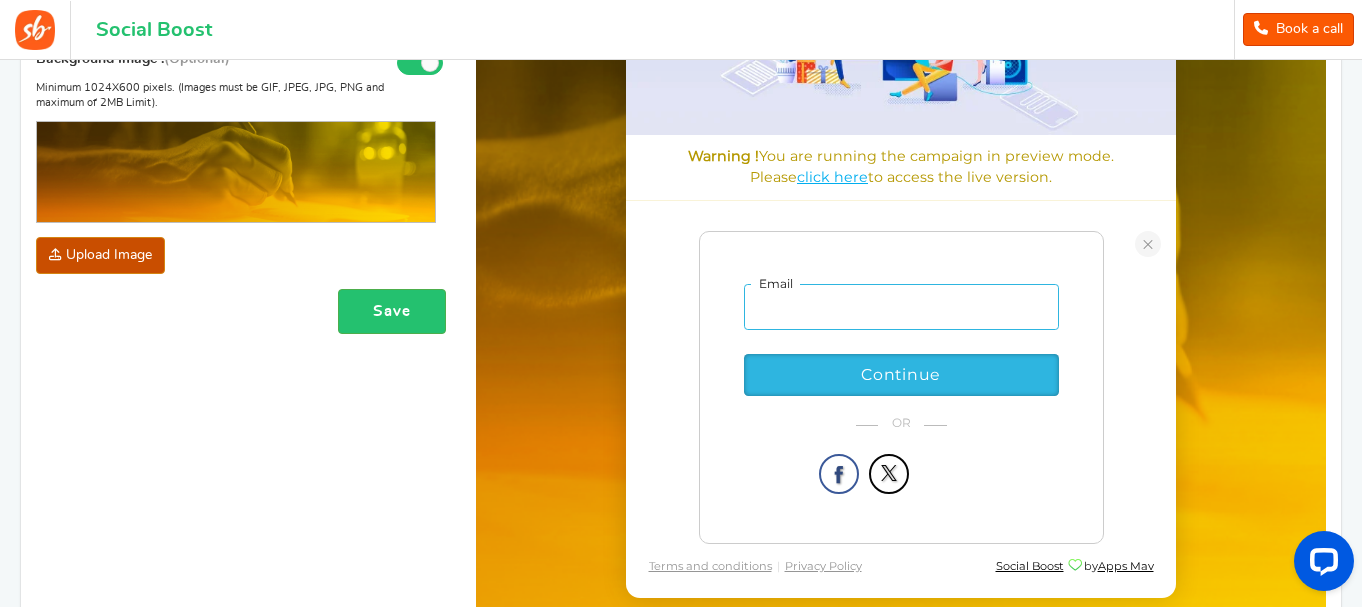 click at bounding box center [901, 308] 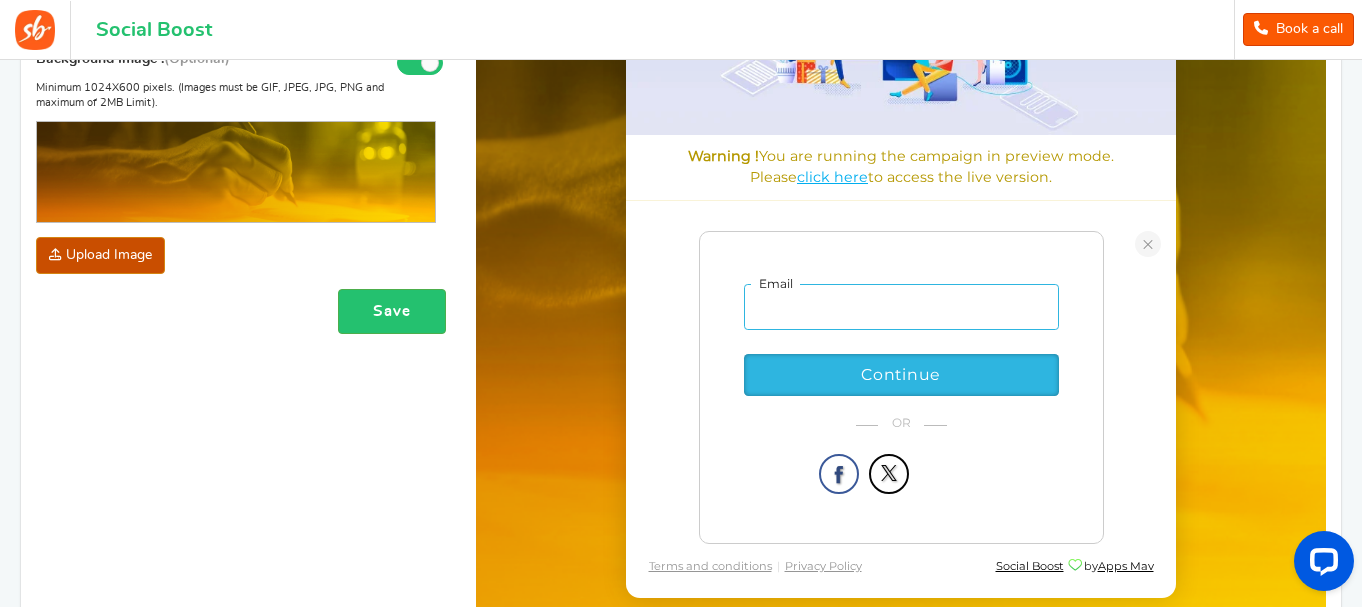 type on "[EMAIL_ADDRESS][DOMAIN_NAME]" 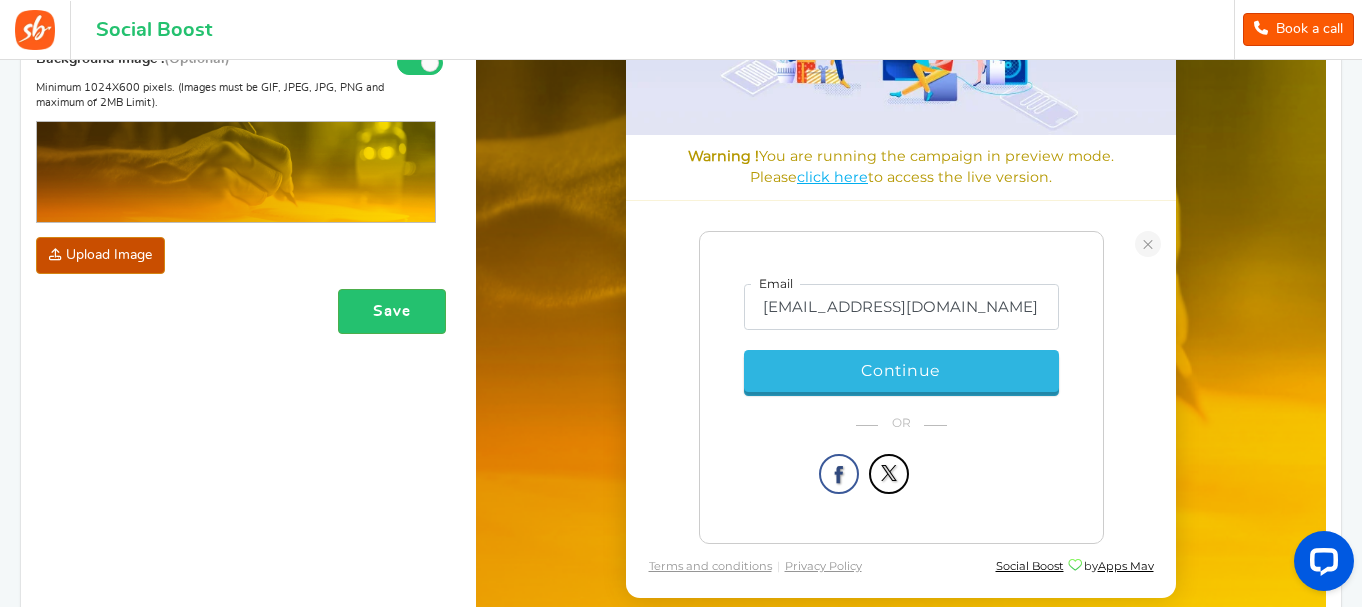 click on "Continue" at bounding box center (901, 372) 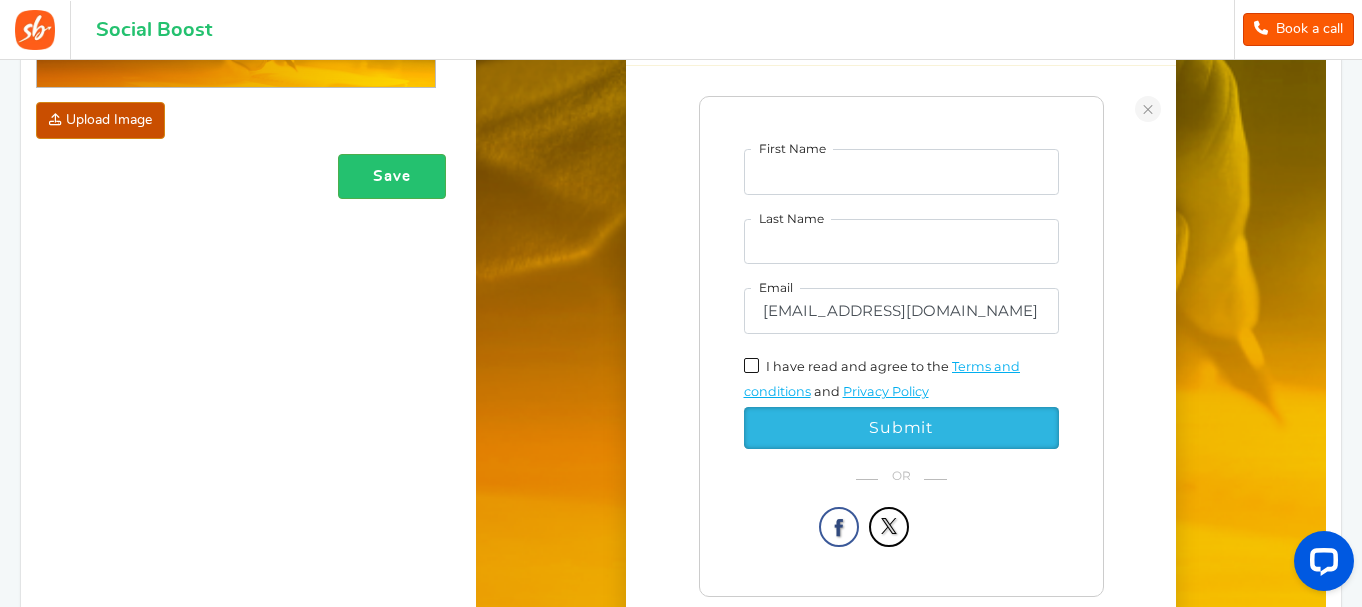scroll, scrollTop: 588, scrollLeft: 0, axis: vertical 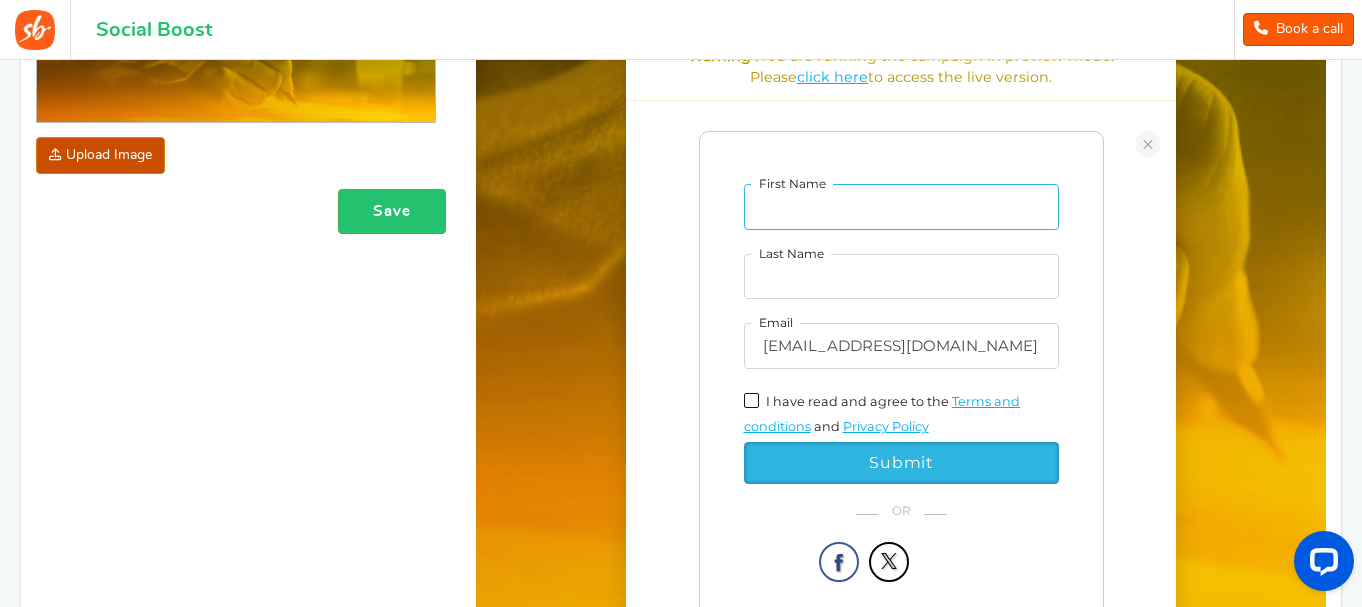 click on "First Name" at bounding box center [901, 208] 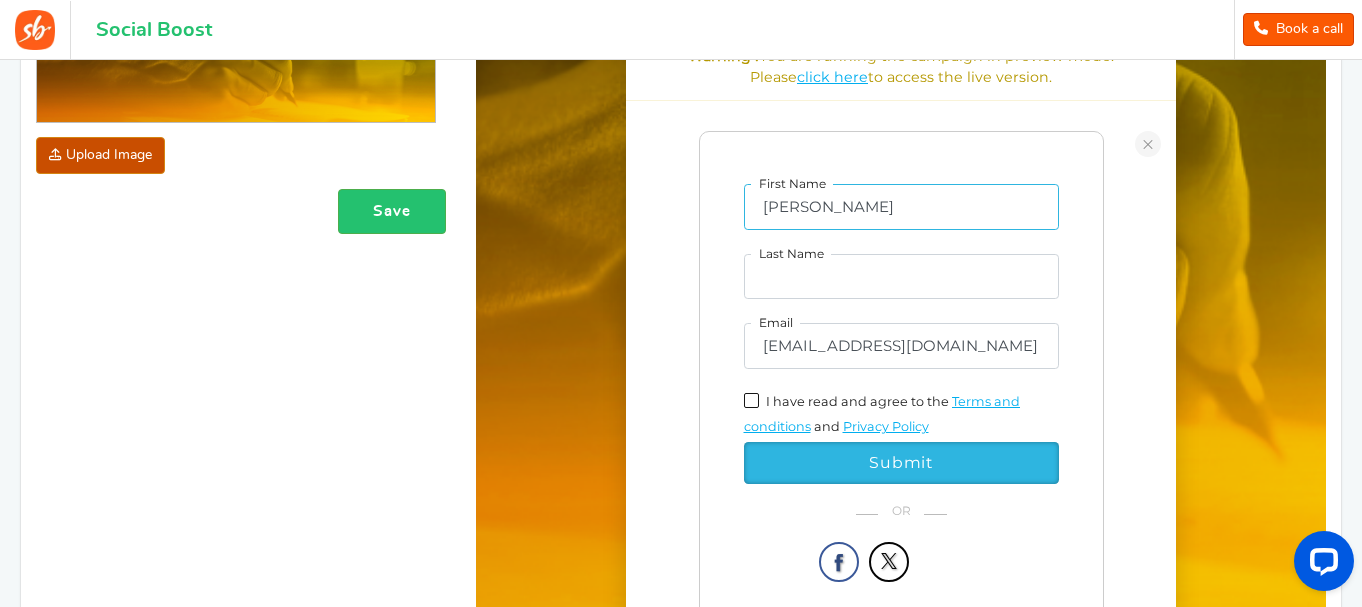 type on "[PERSON_NAME]" 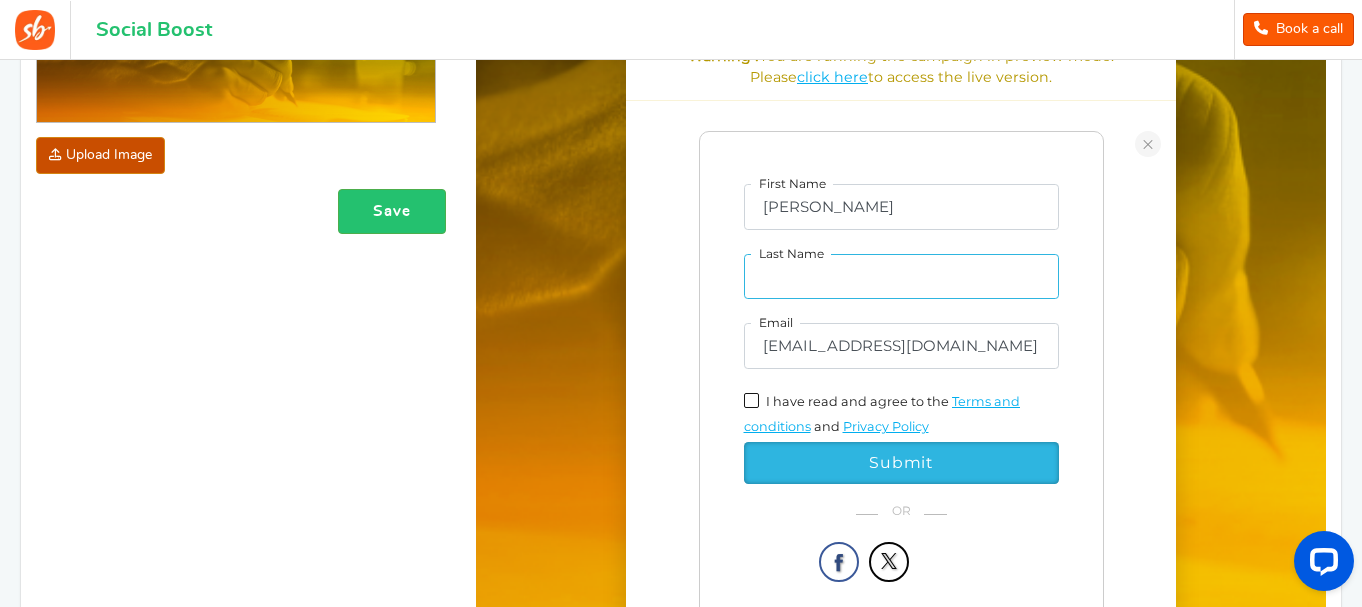 click on "Last Name" at bounding box center [901, 278] 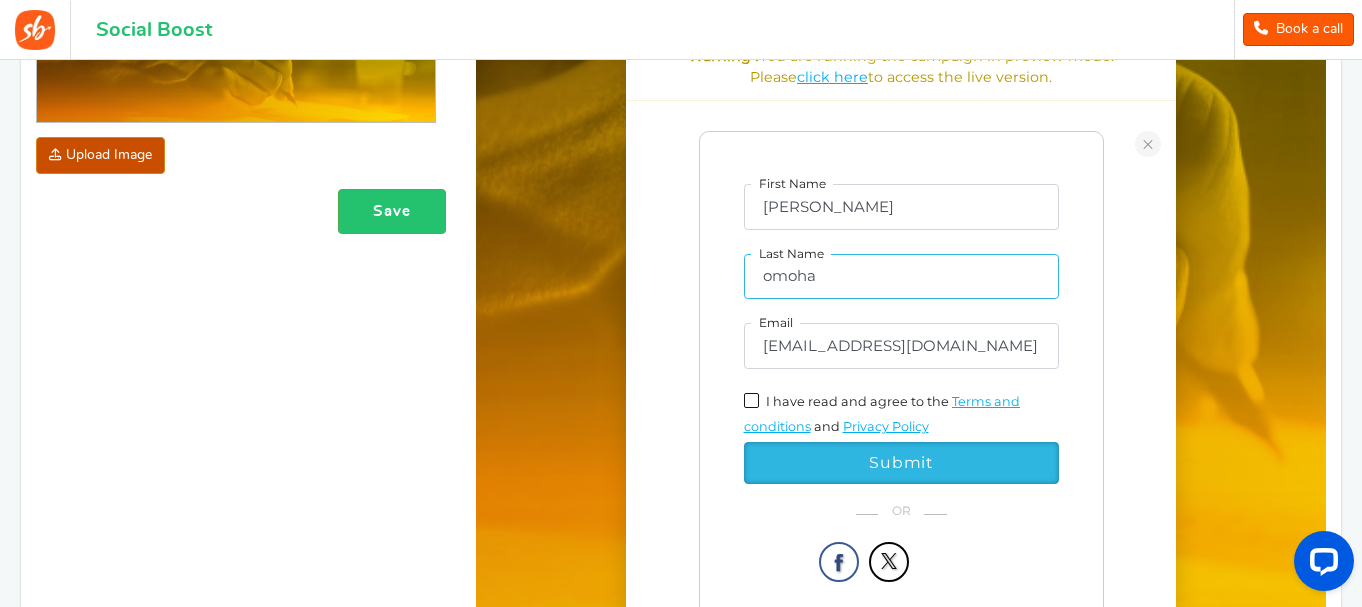 click on "omoha" at bounding box center [901, 278] 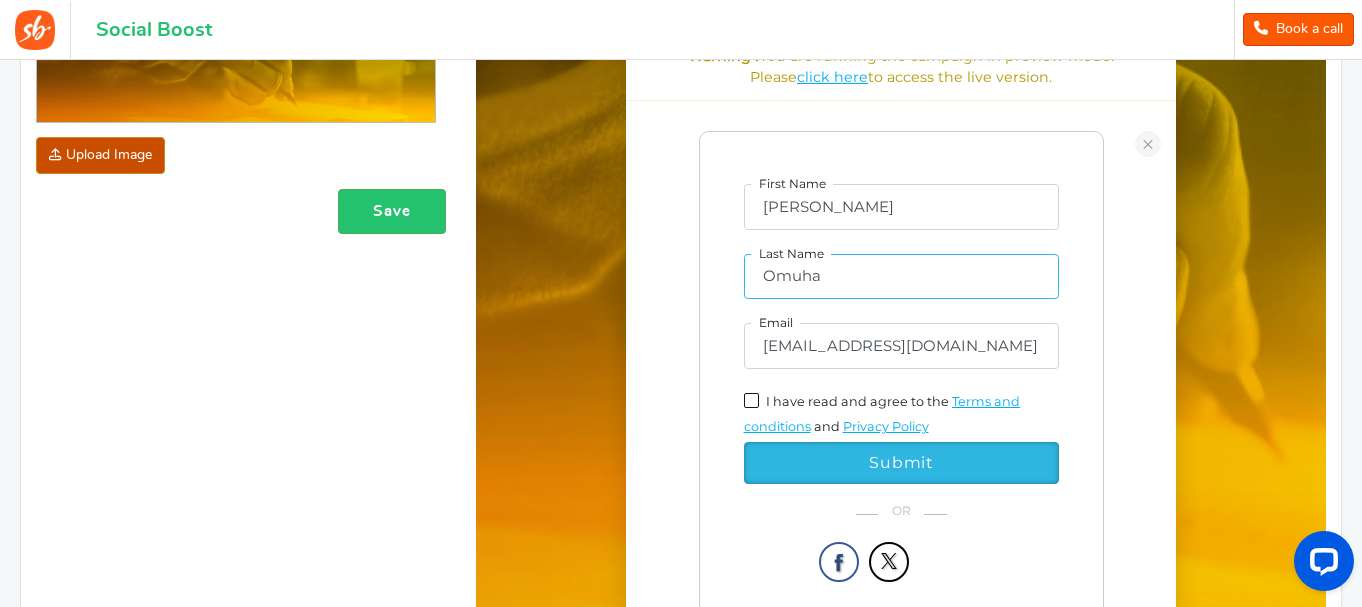type on "Omuha" 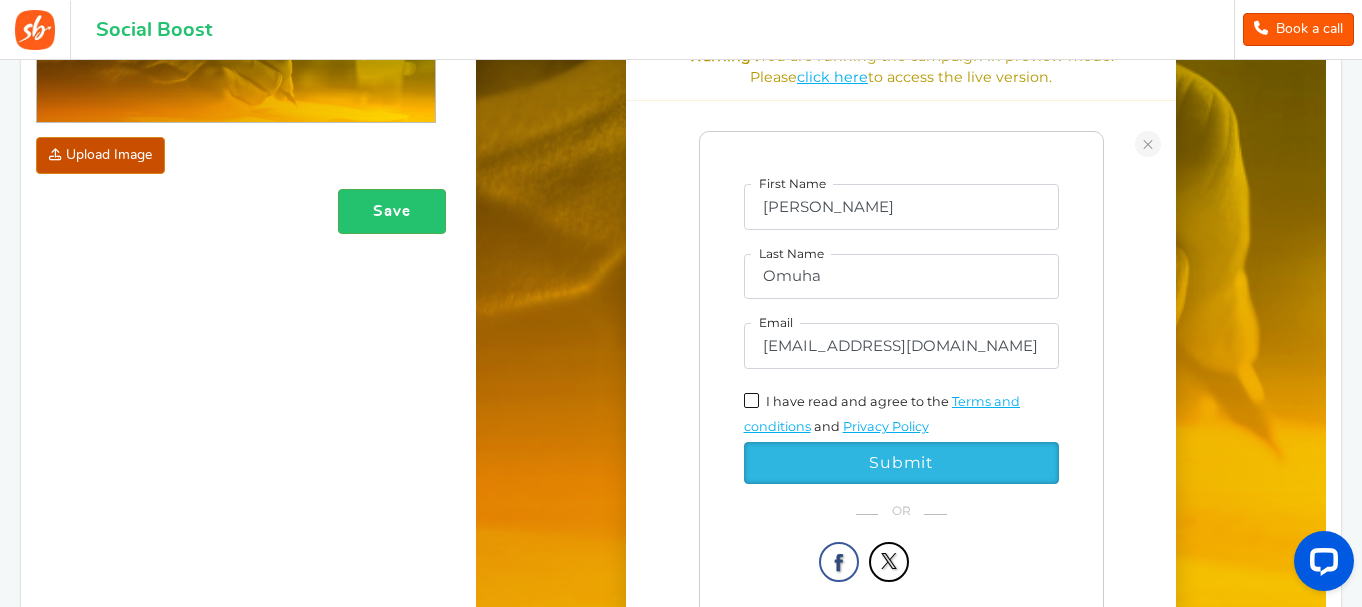 click at bounding box center [751, 401] 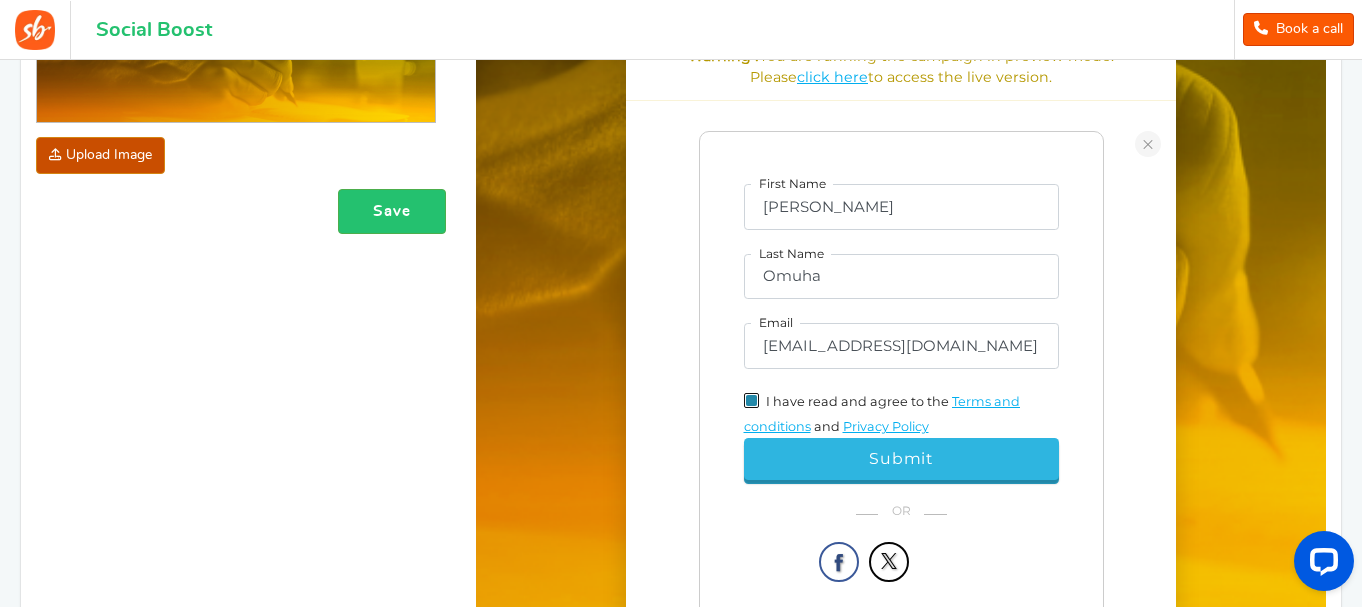 click on "Submit" at bounding box center (901, 459) 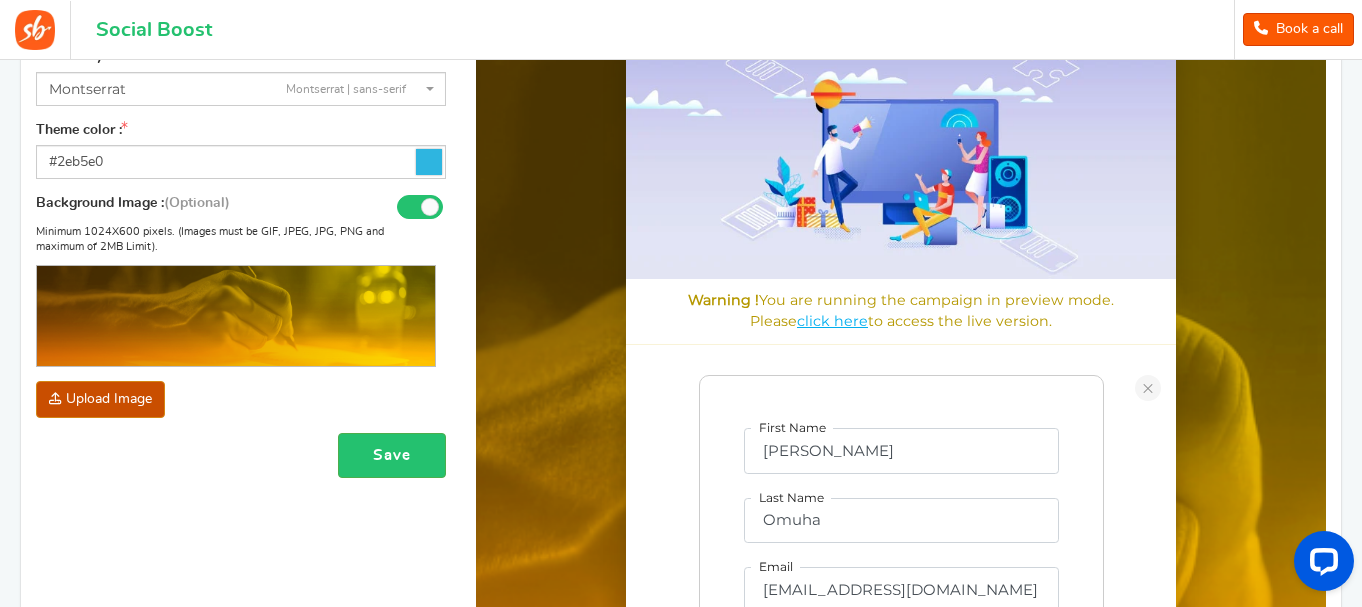 scroll, scrollTop: 288, scrollLeft: 0, axis: vertical 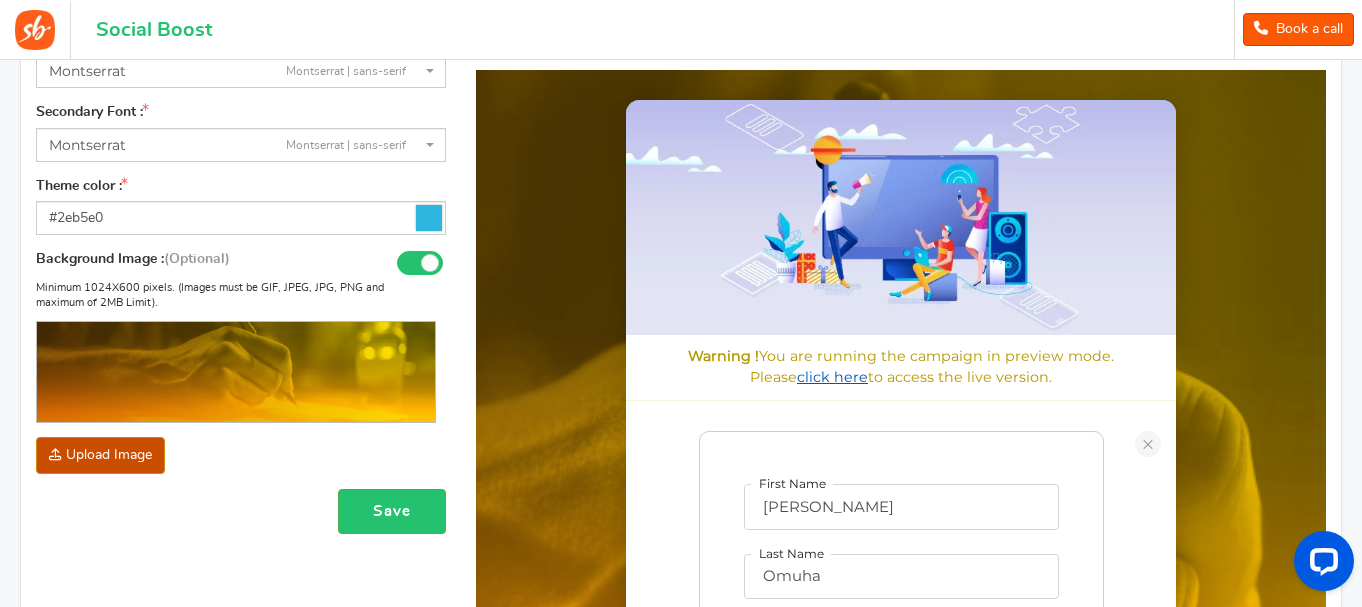 click on "click here" at bounding box center (832, 377) 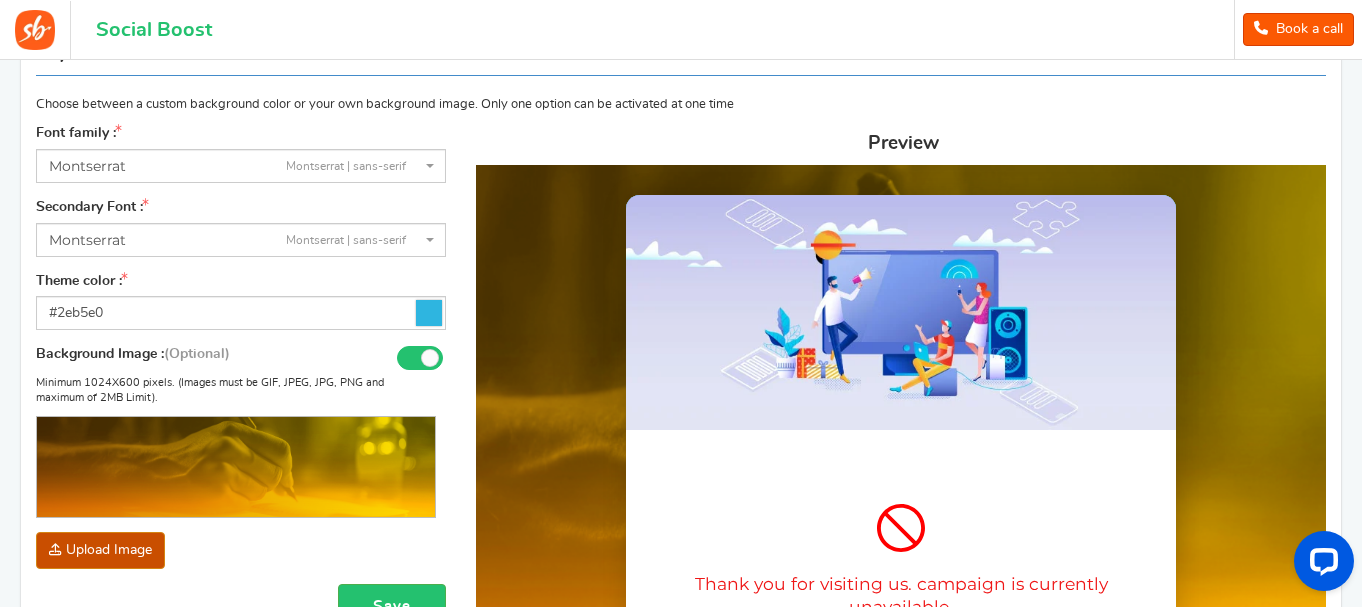 scroll, scrollTop: 158, scrollLeft: 0, axis: vertical 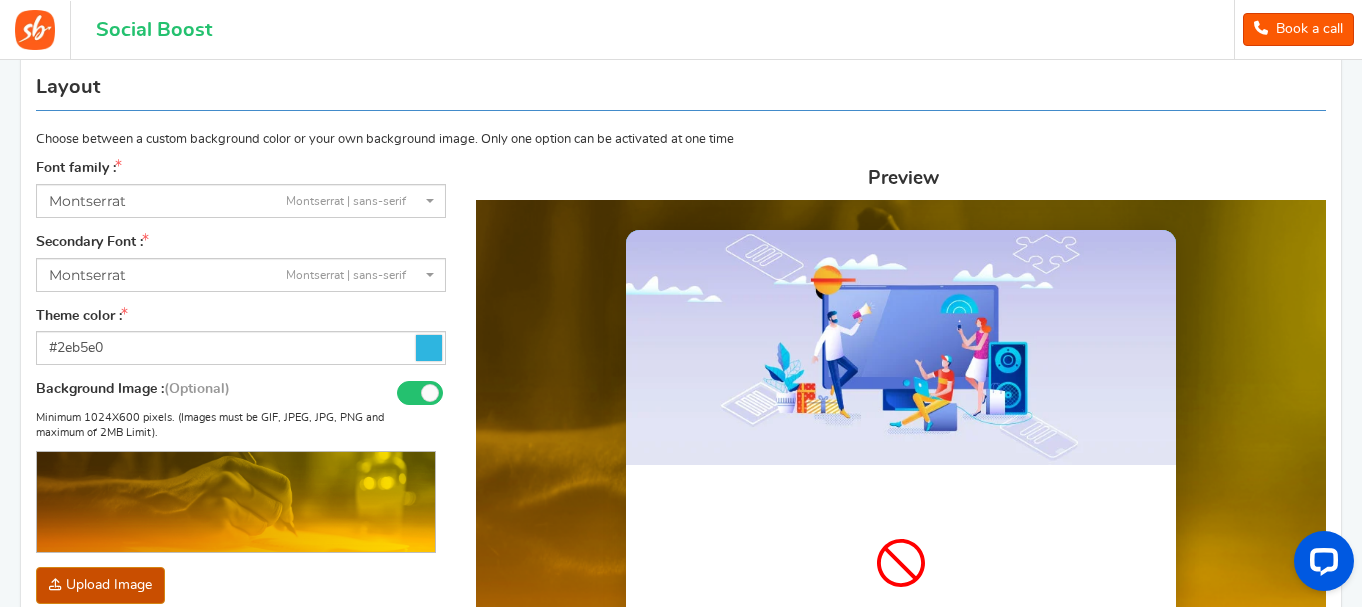 click on "Preview" at bounding box center [726, 179] 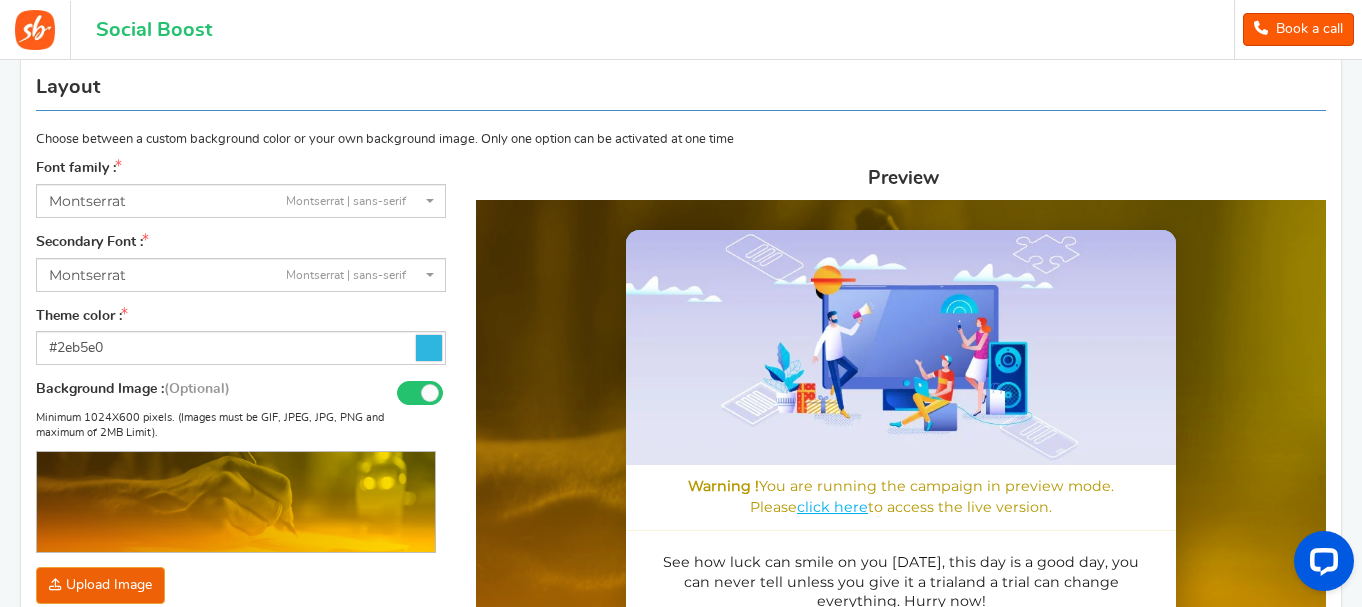 scroll, scrollTop: 0, scrollLeft: 0, axis: both 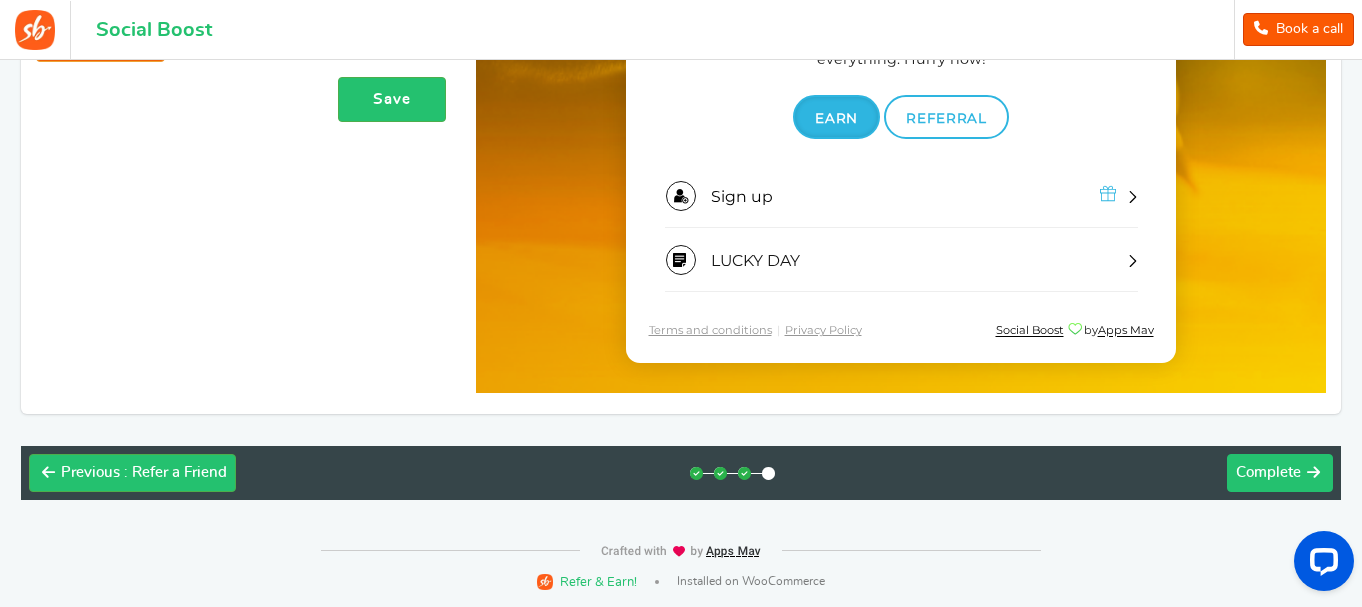 click on "Next
Complete" at bounding box center (1280, 473) 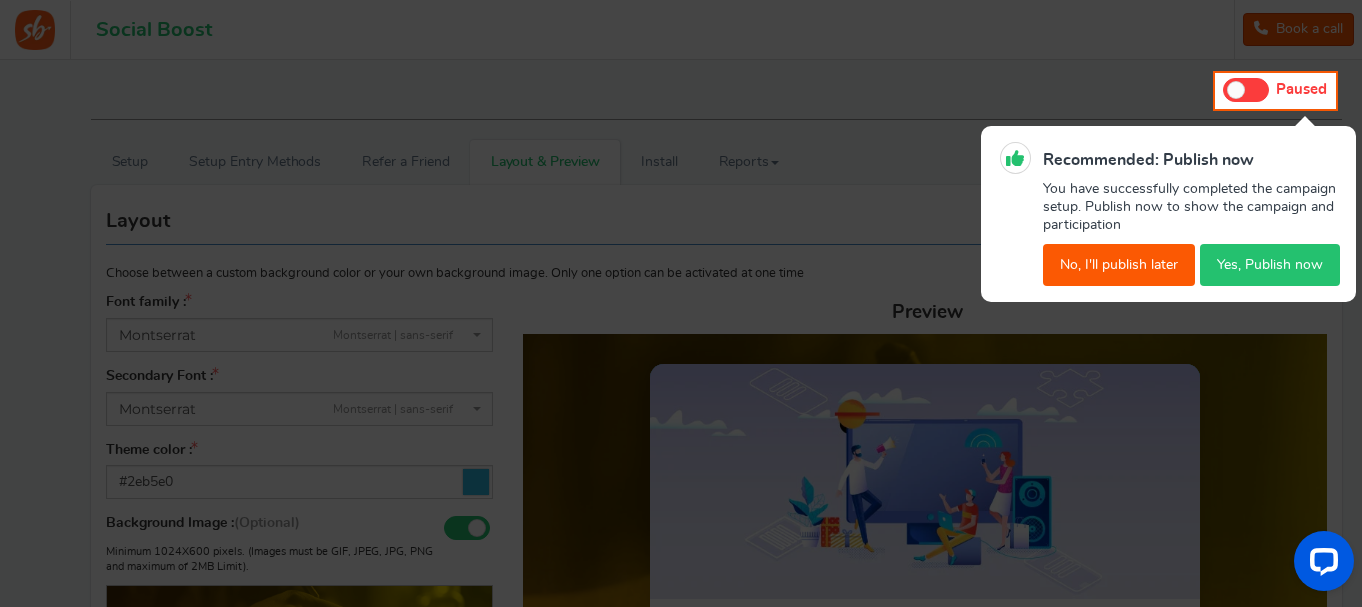 scroll, scrollTop: 100, scrollLeft: 0, axis: vertical 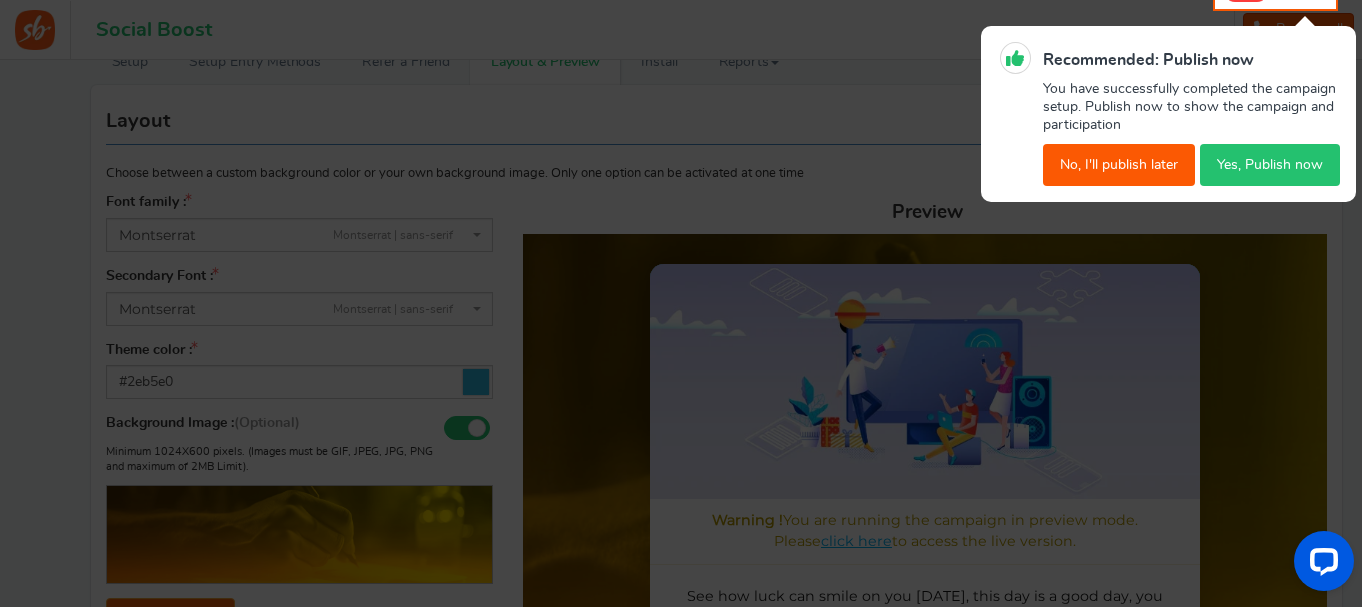 click on "Yes, Publish now" at bounding box center [1270, 165] 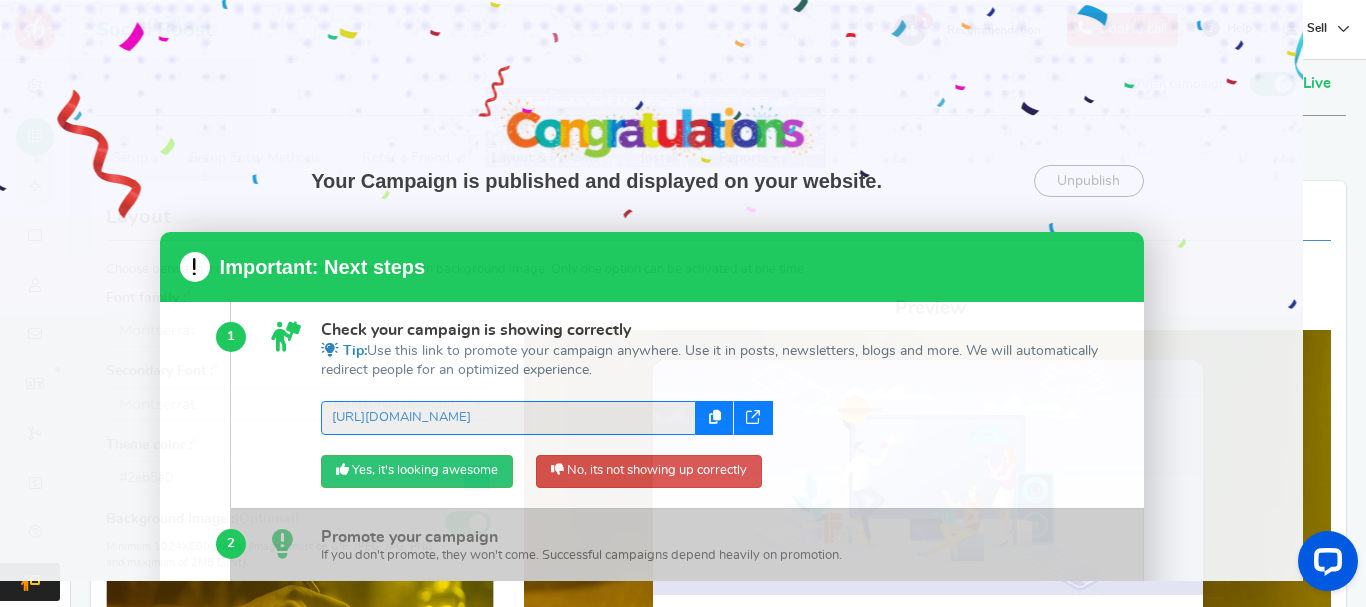 scroll, scrollTop: 0, scrollLeft: 0, axis: both 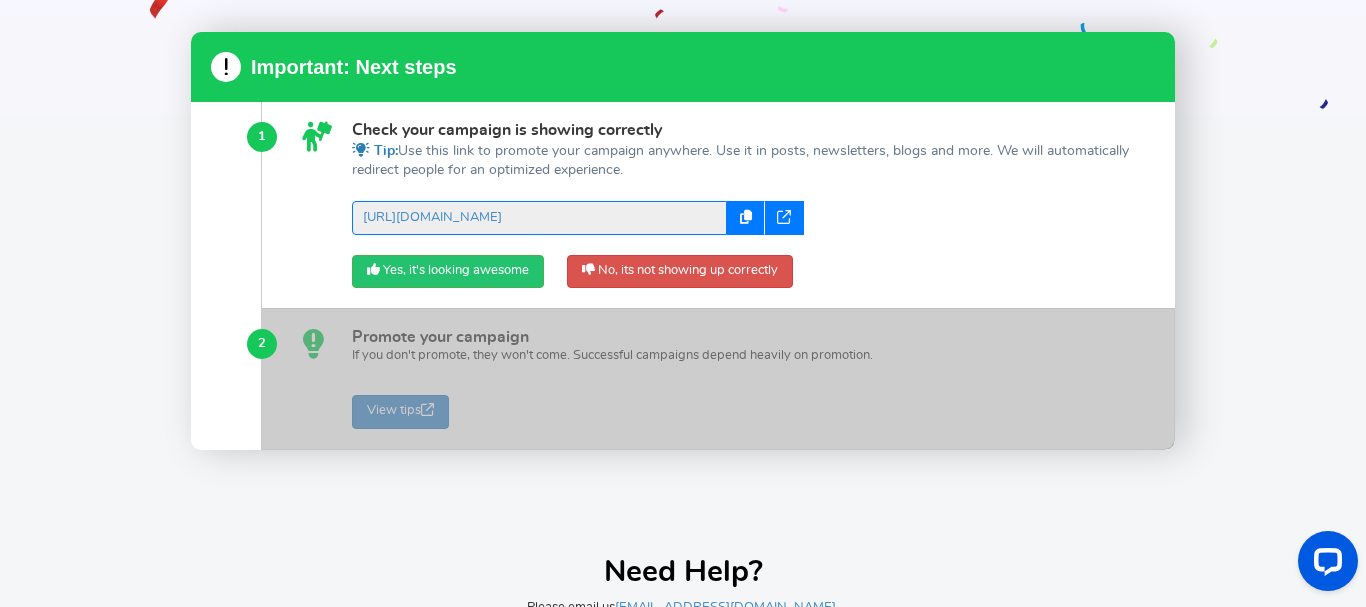 click at bounding box center [746, 217] 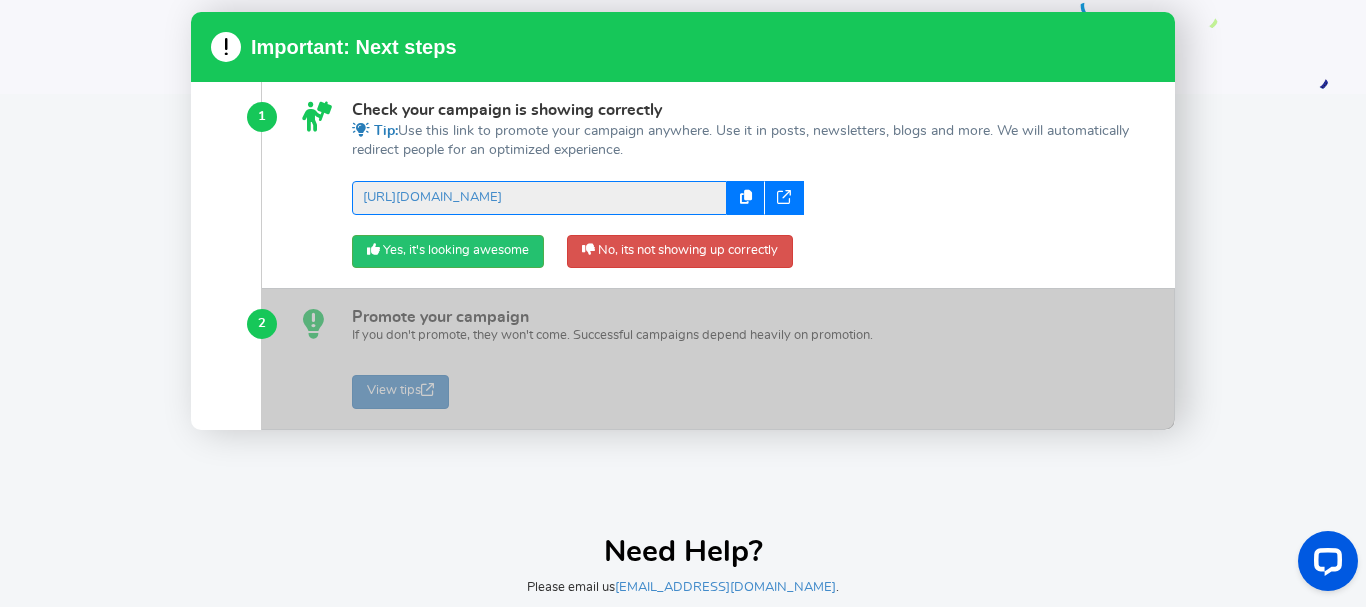 click on "Your Campaign is published and displayed on your website.
Unpublish
Unpublish this campaign?
People will be unable to see and participate in this campaign.
Please consider keeping it ON.
No, Turn it OFF
Yes, Keep it ON
Important: Next steps
Check your campaign is showing correctly
Tip:
https://amze.me/YyMa4 ." at bounding box center (683, 303) 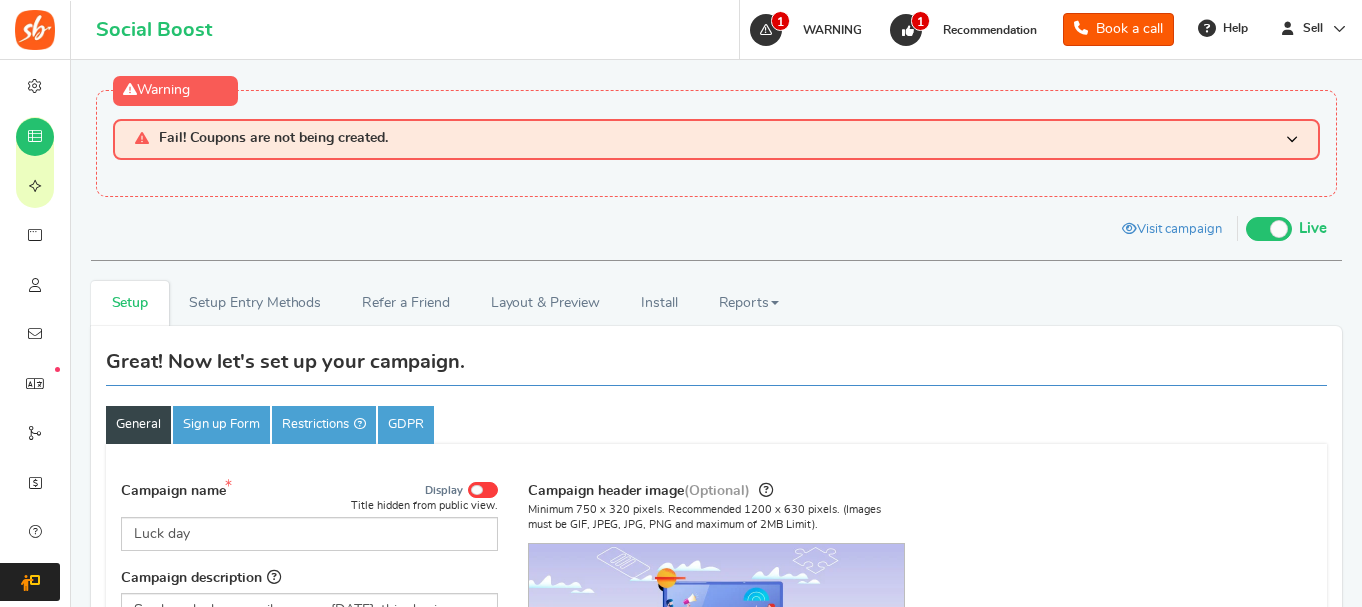 scroll, scrollTop: 137, scrollLeft: 0, axis: vertical 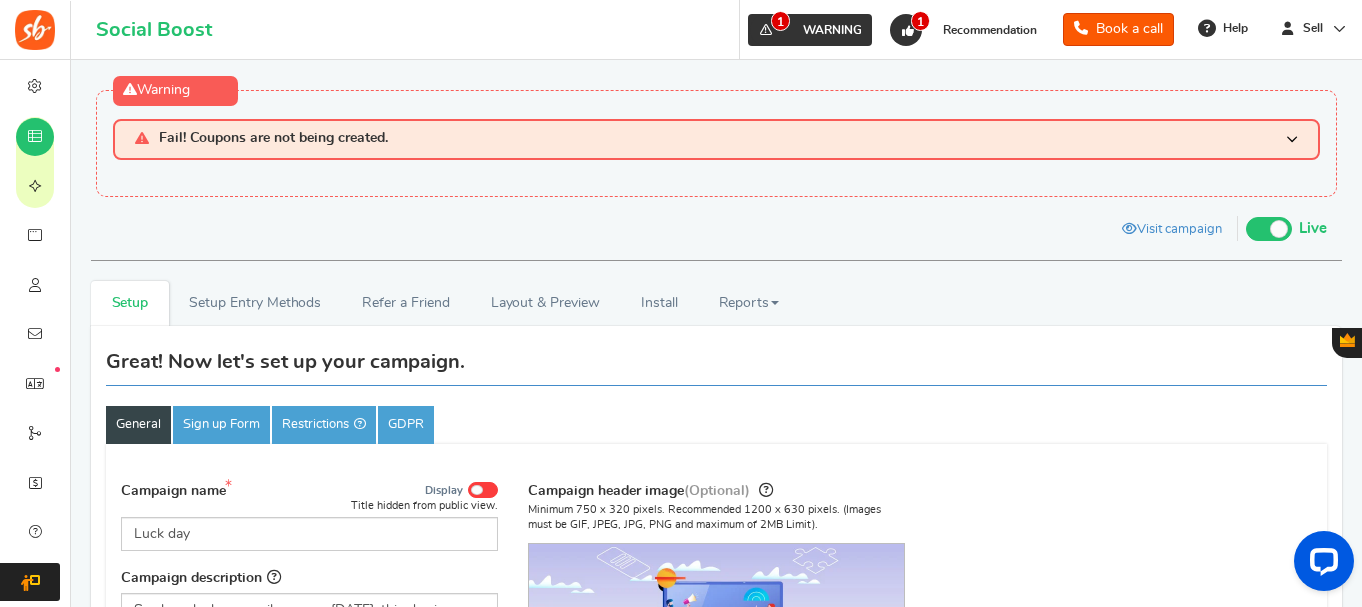 click on "WARNING" at bounding box center [832, 30] 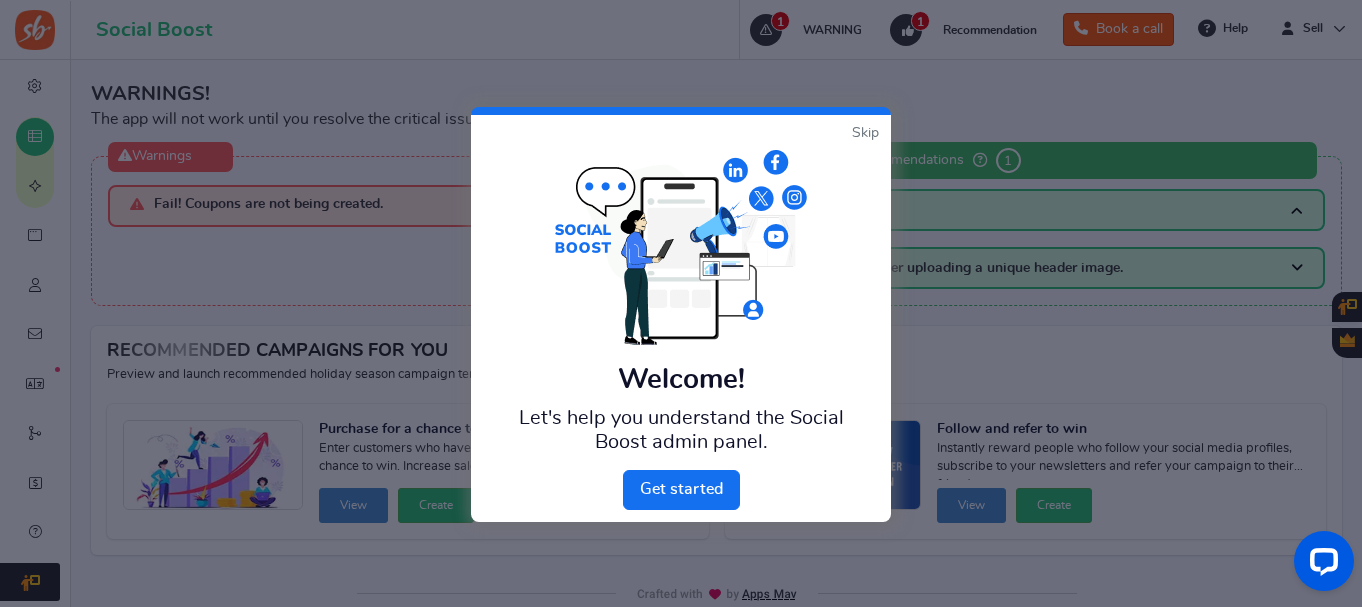 scroll, scrollTop: 60, scrollLeft: 0, axis: vertical 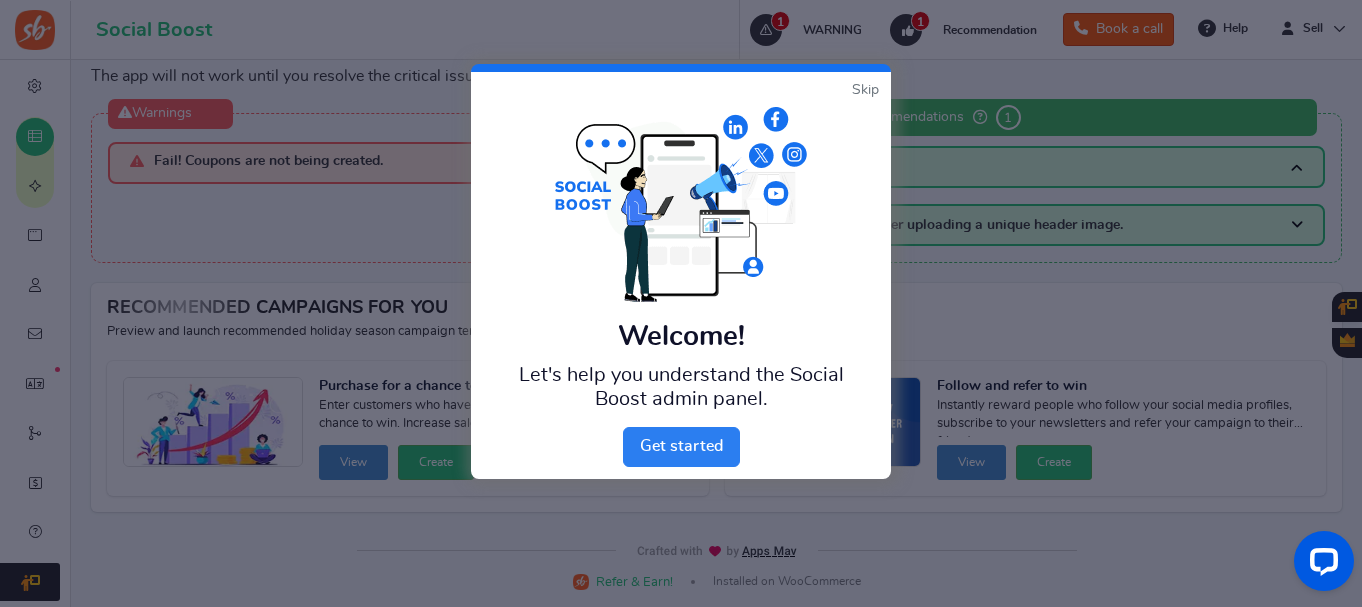 click on "Next" at bounding box center [681, 447] 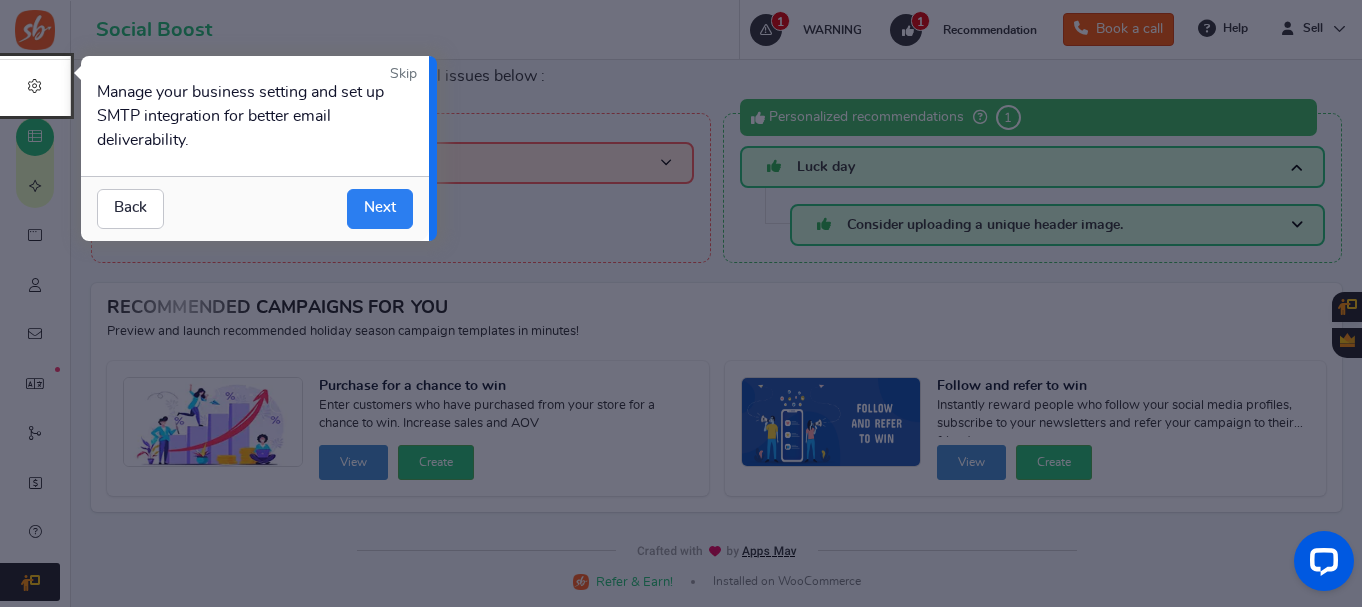 click on "Next" at bounding box center (380, 209) 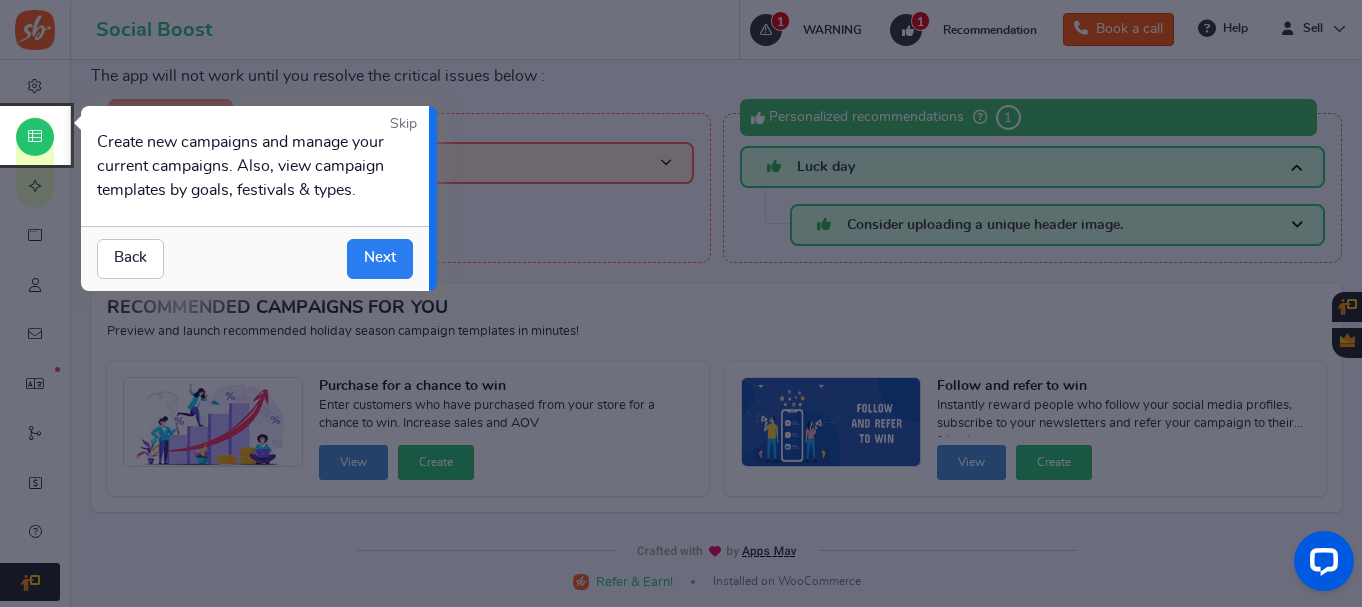 click on "Next" at bounding box center [380, 259] 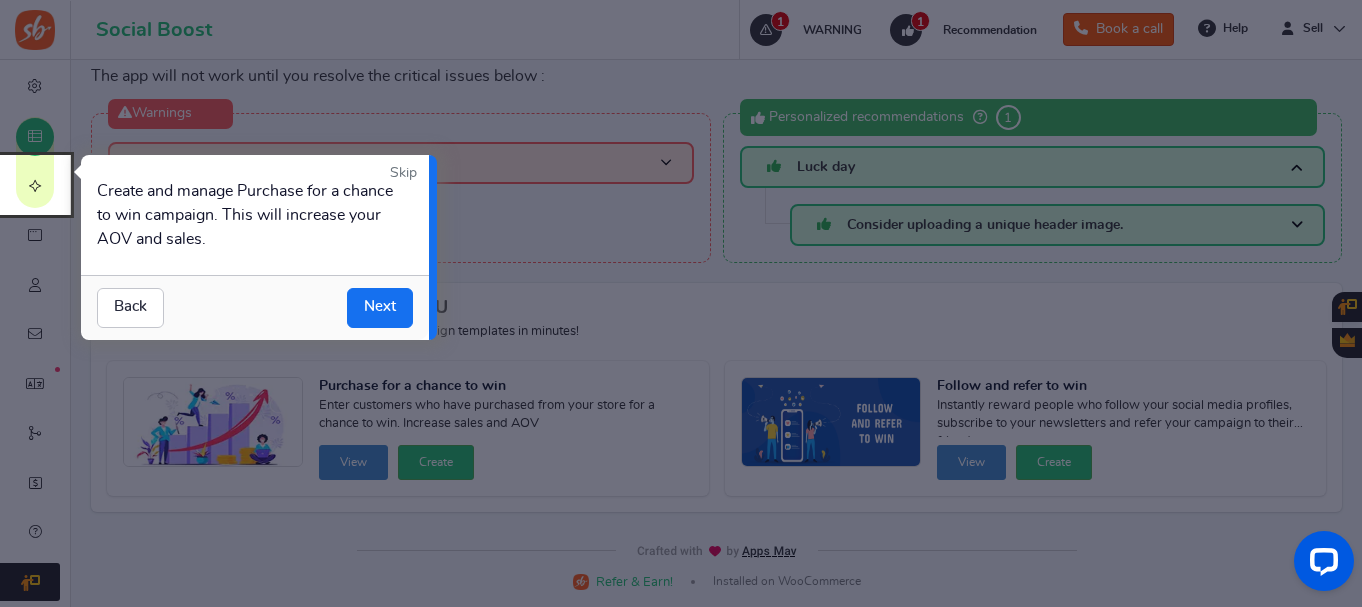 click on "Skip" at bounding box center [403, 173] 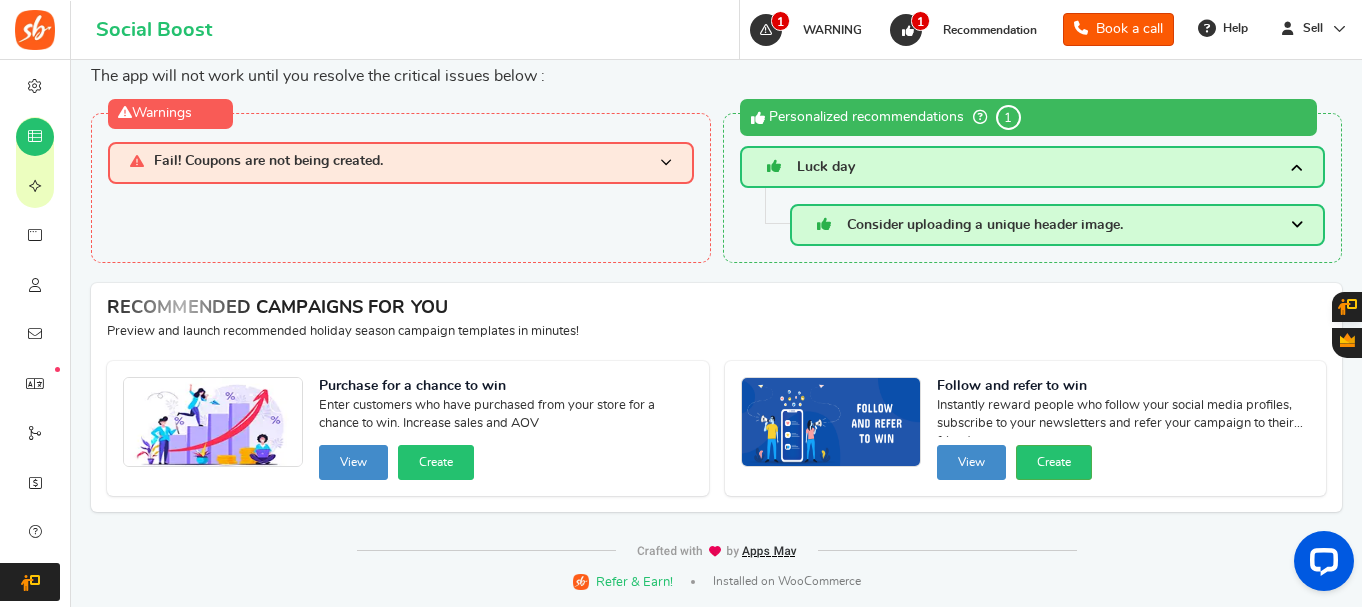 click on "Create" at bounding box center (436, 462) 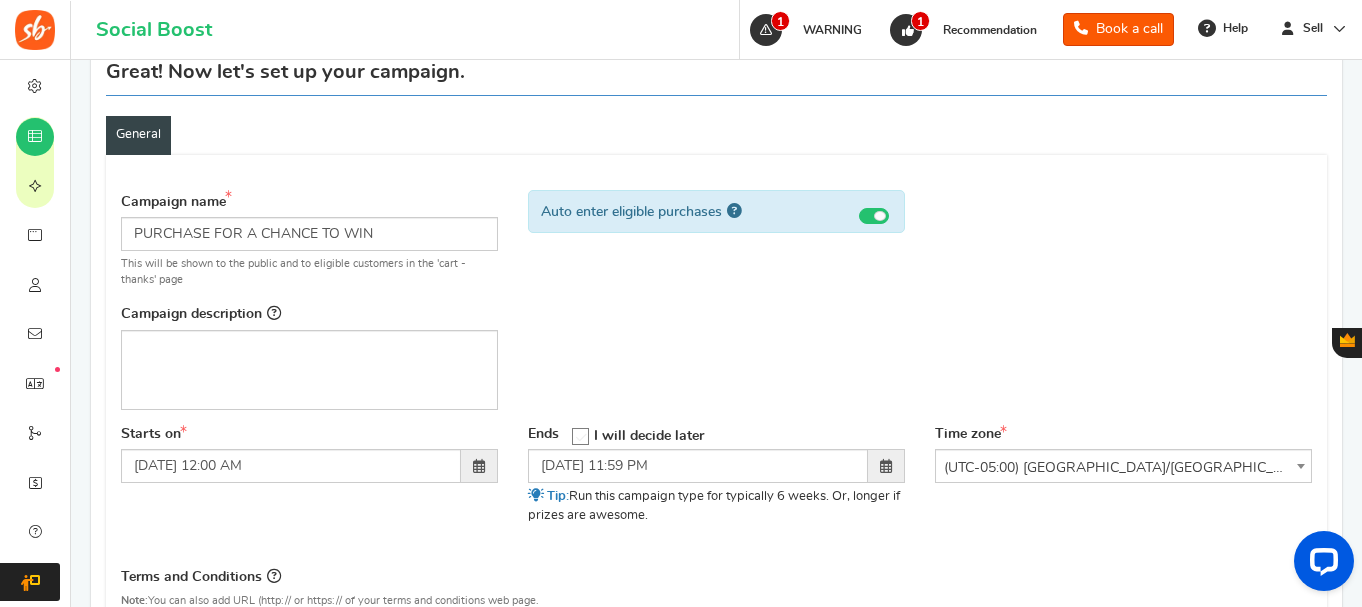 scroll, scrollTop: 200, scrollLeft: 0, axis: vertical 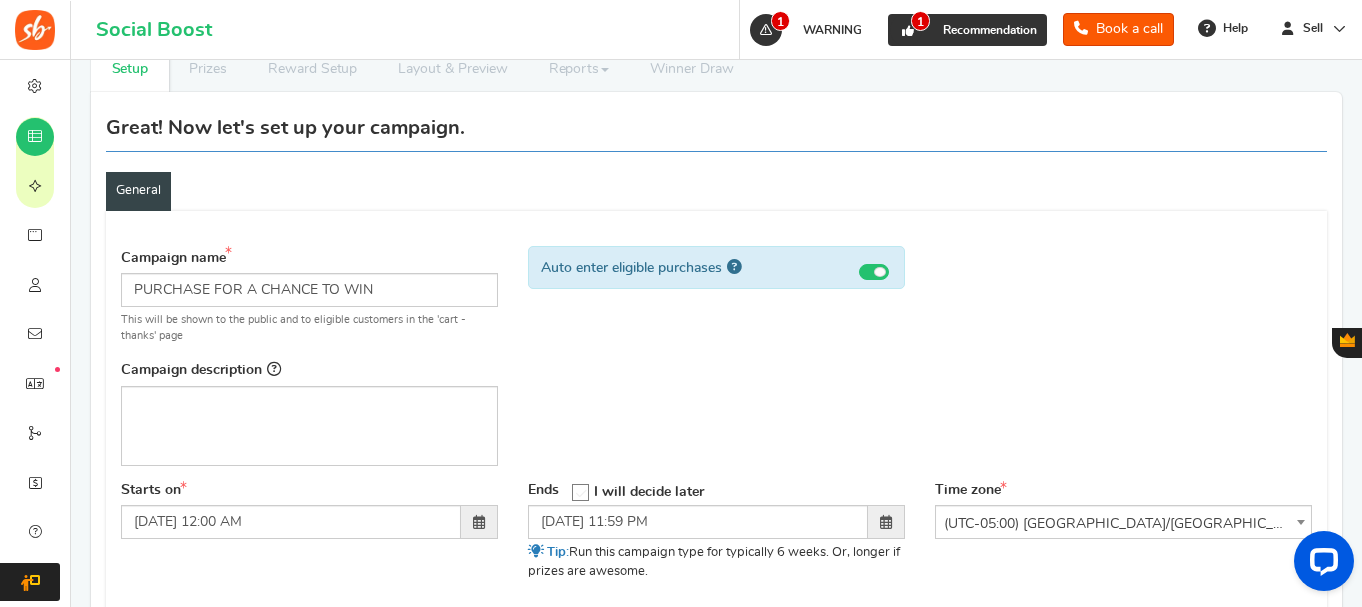 click on "Recommendation" at bounding box center [990, 30] 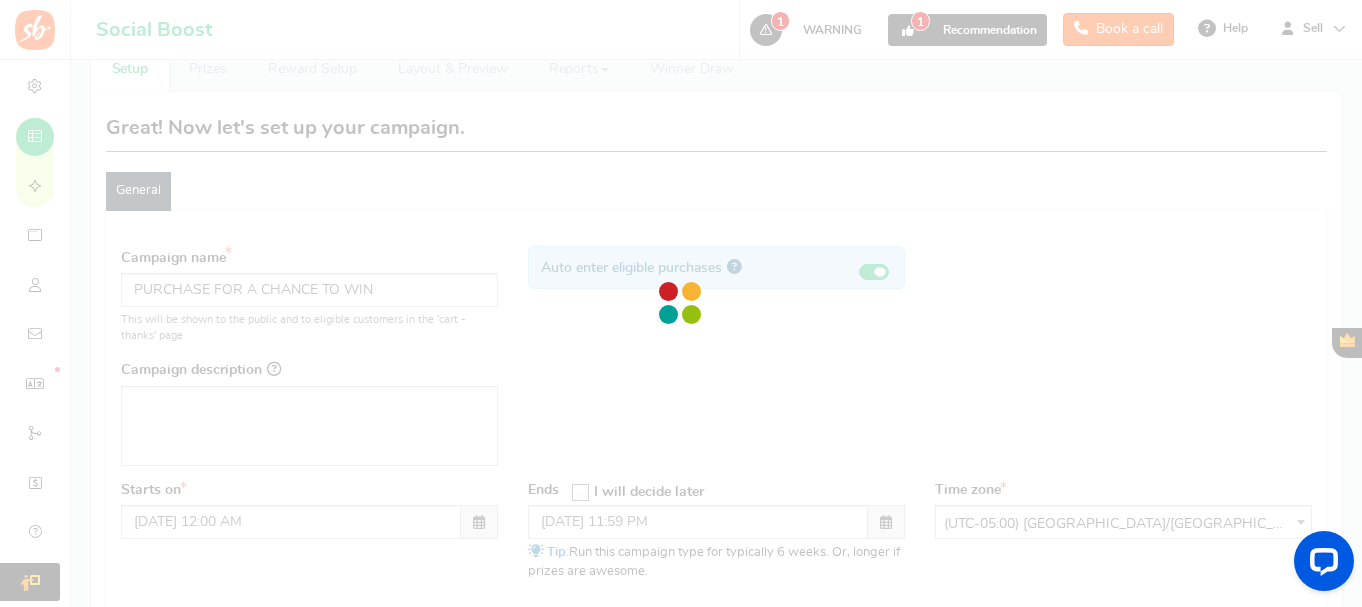 scroll, scrollTop: 43, scrollLeft: 0, axis: vertical 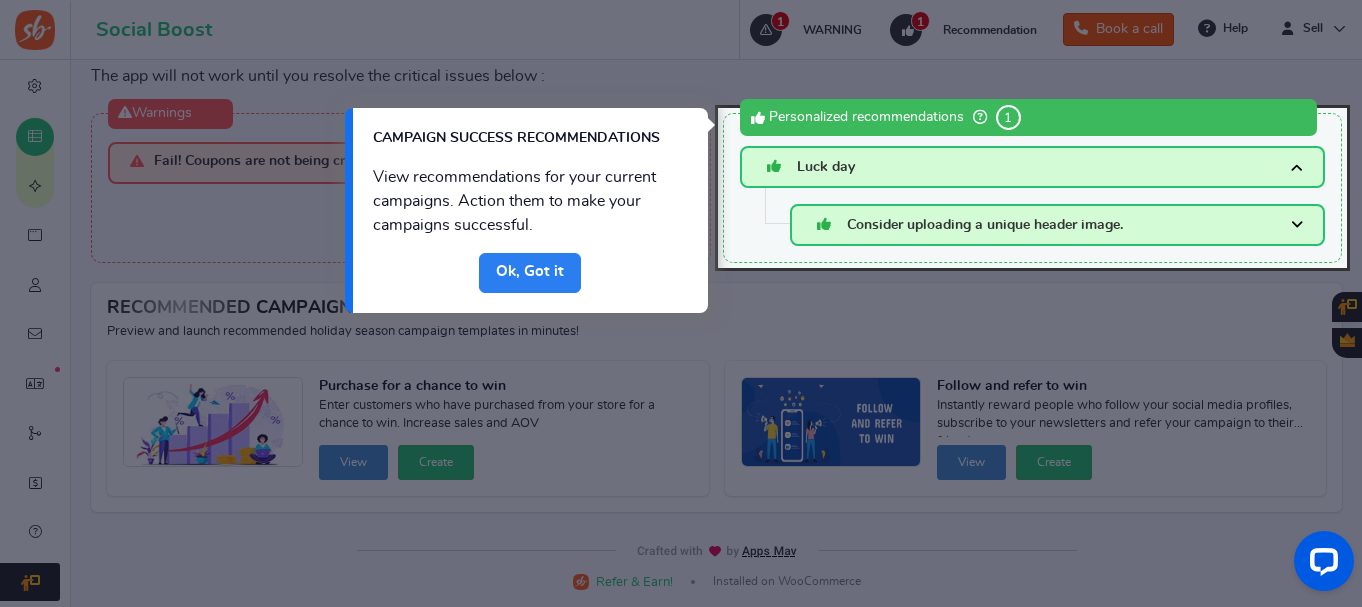 click on "Done" at bounding box center [530, 273] 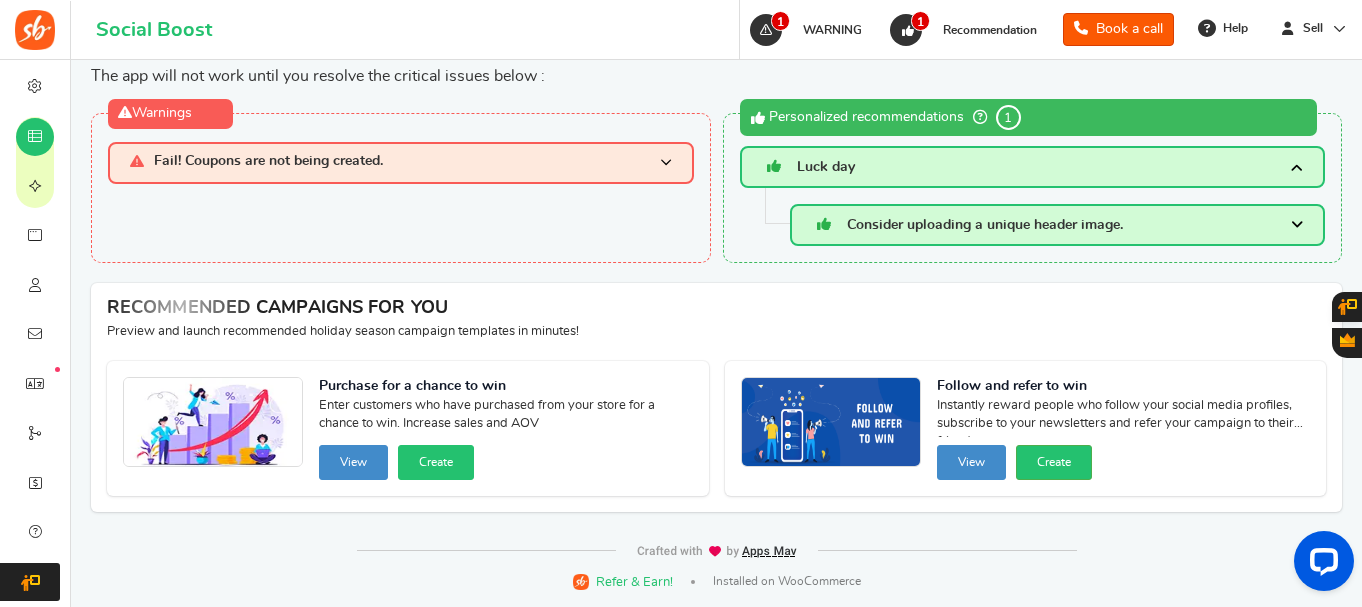 click on "Create" at bounding box center [436, 462] 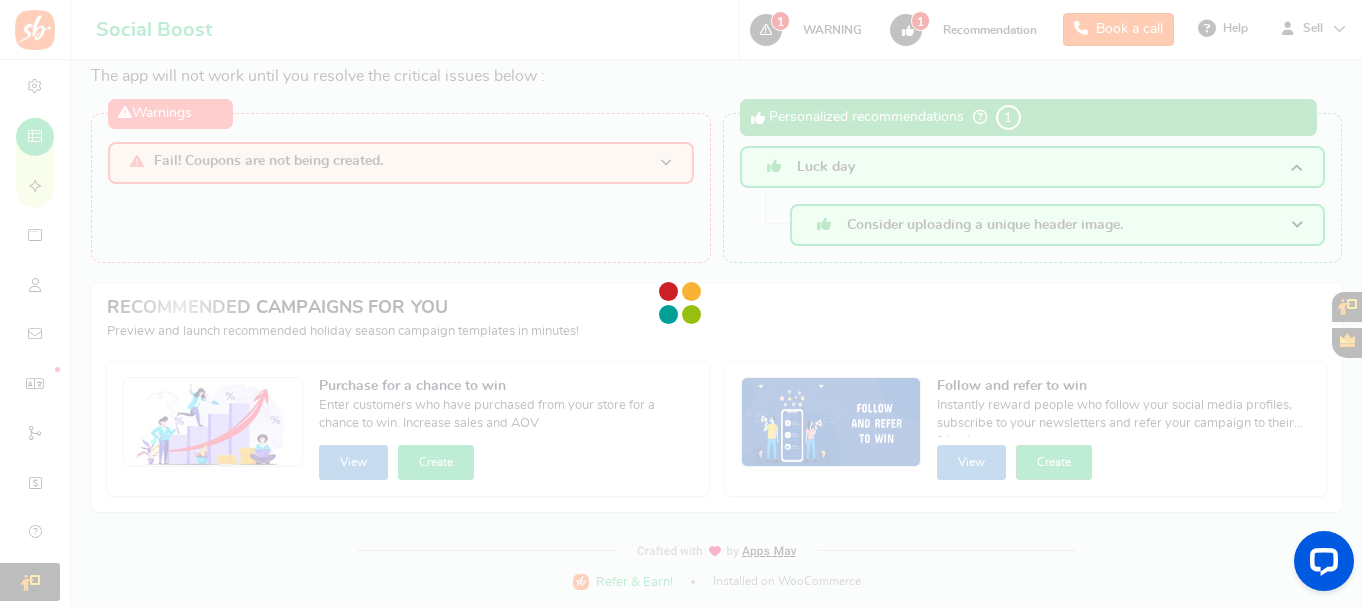 scroll, scrollTop: 0, scrollLeft: 0, axis: both 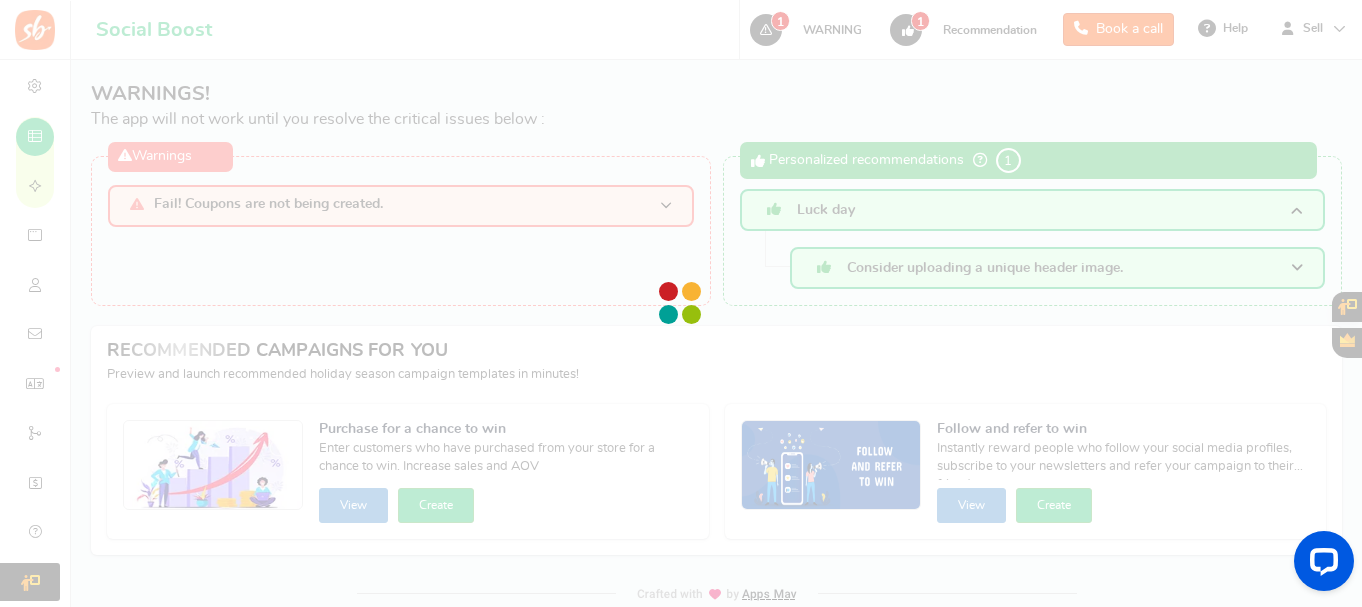 click at bounding box center [681, 303] 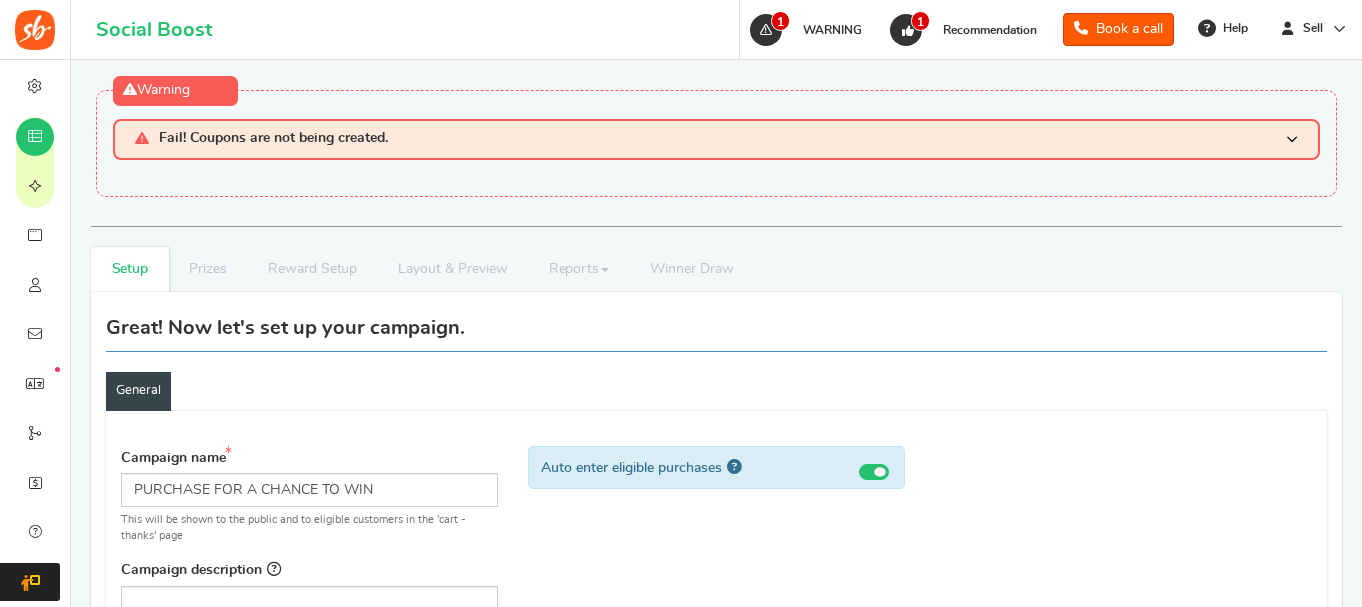 scroll, scrollTop: 137, scrollLeft: 0, axis: vertical 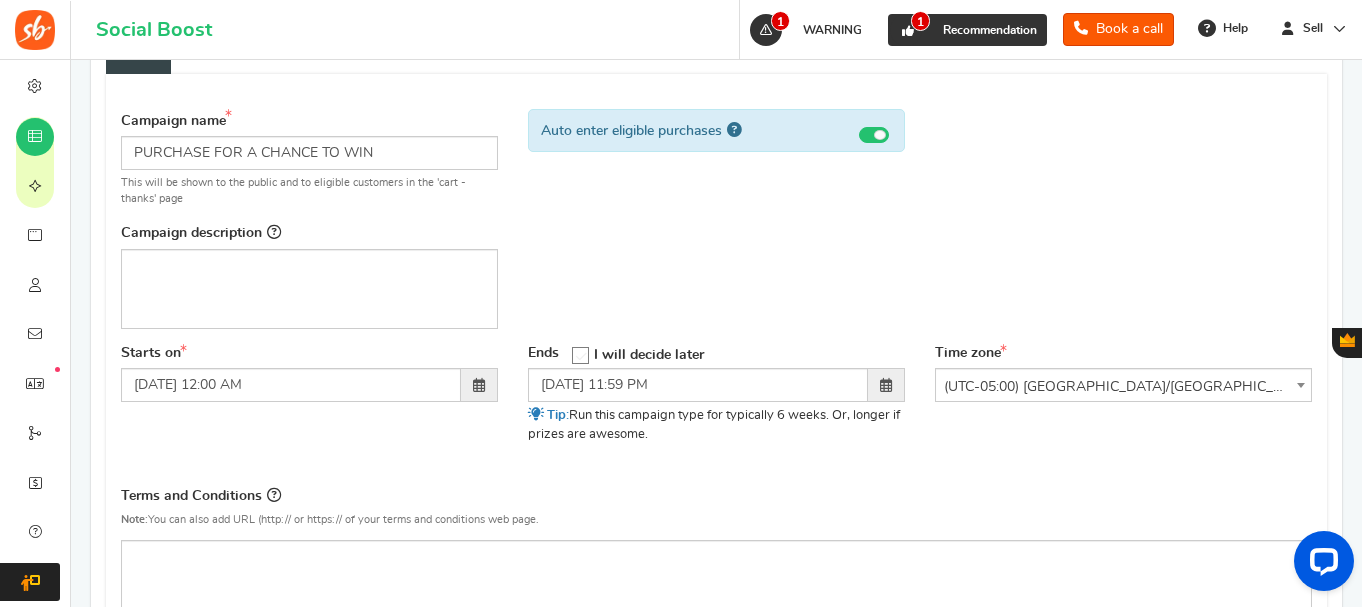 click on "Recommendation" at bounding box center [990, 30] 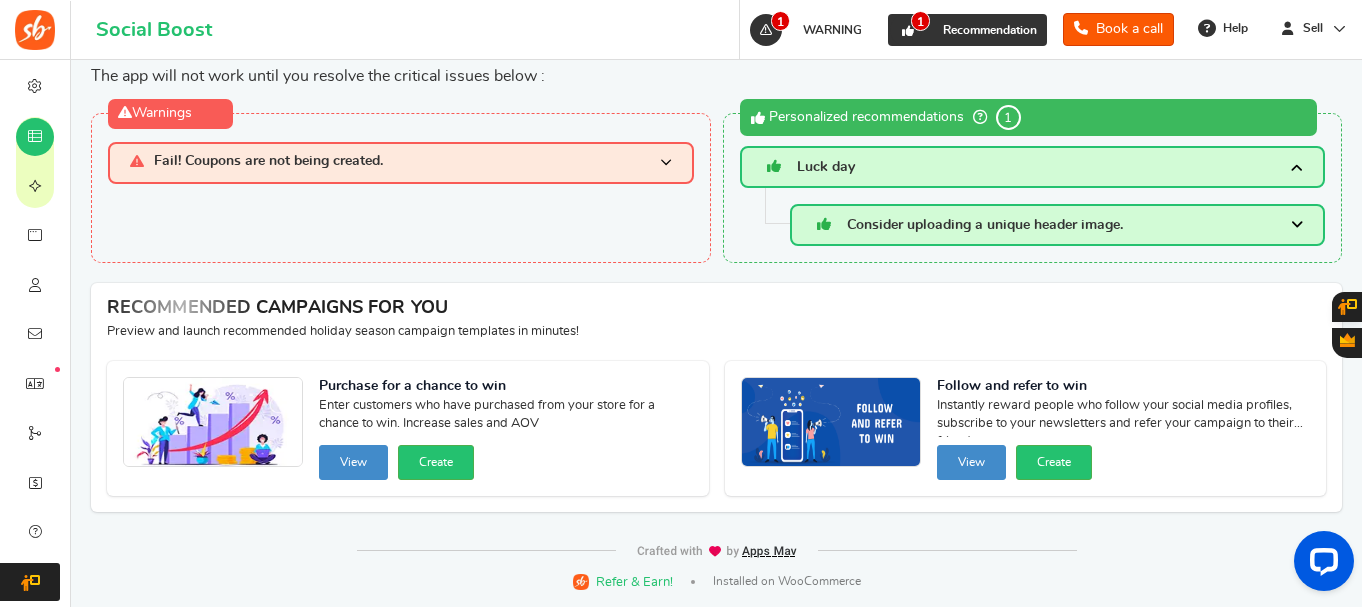 scroll, scrollTop: 43, scrollLeft: 0, axis: vertical 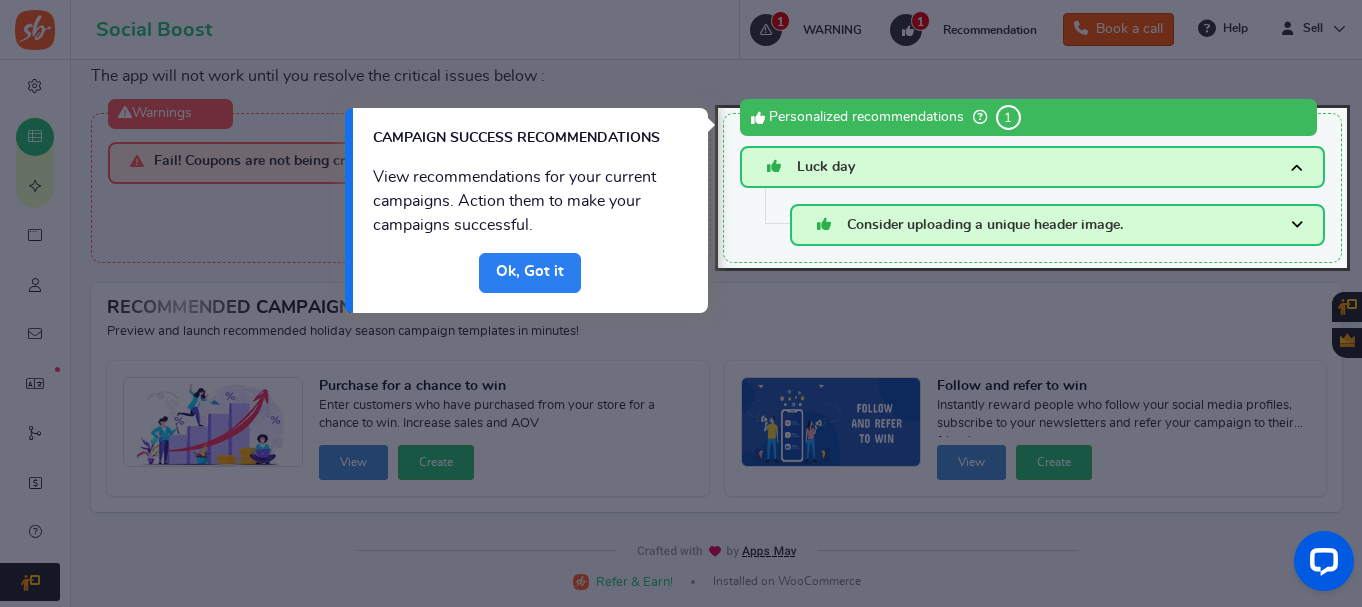 click on "Done" at bounding box center (530, 273) 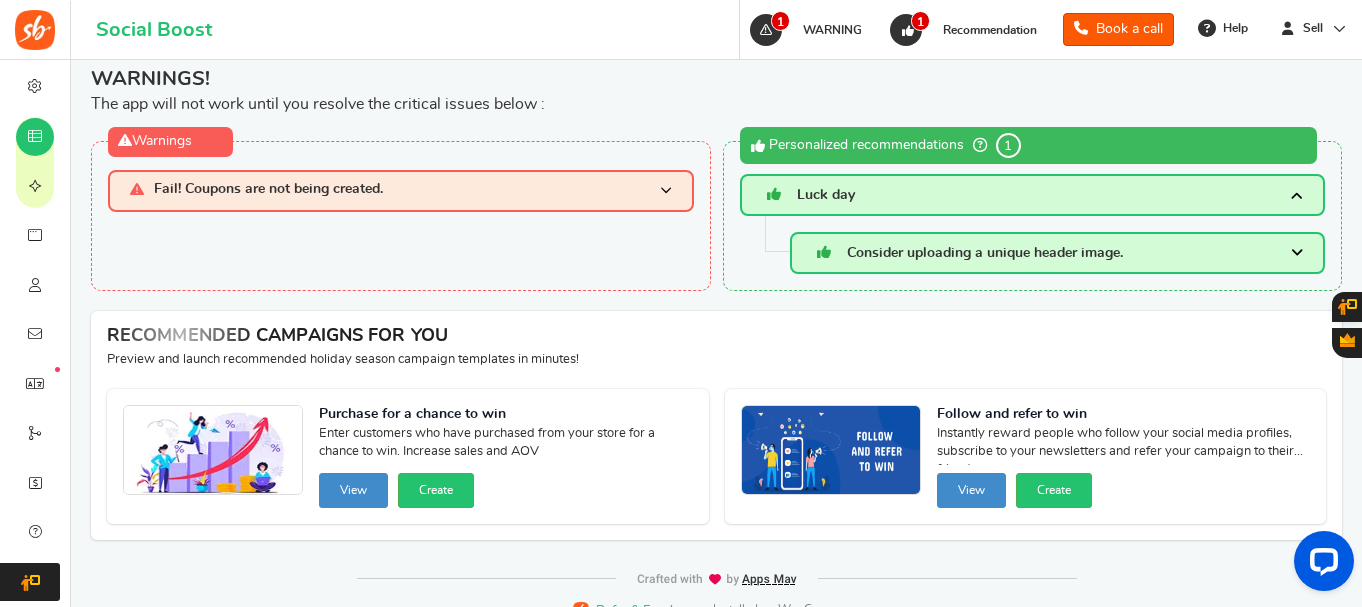 scroll, scrollTop: 0, scrollLeft: 0, axis: both 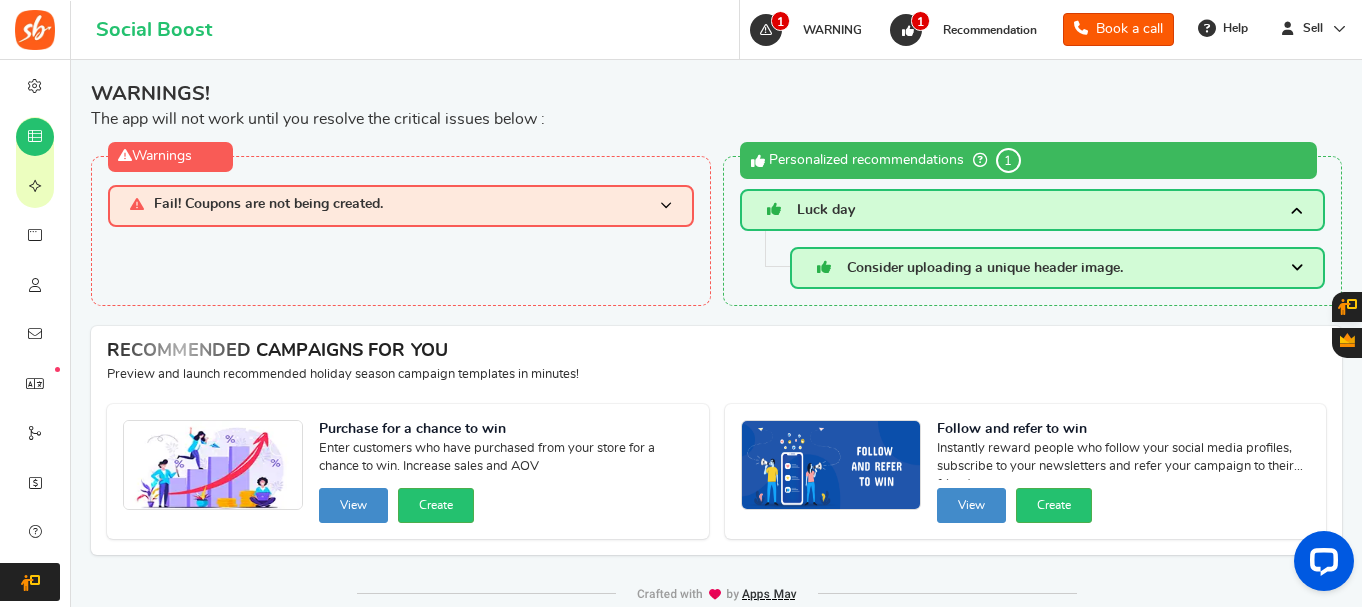 click on "Fail! Coupons are not being created." at bounding box center [401, 205] 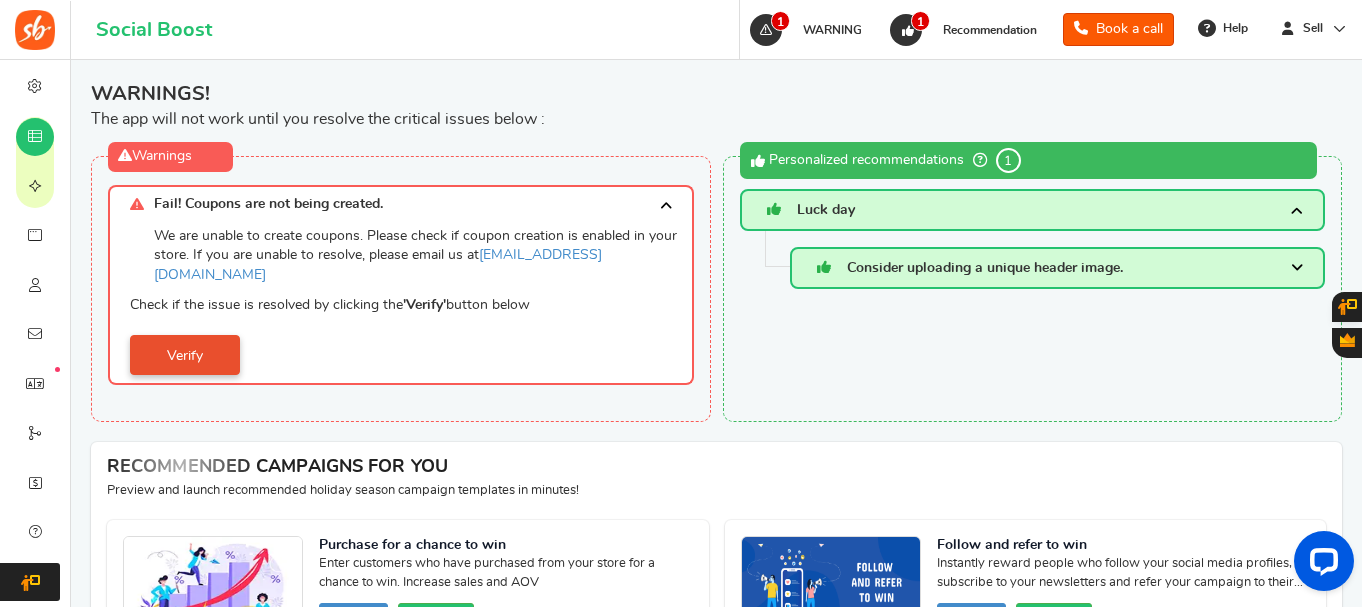 drag, startPoint x: 165, startPoint y: 334, endPoint x: 166, endPoint y: 324, distance: 10.049875 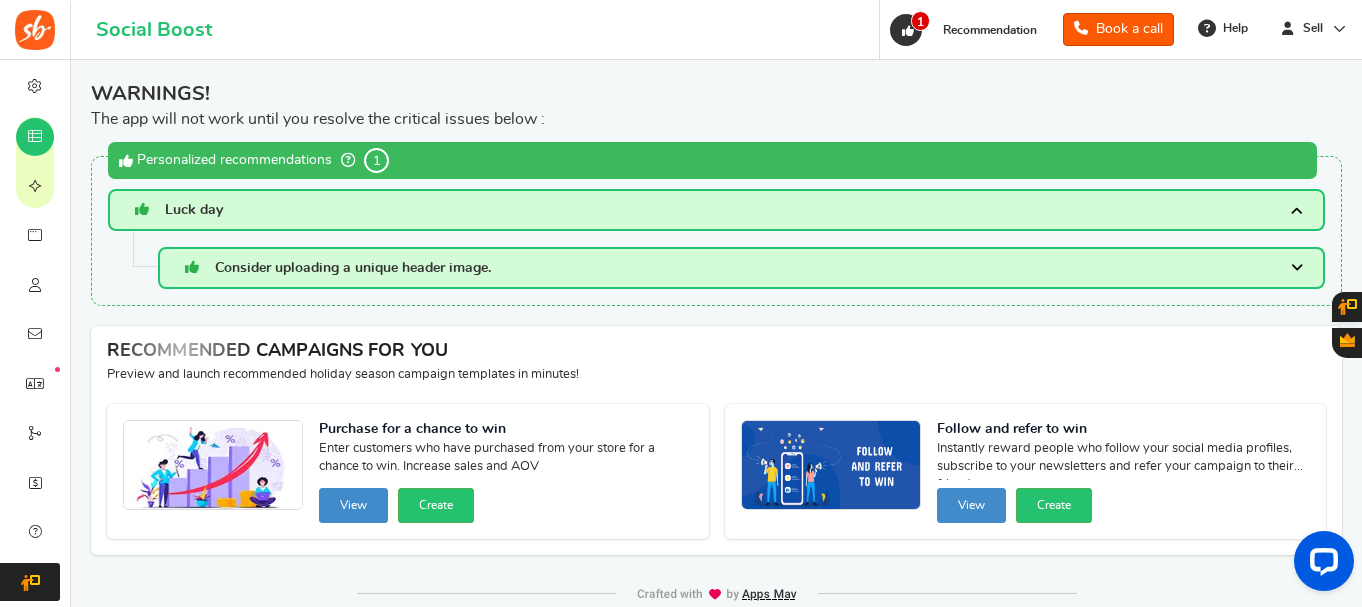 click on "Consider uploading a unique header image." at bounding box center [741, 268] 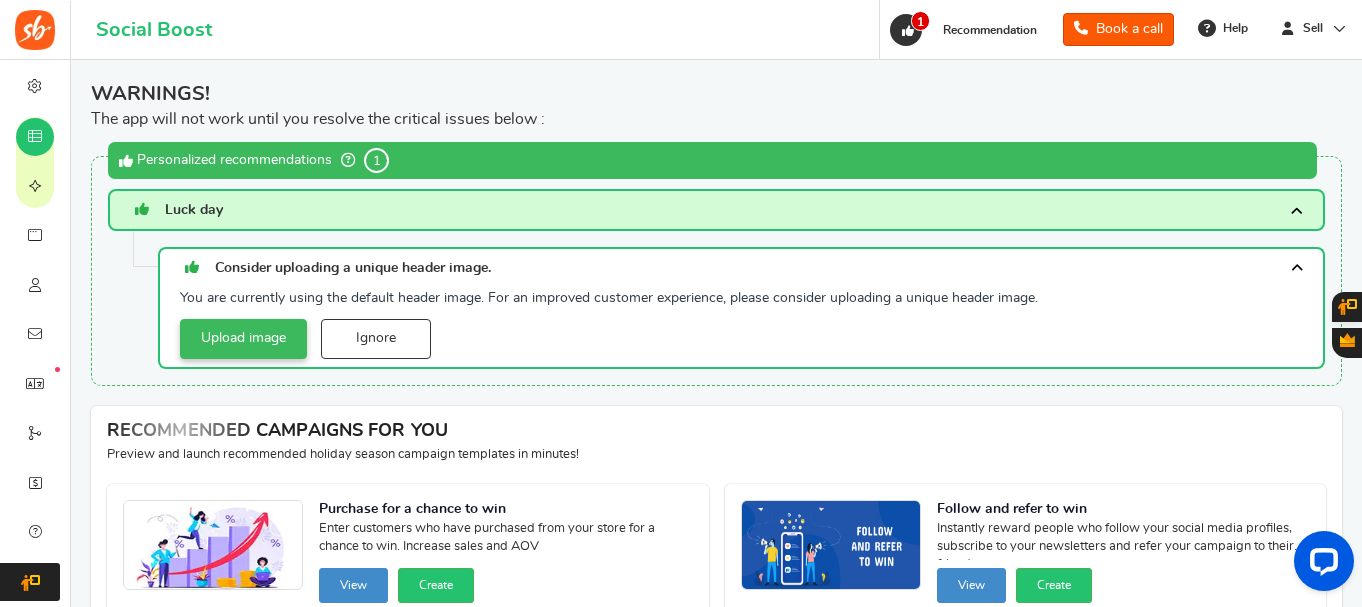 click on "Upload image" at bounding box center [243, 339] 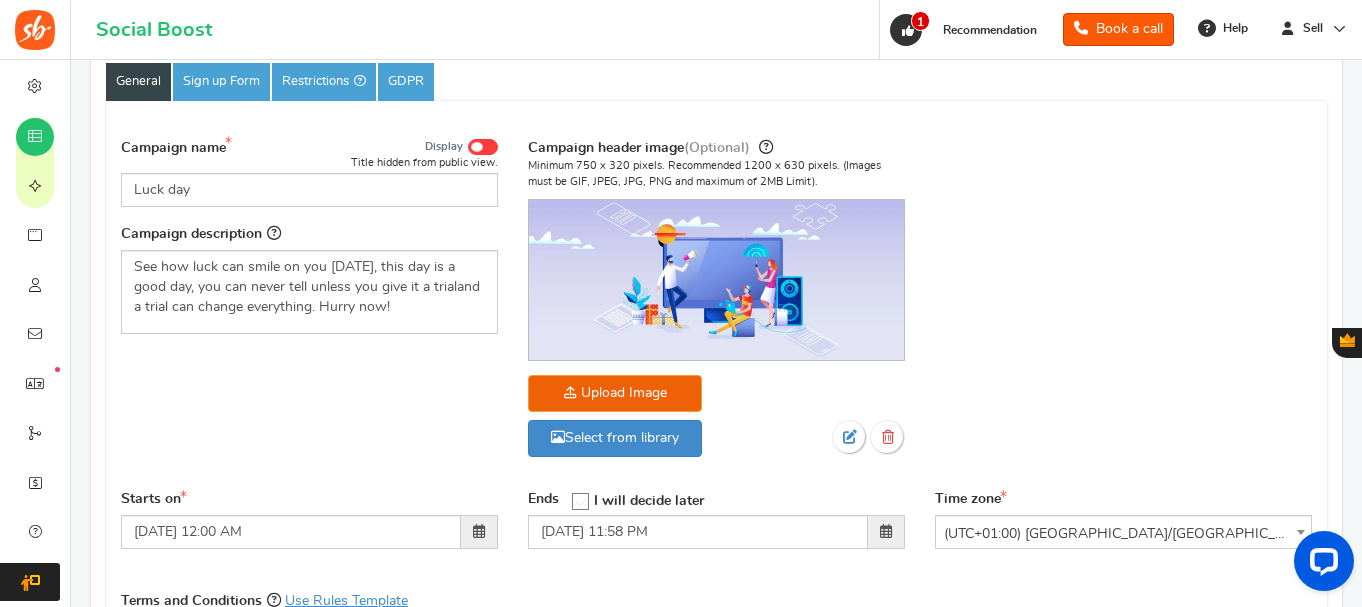 scroll, scrollTop: 300, scrollLeft: 0, axis: vertical 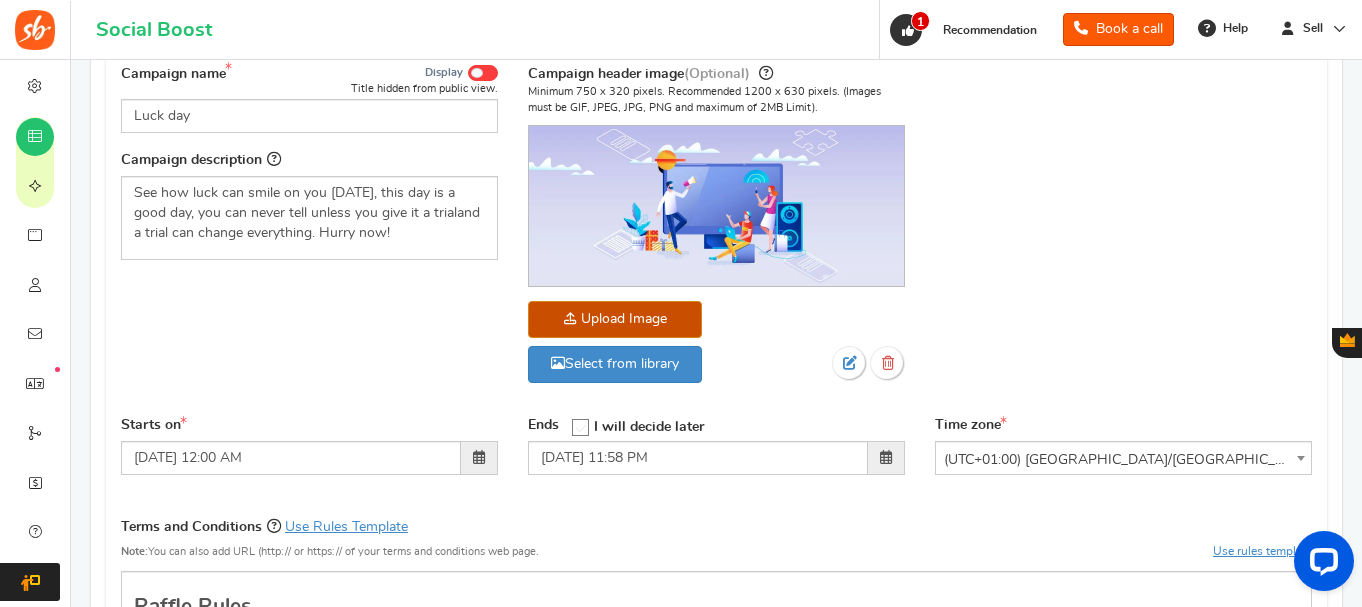 click at bounding box center (-1339, 445) 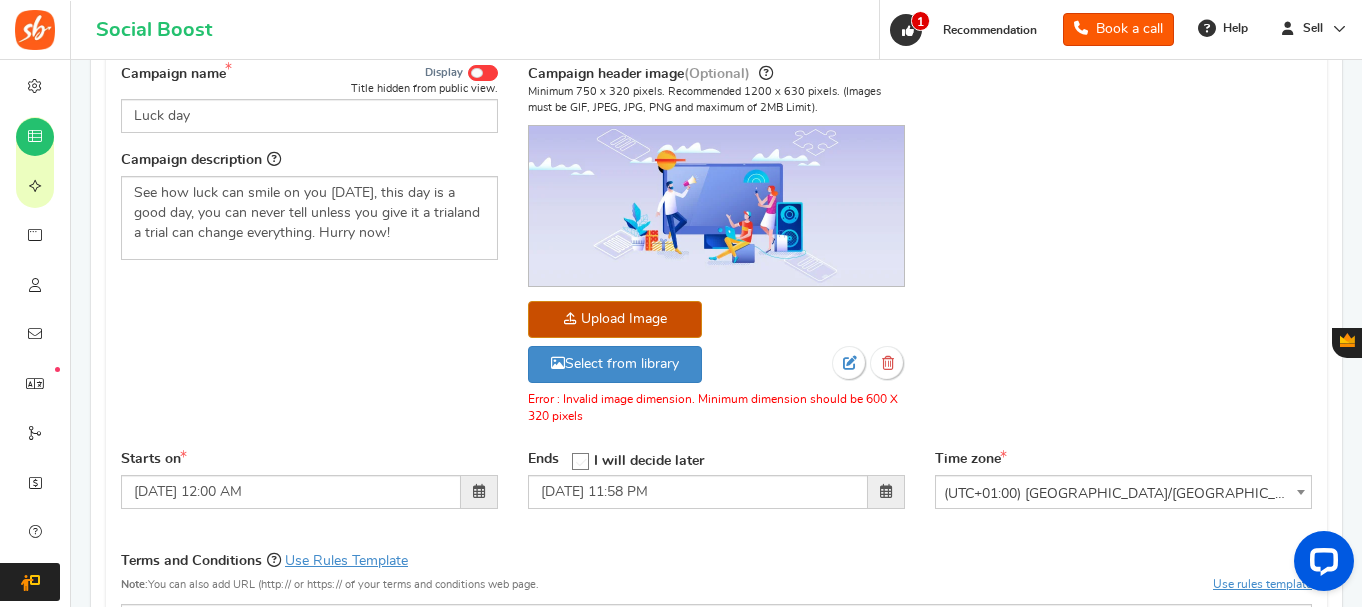 click at bounding box center [-1339, 445] 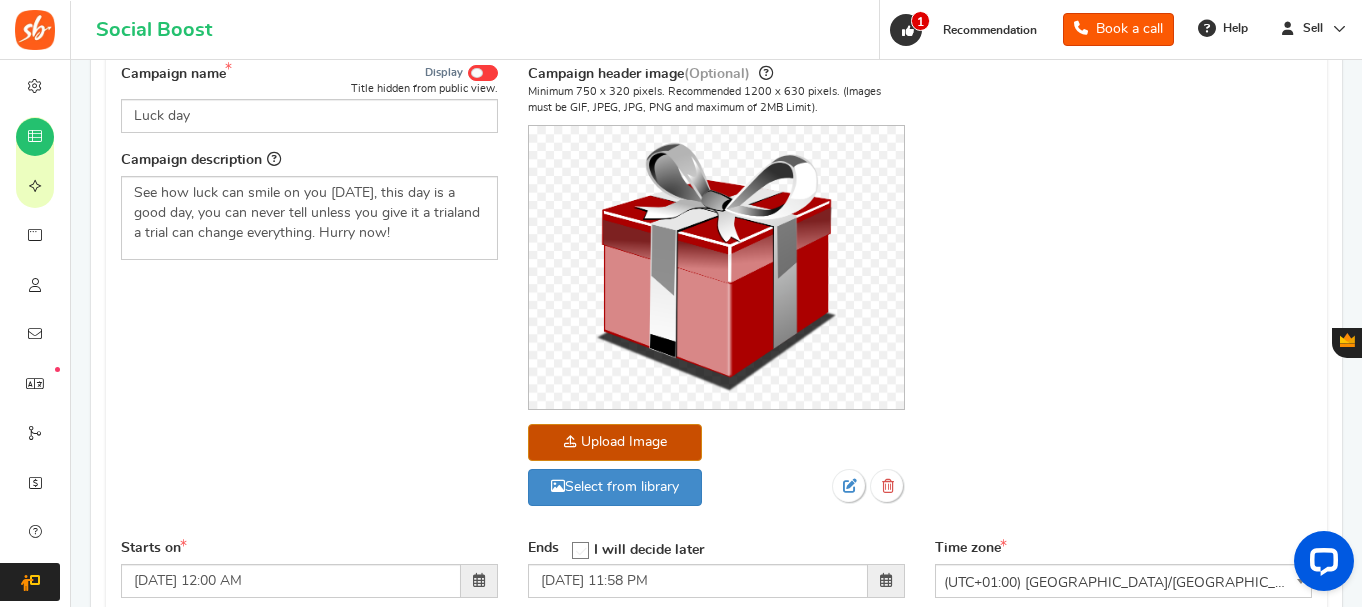 click at bounding box center [-1339, 568] 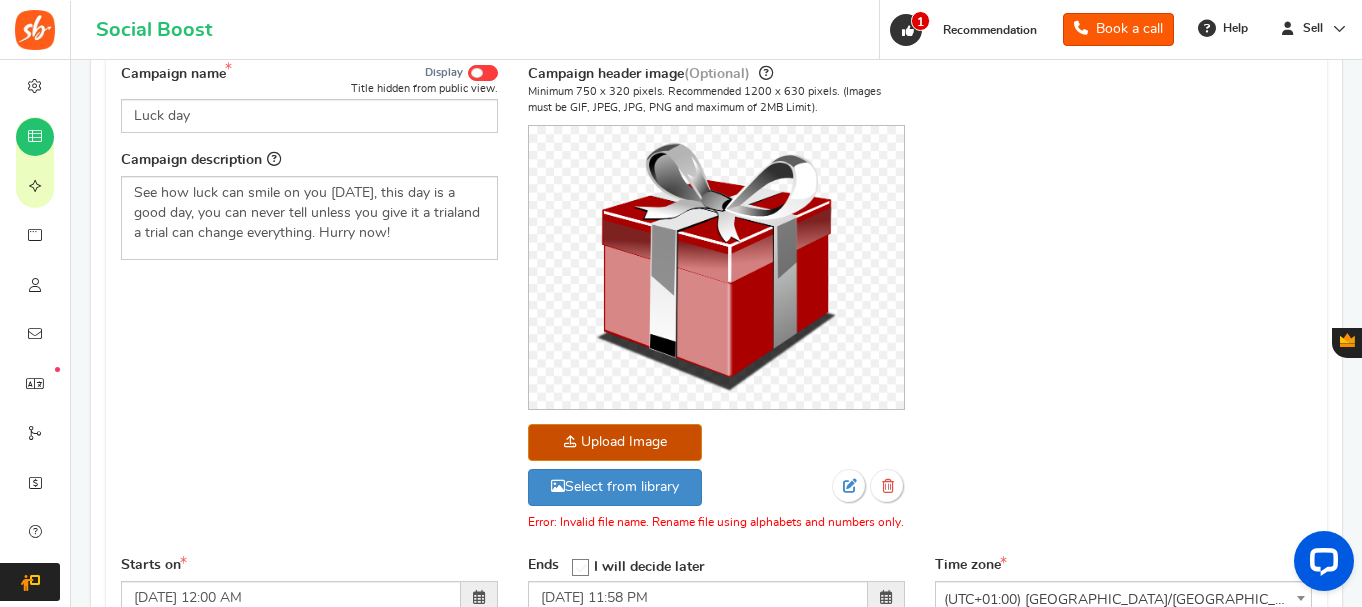 click on "Campaign name
Display
Title hidden from public view.
Luck day
This will be shown to the public and to eligible customers in the 'cart -thanks' page
Campaign description
Hide total entry count" at bounding box center (716, 304) 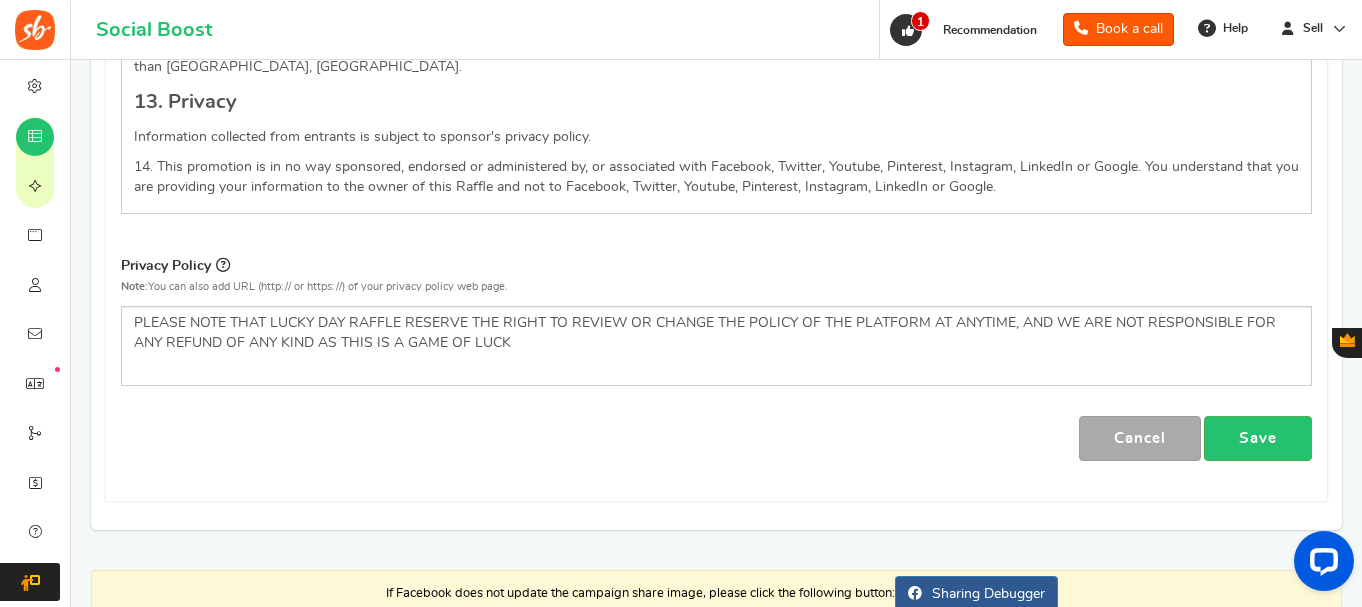 scroll, scrollTop: 2945, scrollLeft: 0, axis: vertical 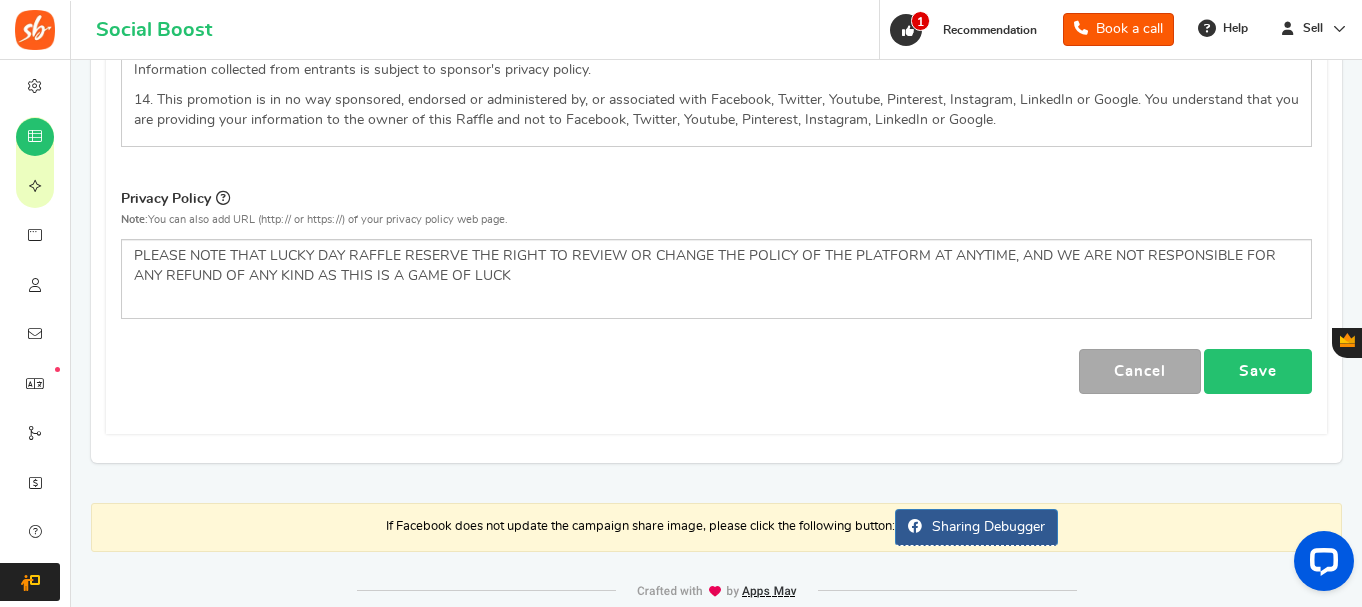 click on "Save" at bounding box center (1258, 371) 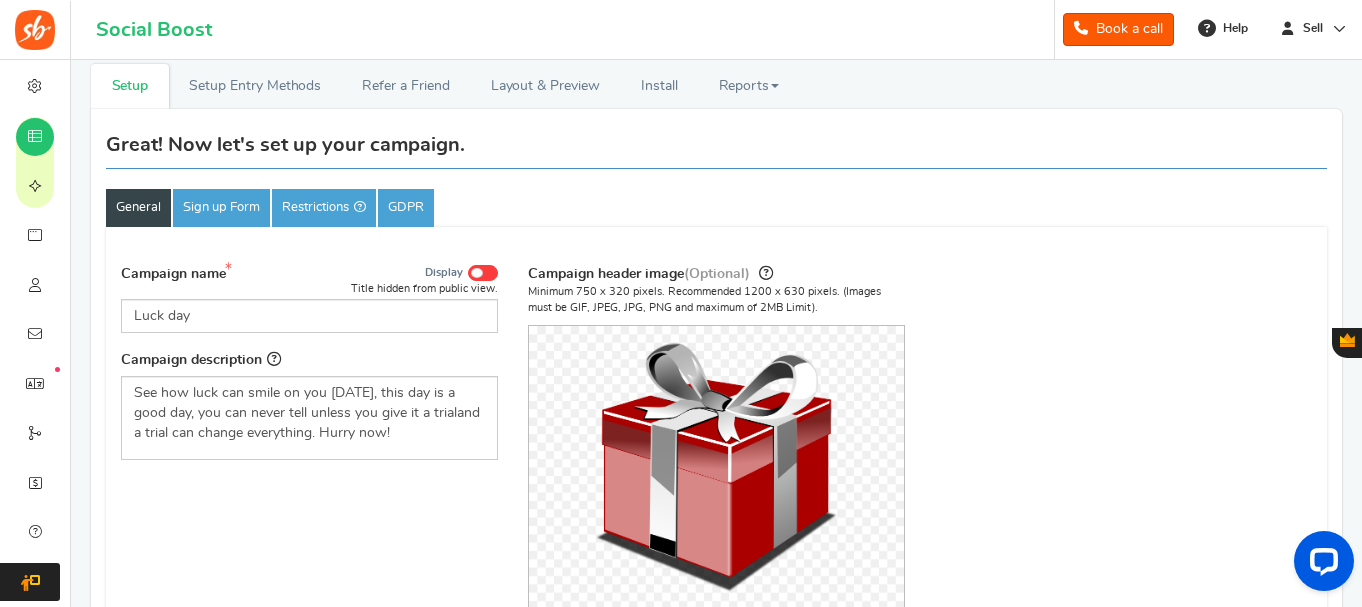 scroll, scrollTop: 0, scrollLeft: 0, axis: both 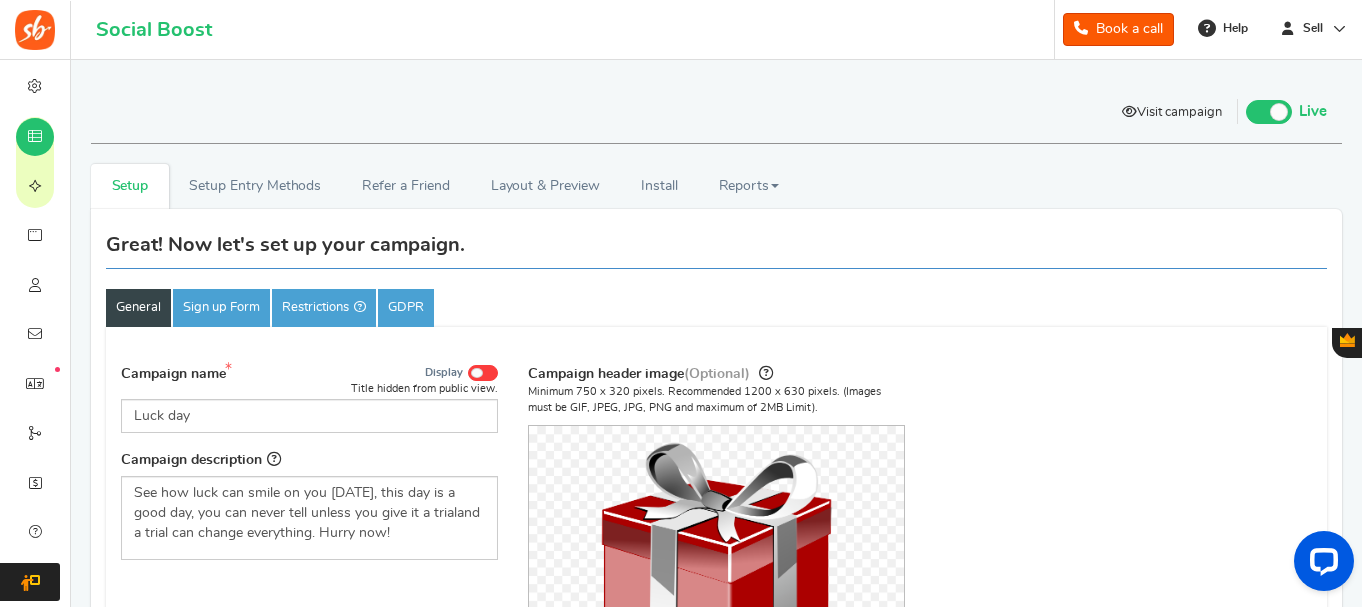 click on "Visit campaign" at bounding box center [1172, 114] 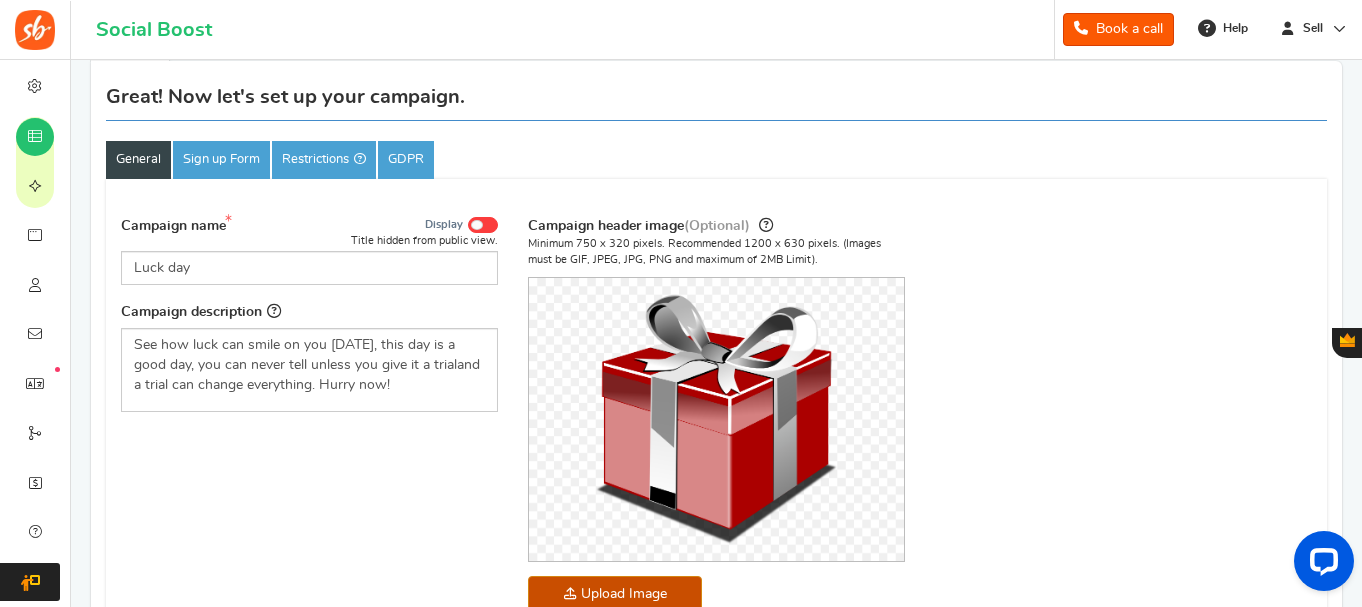 scroll, scrollTop: 100, scrollLeft: 0, axis: vertical 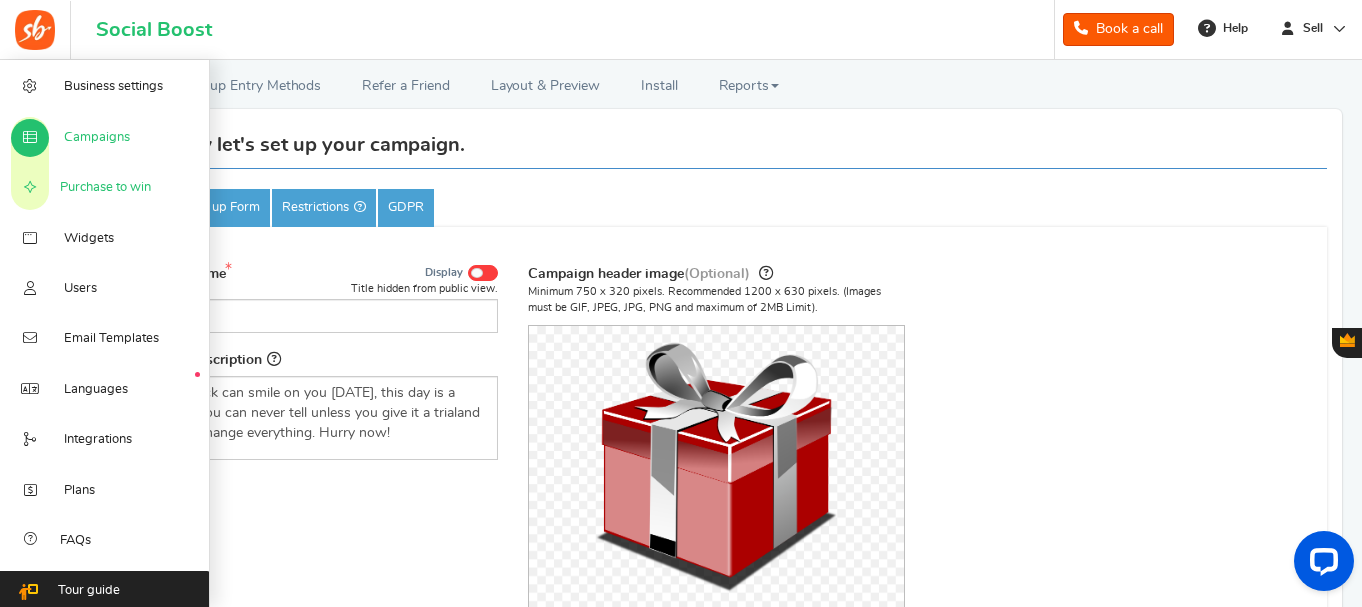 click on "Purchase to win" at bounding box center [105, 188] 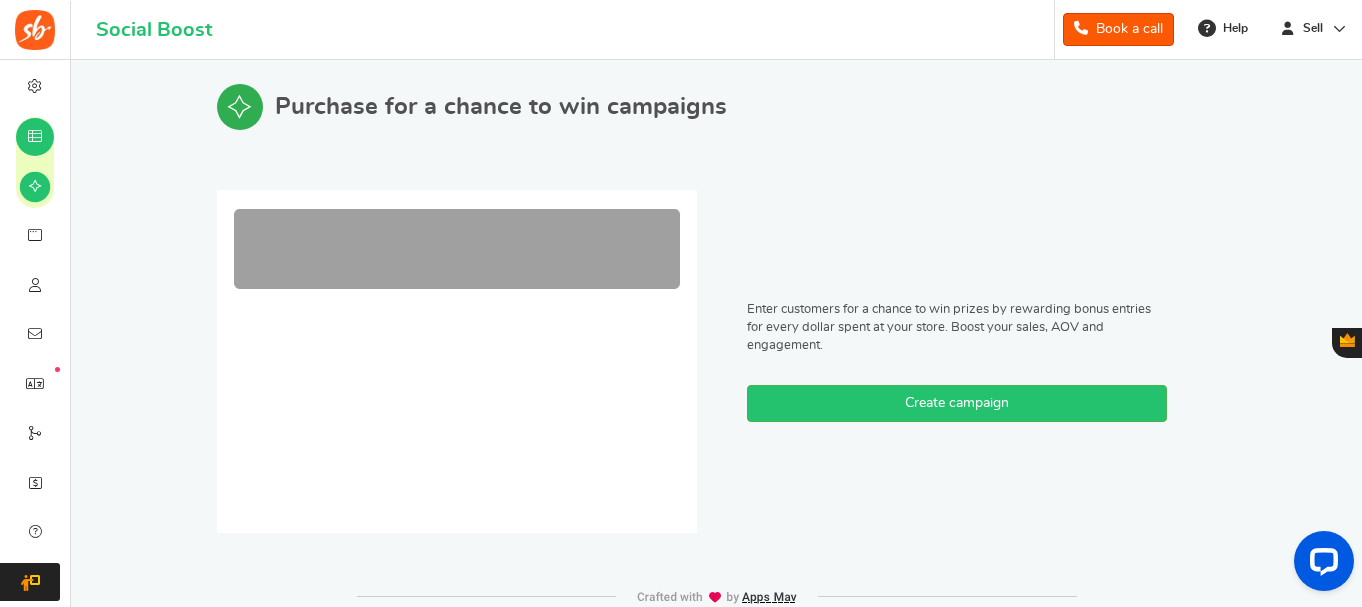 scroll, scrollTop: 107, scrollLeft: 0, axis: vertical 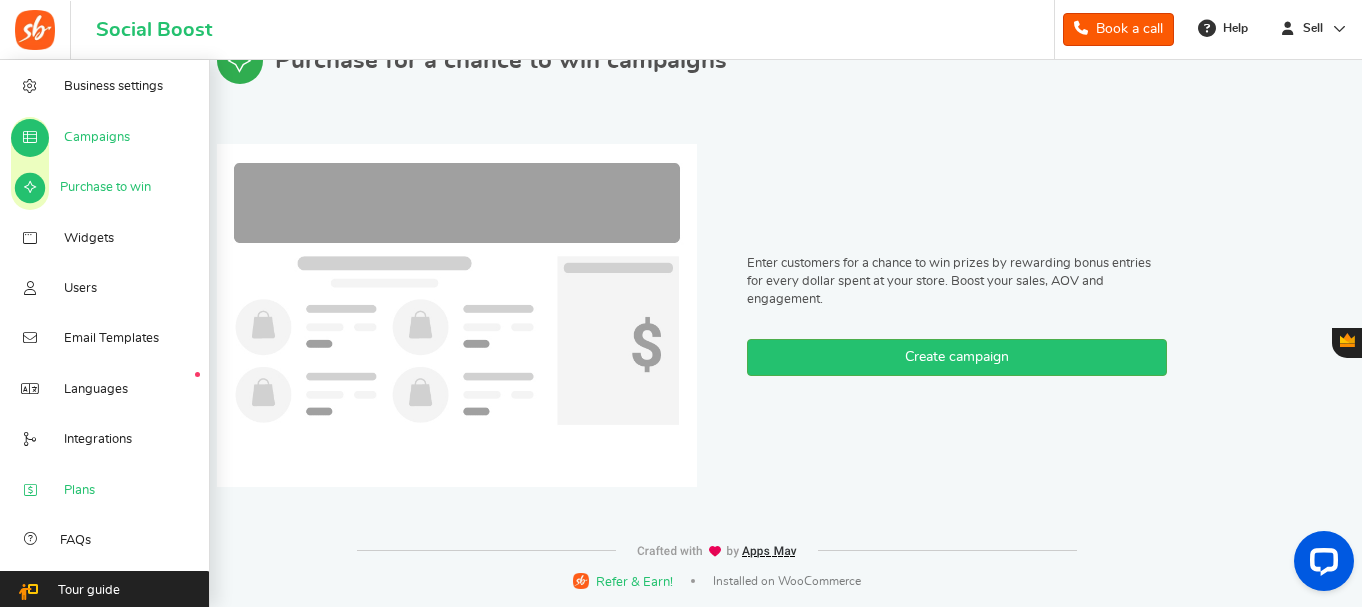 click on "Plans" at bounding box center [105, 489] 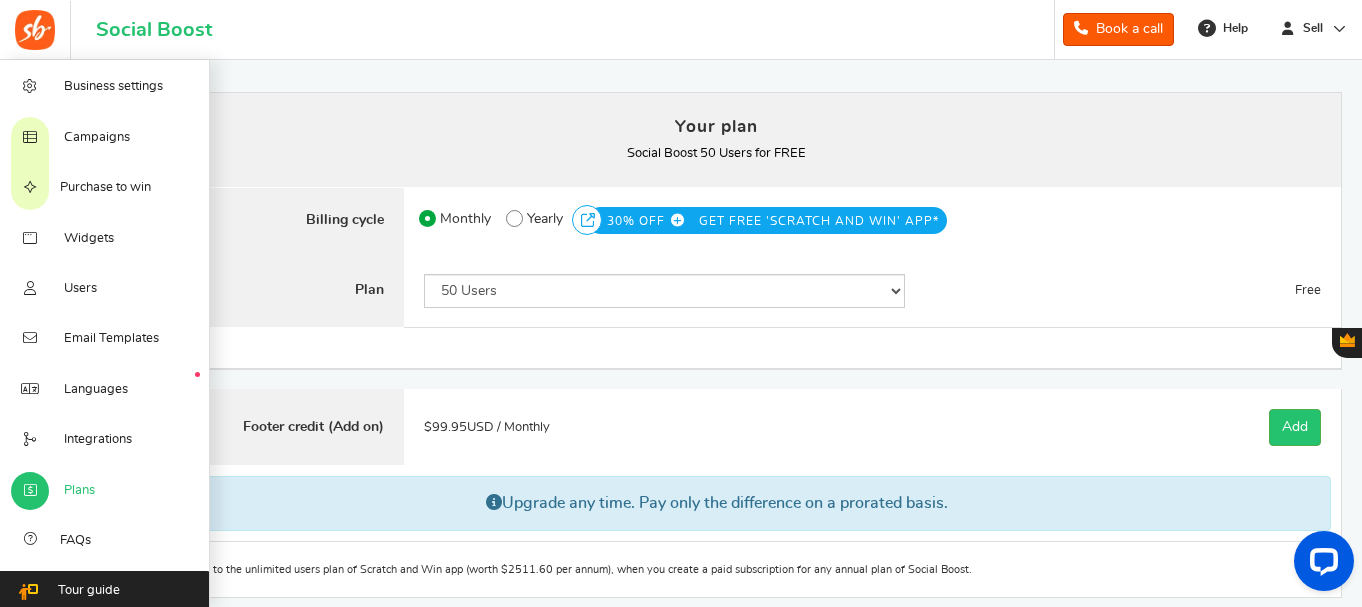 scroll, scrollTop: 0, scrollLeft: 0, axis: both 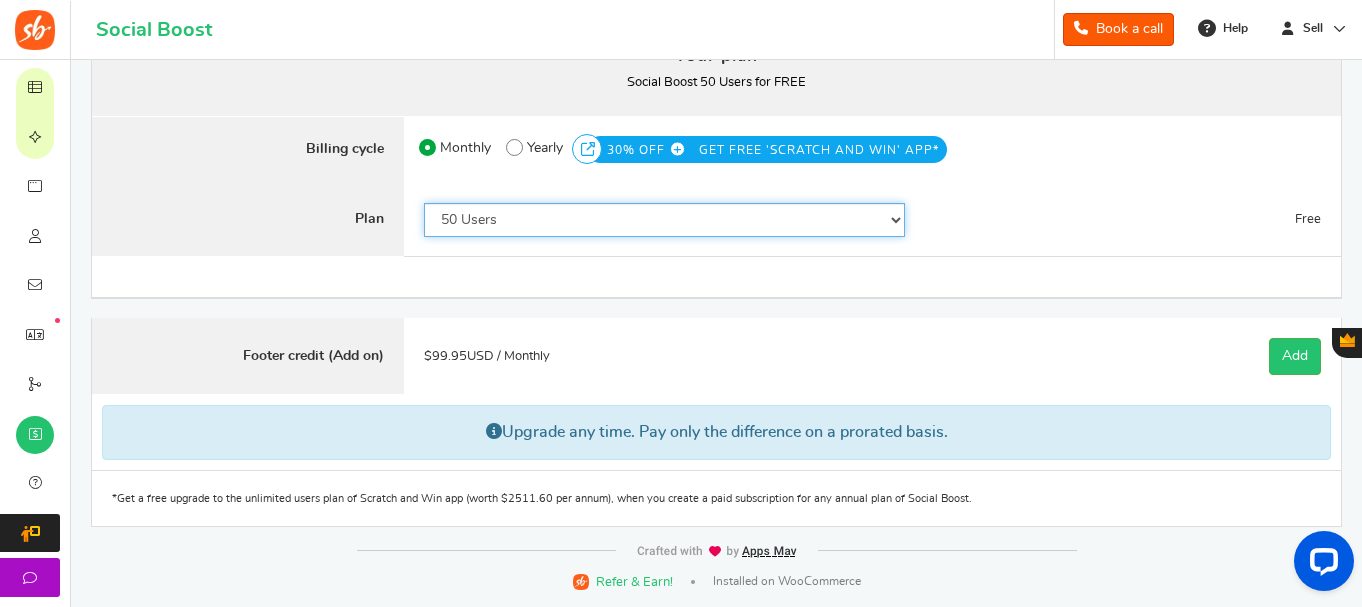 click on "50 Users 500 Users 2000 Users 5000 Users 10000 Users 15000 Users 25000 Users Enterprise - 50000 Users Enterprise - 100000 Users Enterprise - 250000 Users Enterprise" at bounding box center [664, 220] 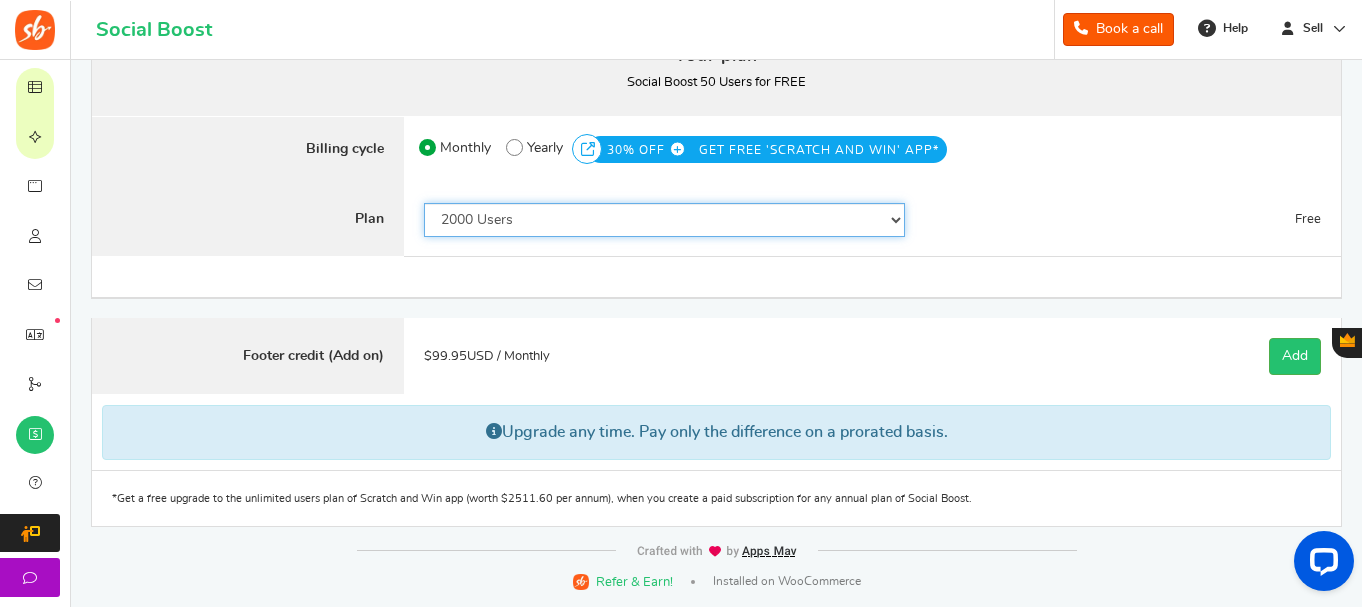 click on "50 Users 500 Users 2000 Users 5000 Users 10000 Users 15000 Users 25000 Users Enterprise - 50000 Users Enterprise - 100000 Users Enterprise - 250000 Users Enterprise" at bounding box center (664, 220) 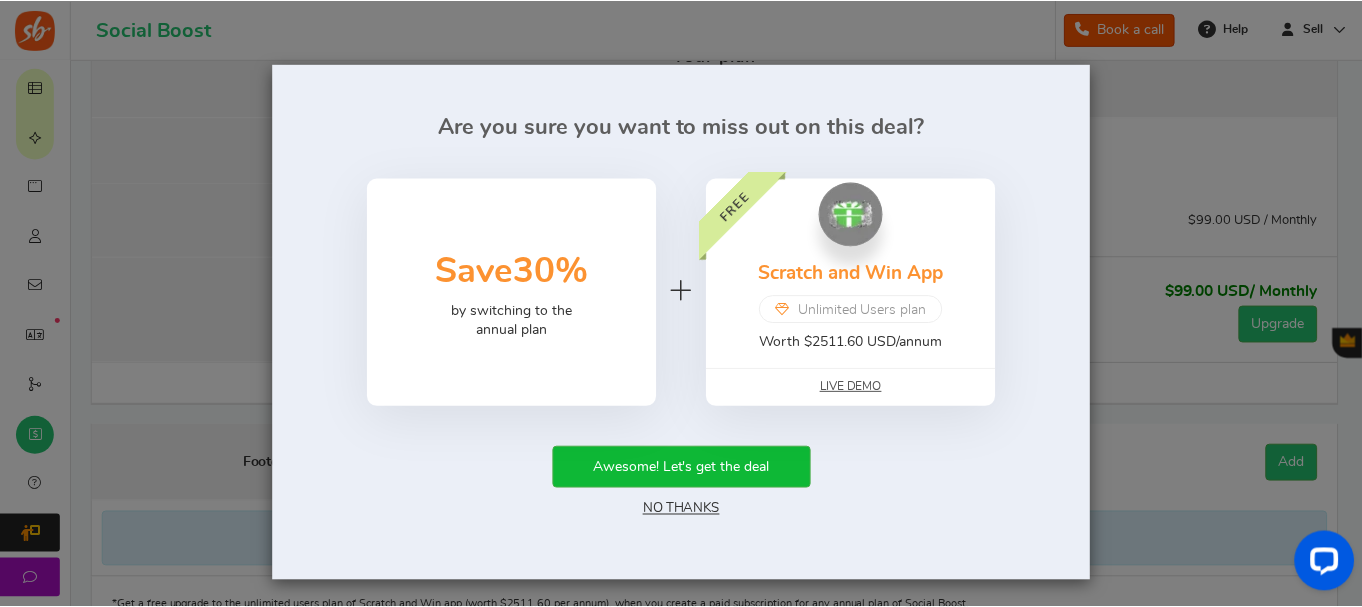 scroll, scrollTop: 3, scrollLeft: 0, axis: vertical 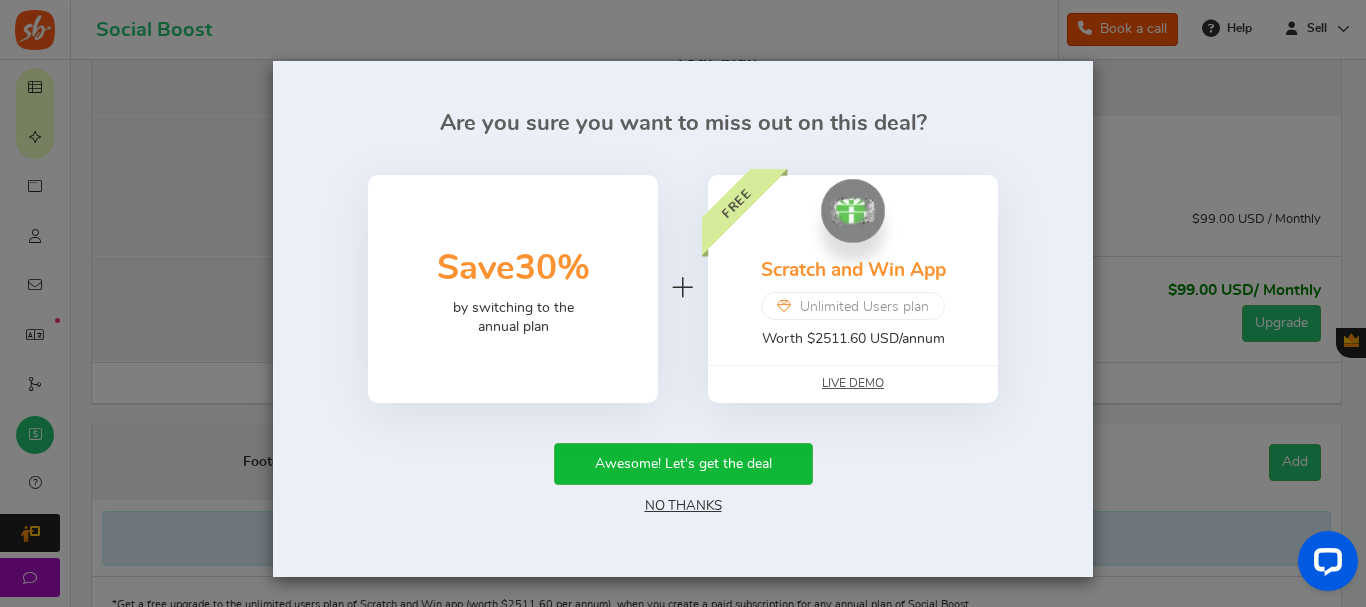 click on "No Thanks" at bounding box center [683, 506] 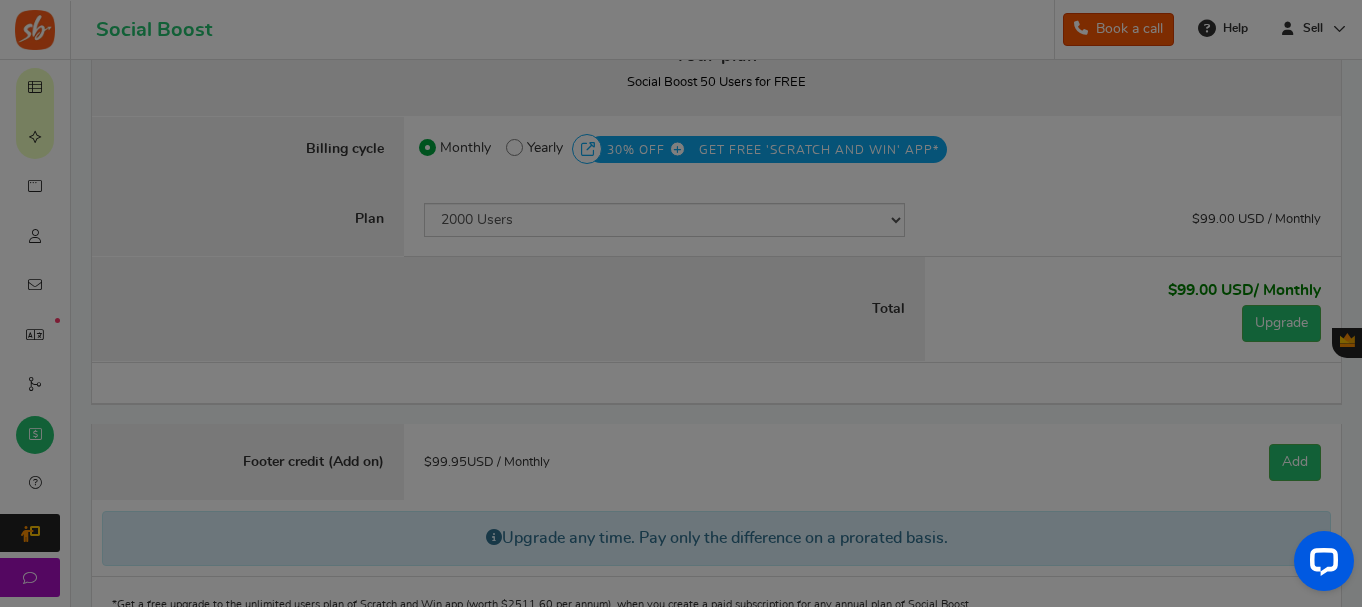 scroll, scrollTop: 0, scrollLeft: 0, axis: both 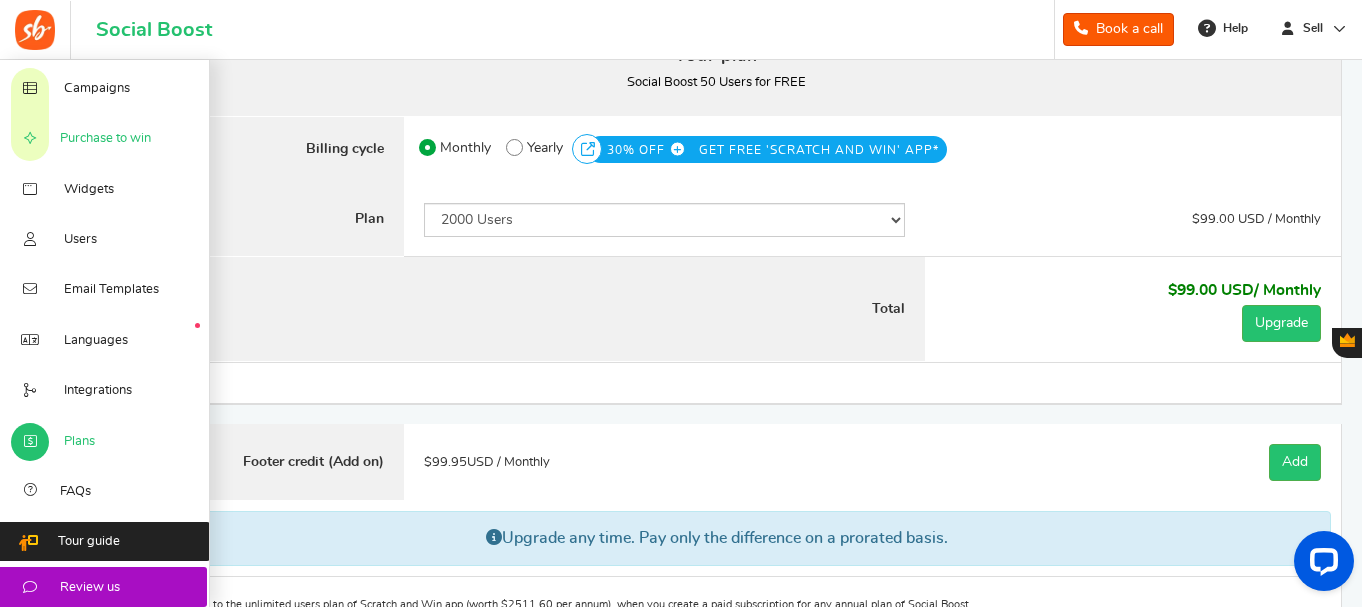 click on "Purchase to win" at bounding box center (105, 139) 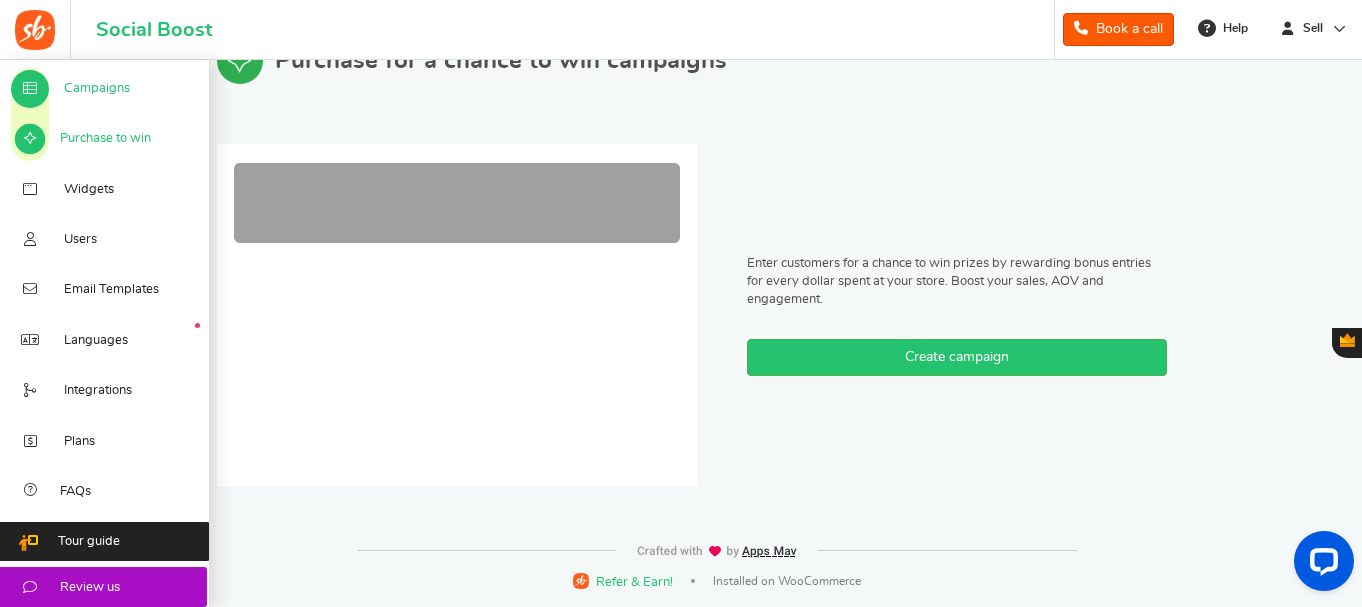 scroll, scrollTop: 0, scrollLeft: 0, axis: both 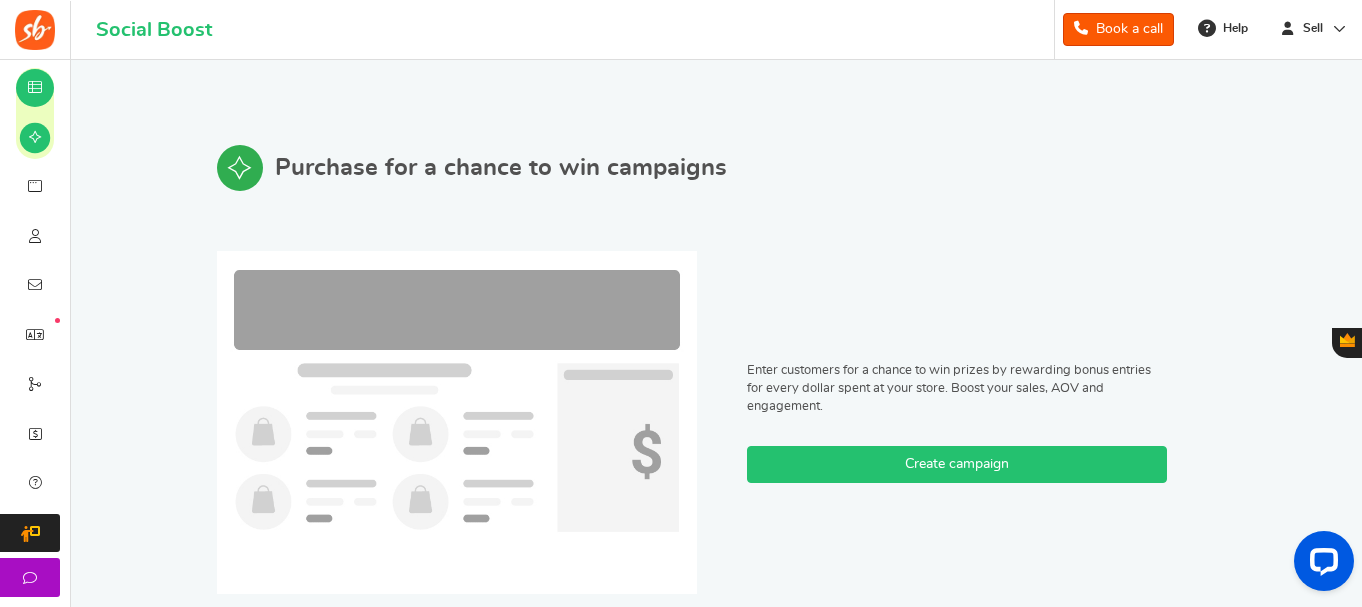 click on "Create campaign" at bounding box center (957, 464) 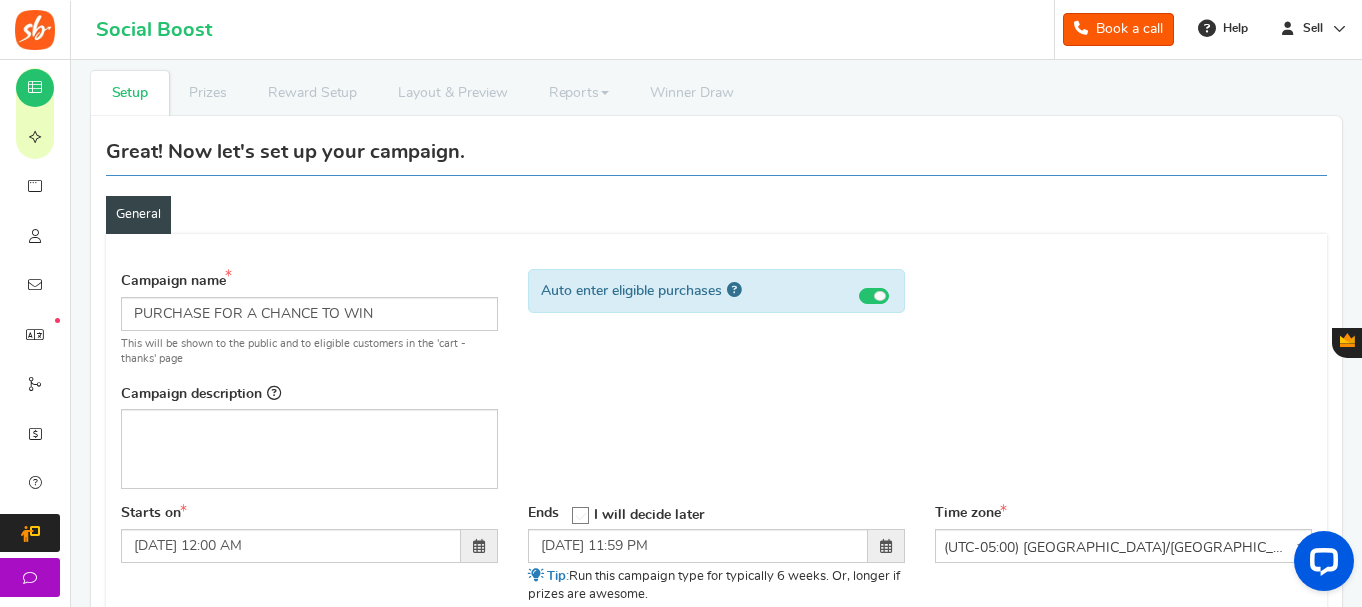scroll, scrollTop: 0, scrollLeft: 0, axis: both 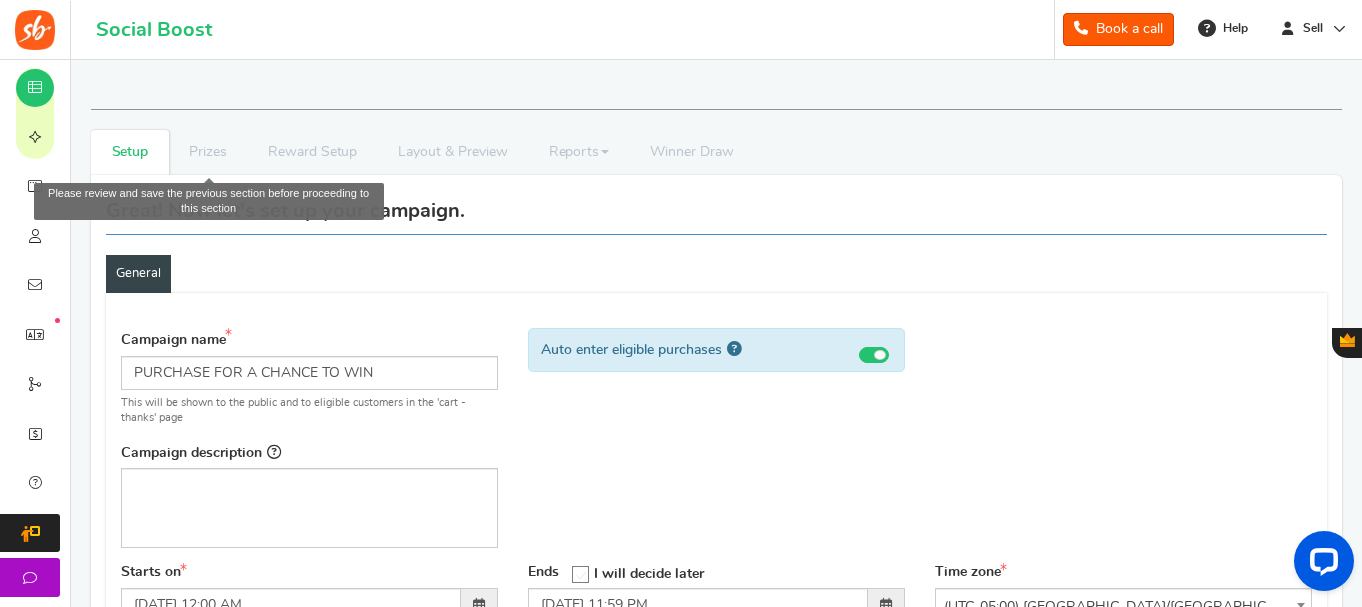 click on "Prizes" at bounding box center [208, 152] 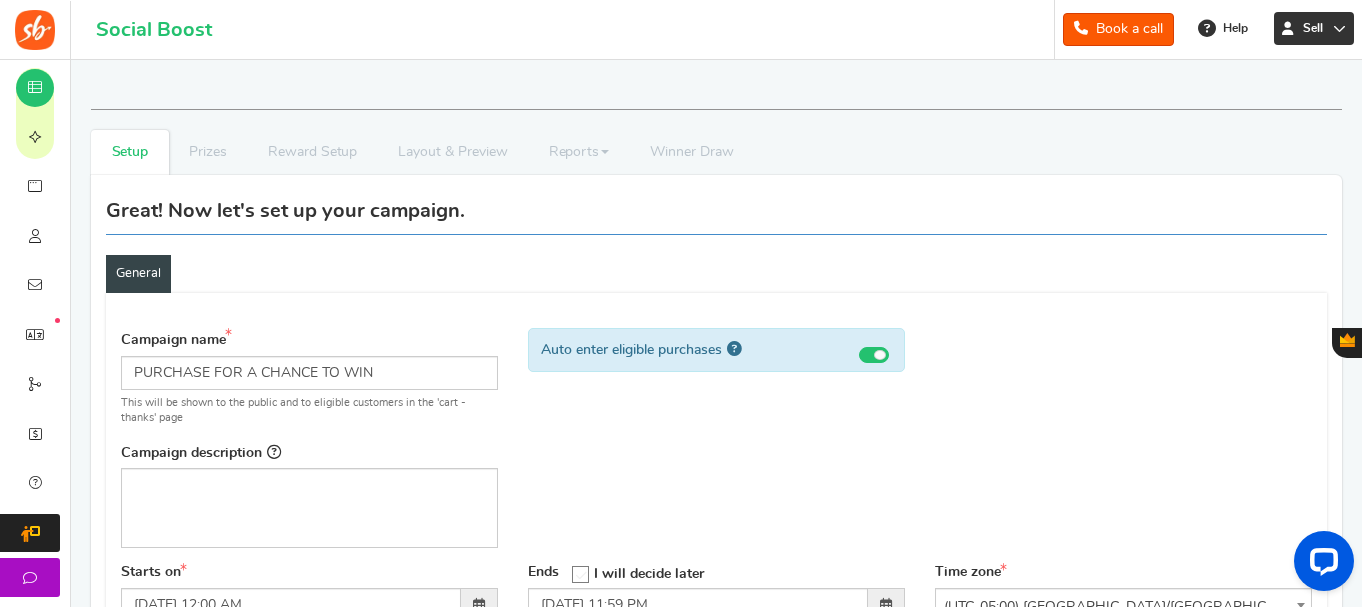 click on "Sell" at bounding box center (1314, 28) 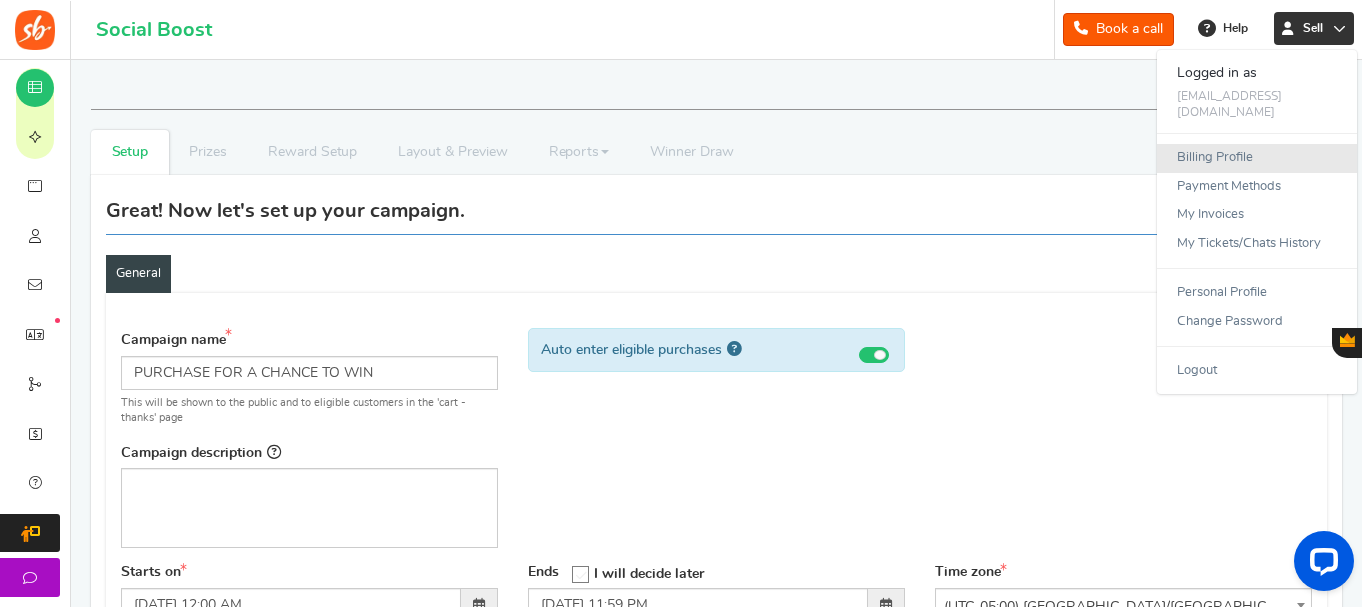 click on "Billing Profile" at bounding box center [1257, 158] 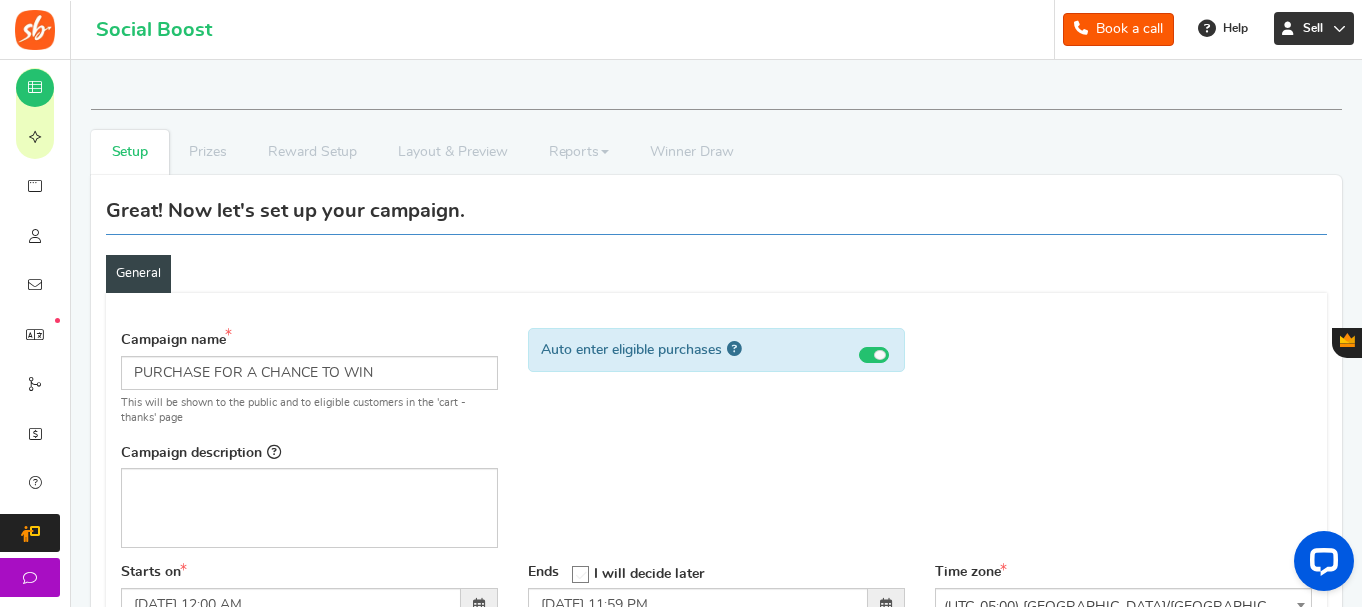 click on "Sell" at bounding box center [1313, 28] 